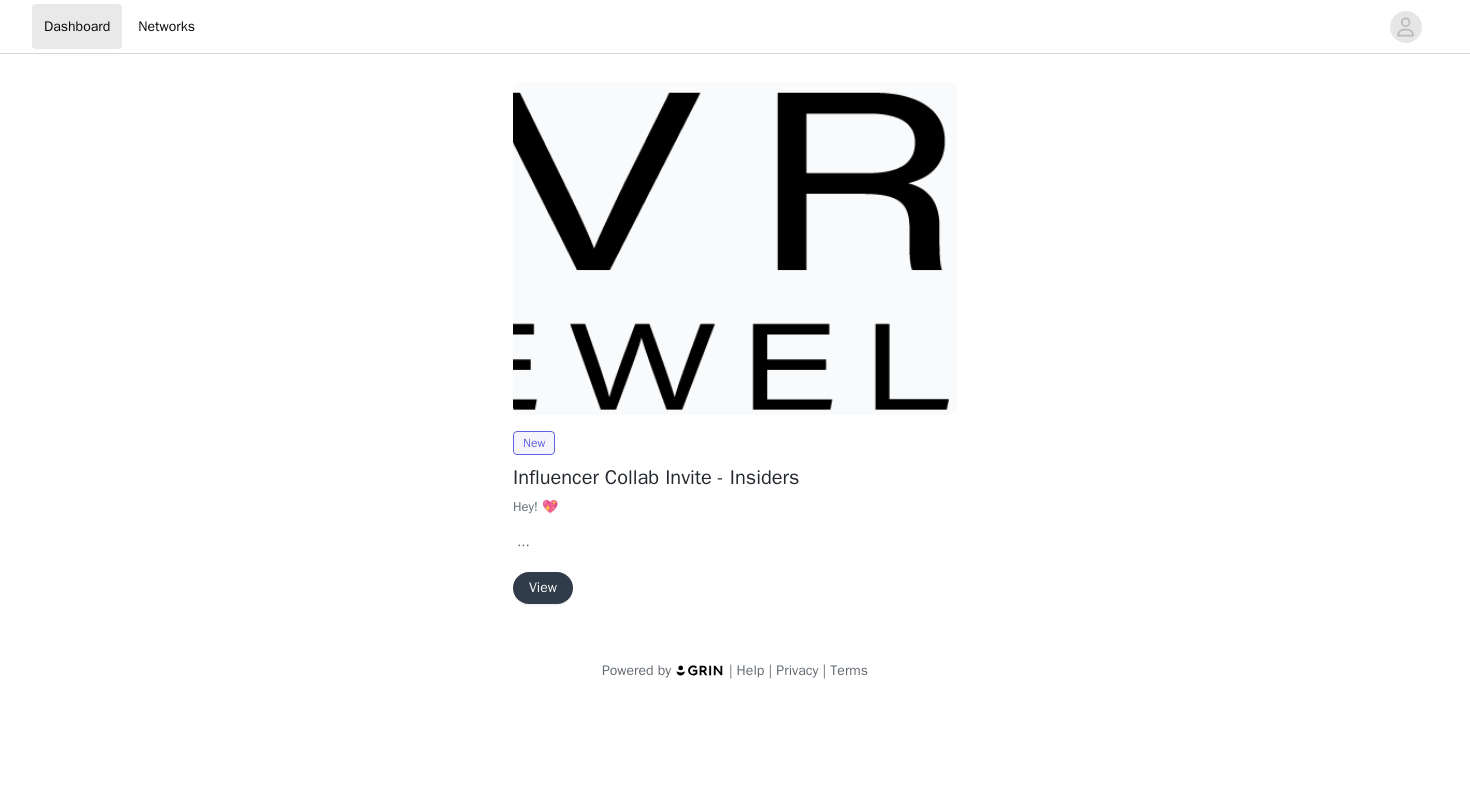 scroll, scrollTop: 0, scrollLeft: 0, axis: both 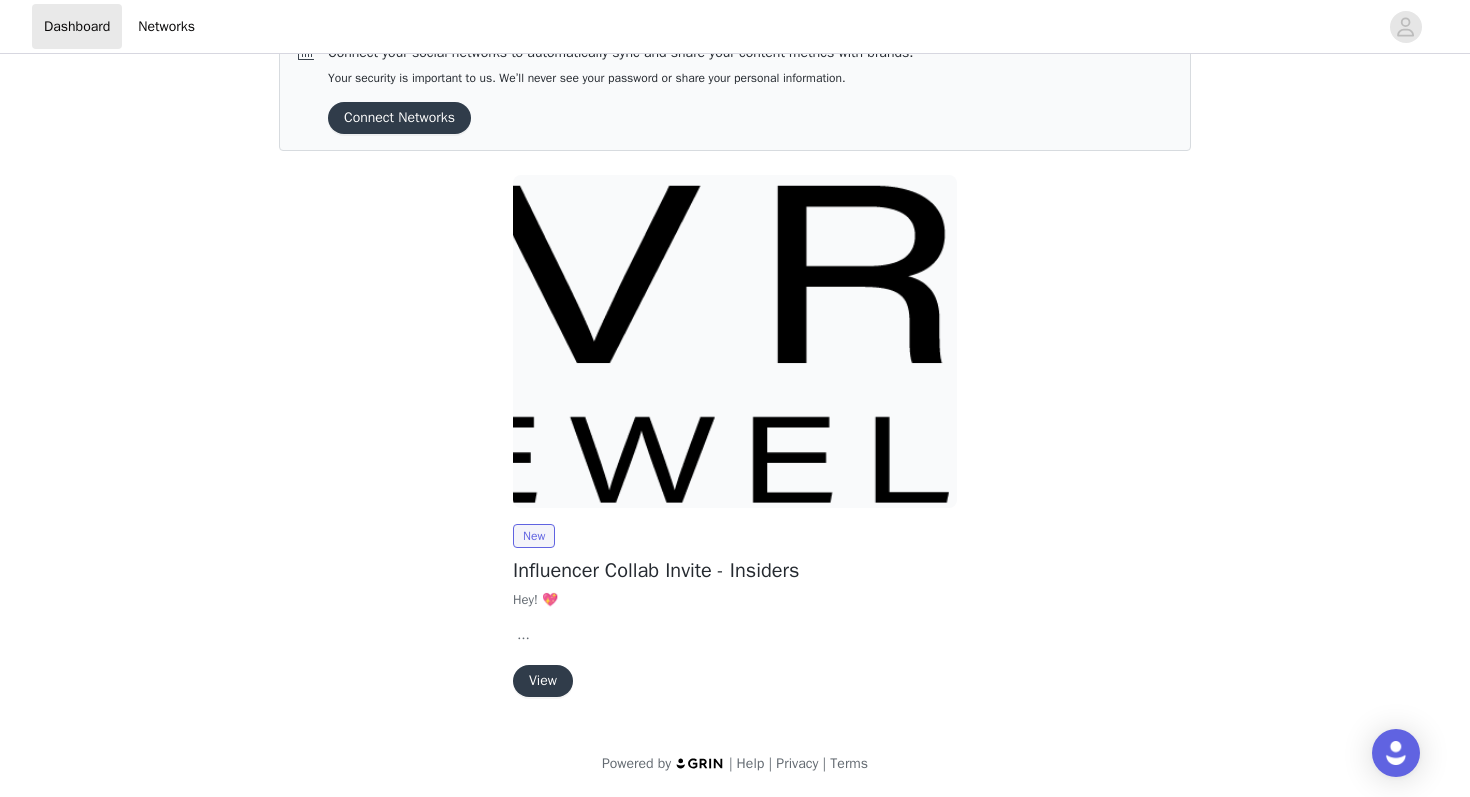 click on "View" at bounding box center (543, 681) 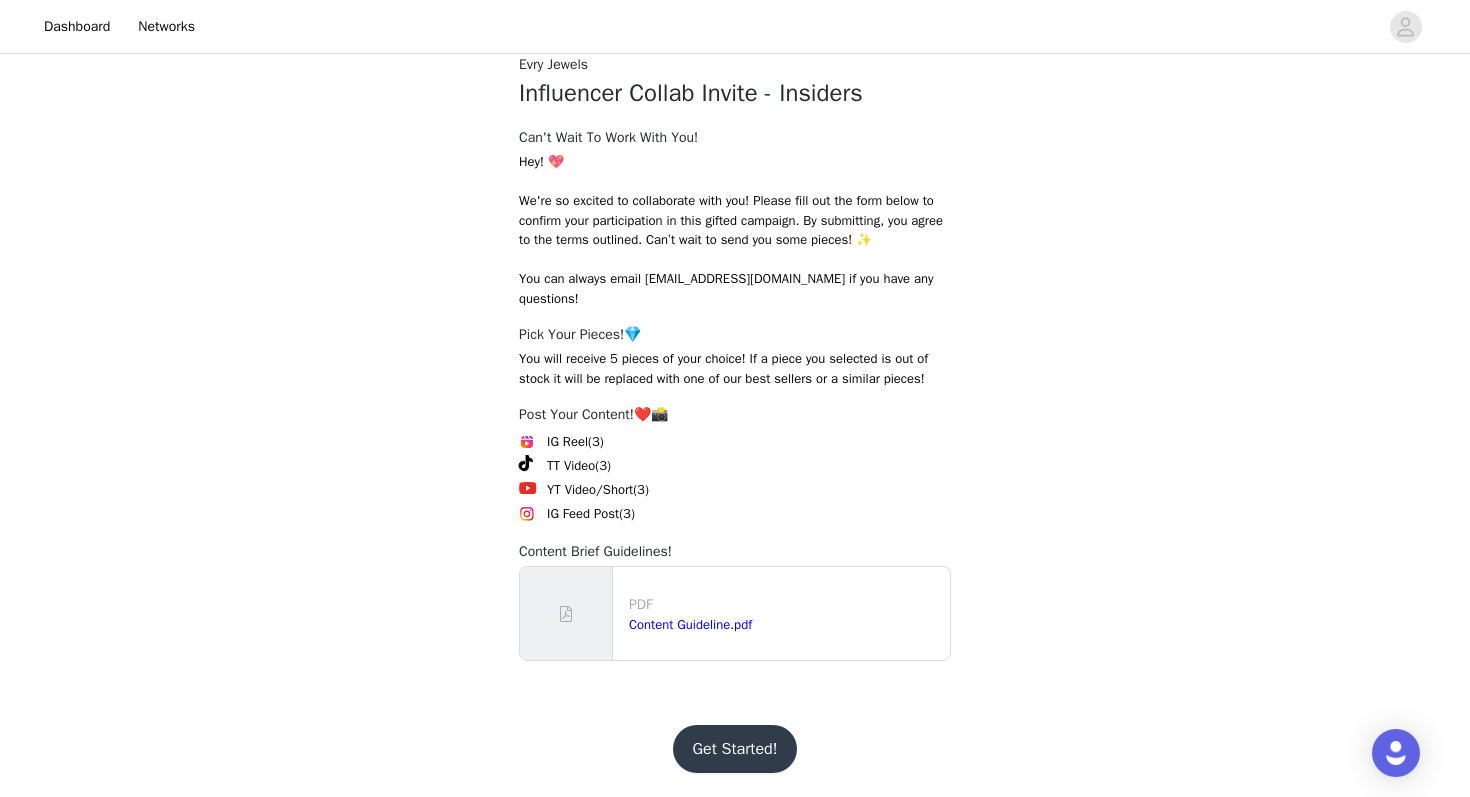 scroll, scrollTop: 266, scrollLeft: 0, axis: vertical 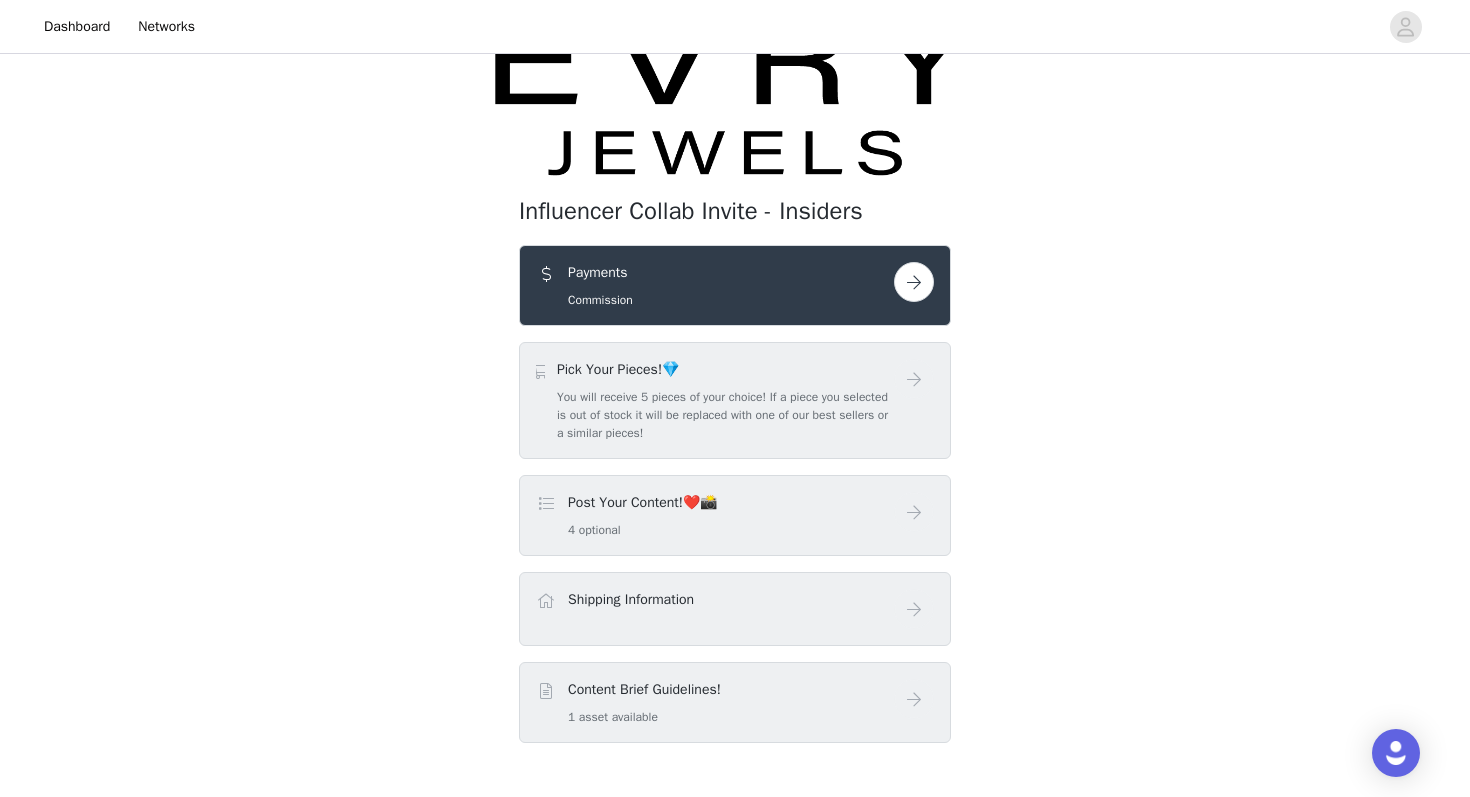 click at bounding box center (914, 282) 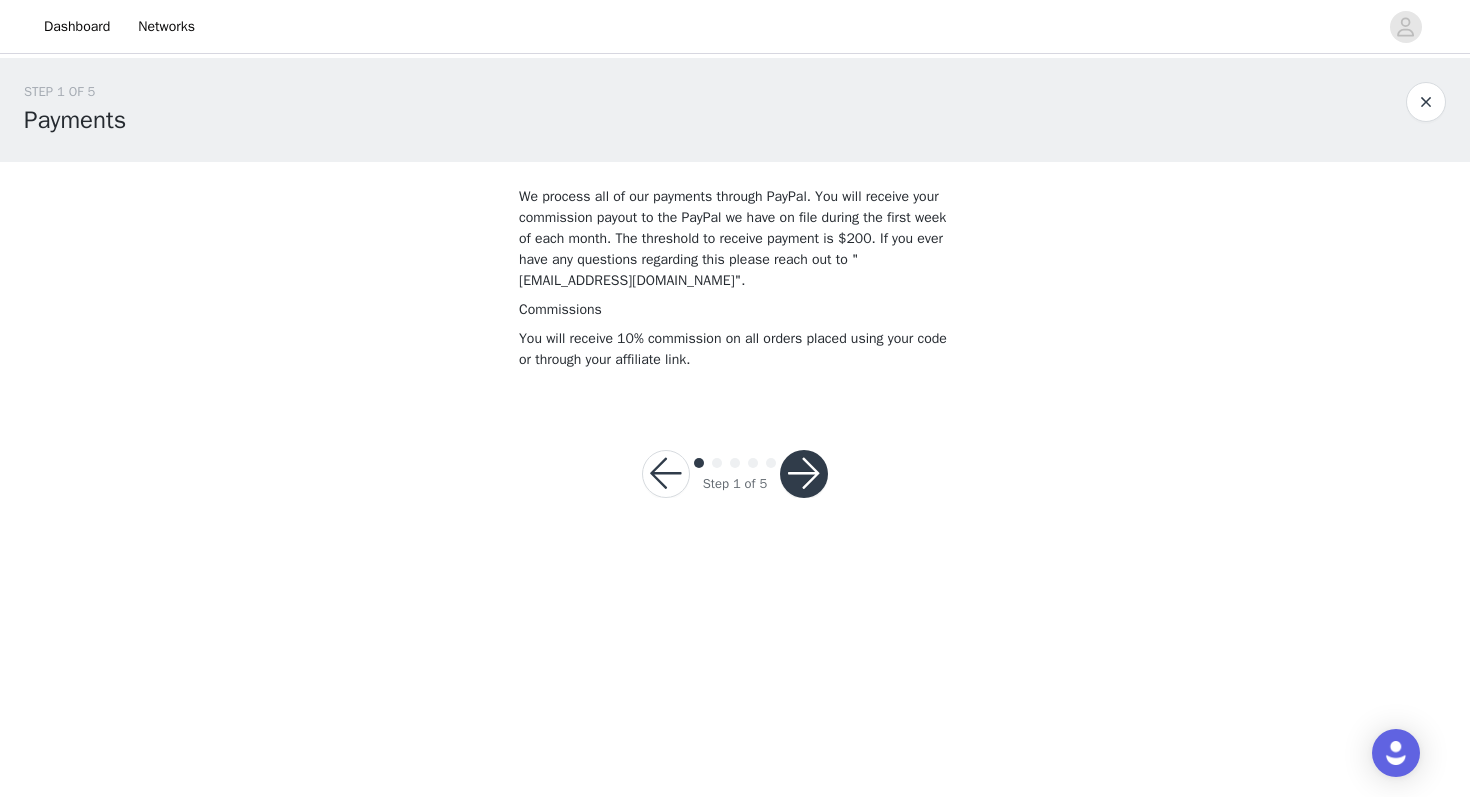click at bounding box center (804, 474) 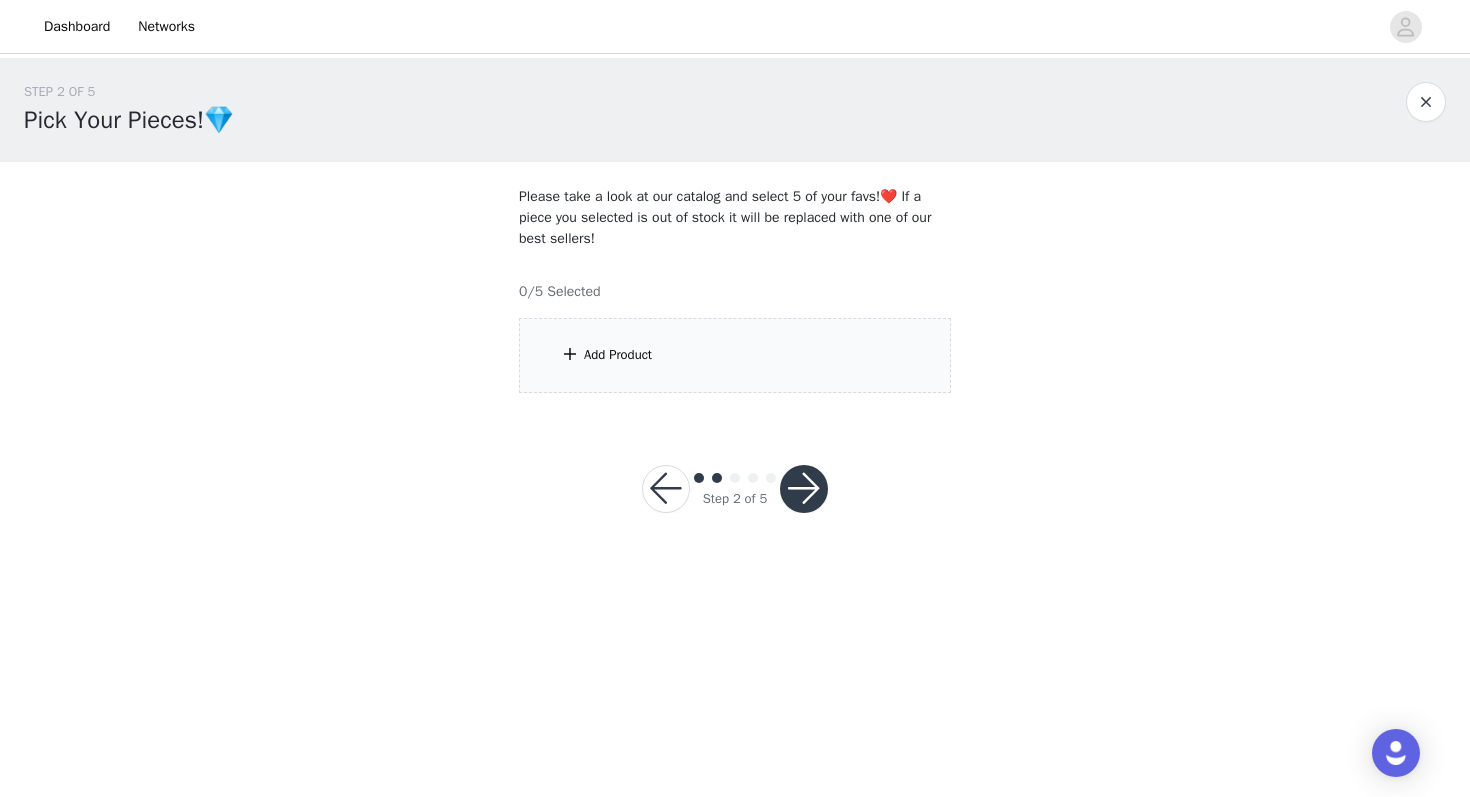 click at bounding box center [804, 489] 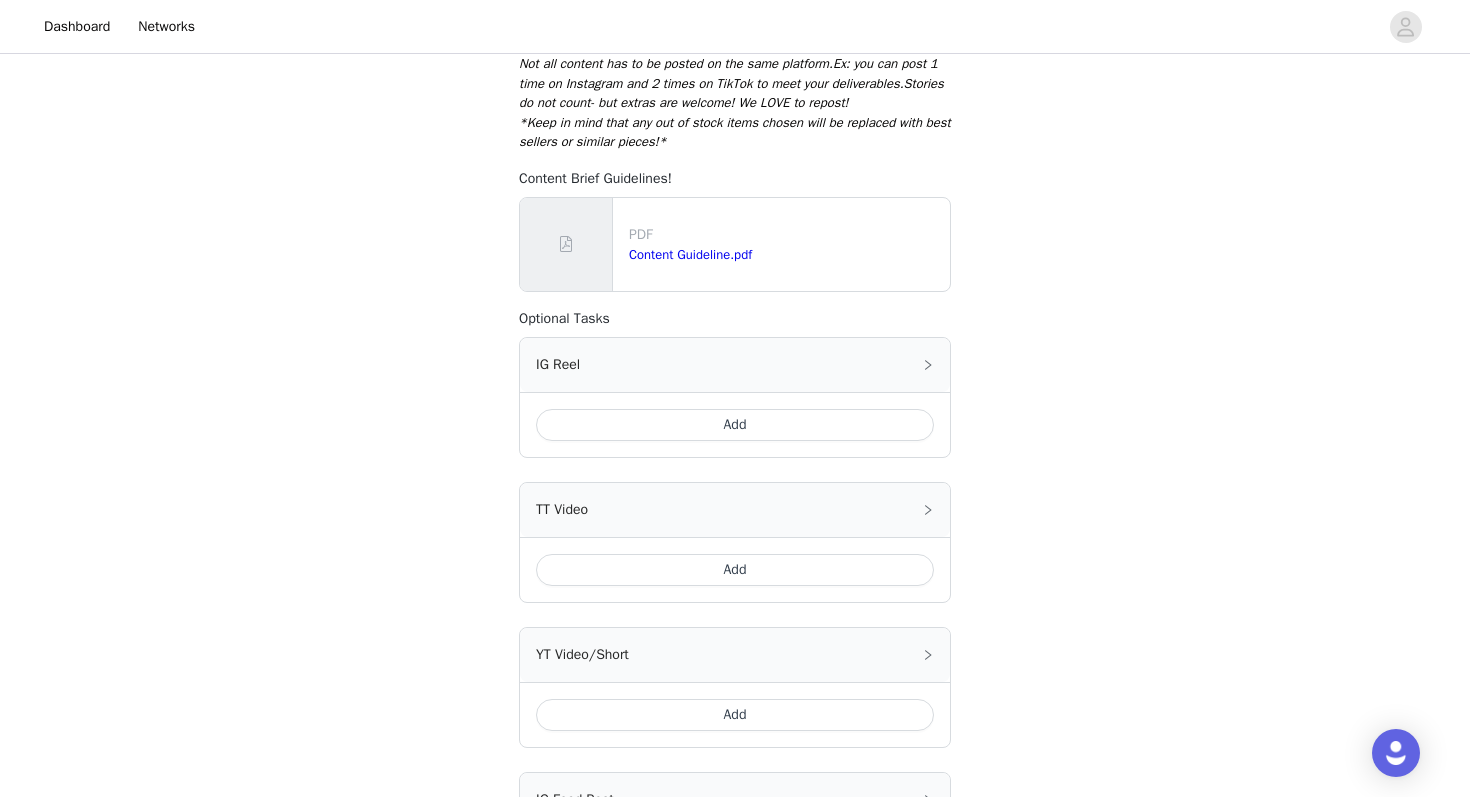 scroll, scrollTop: 951, scrollLeft: 0, axis: vertical 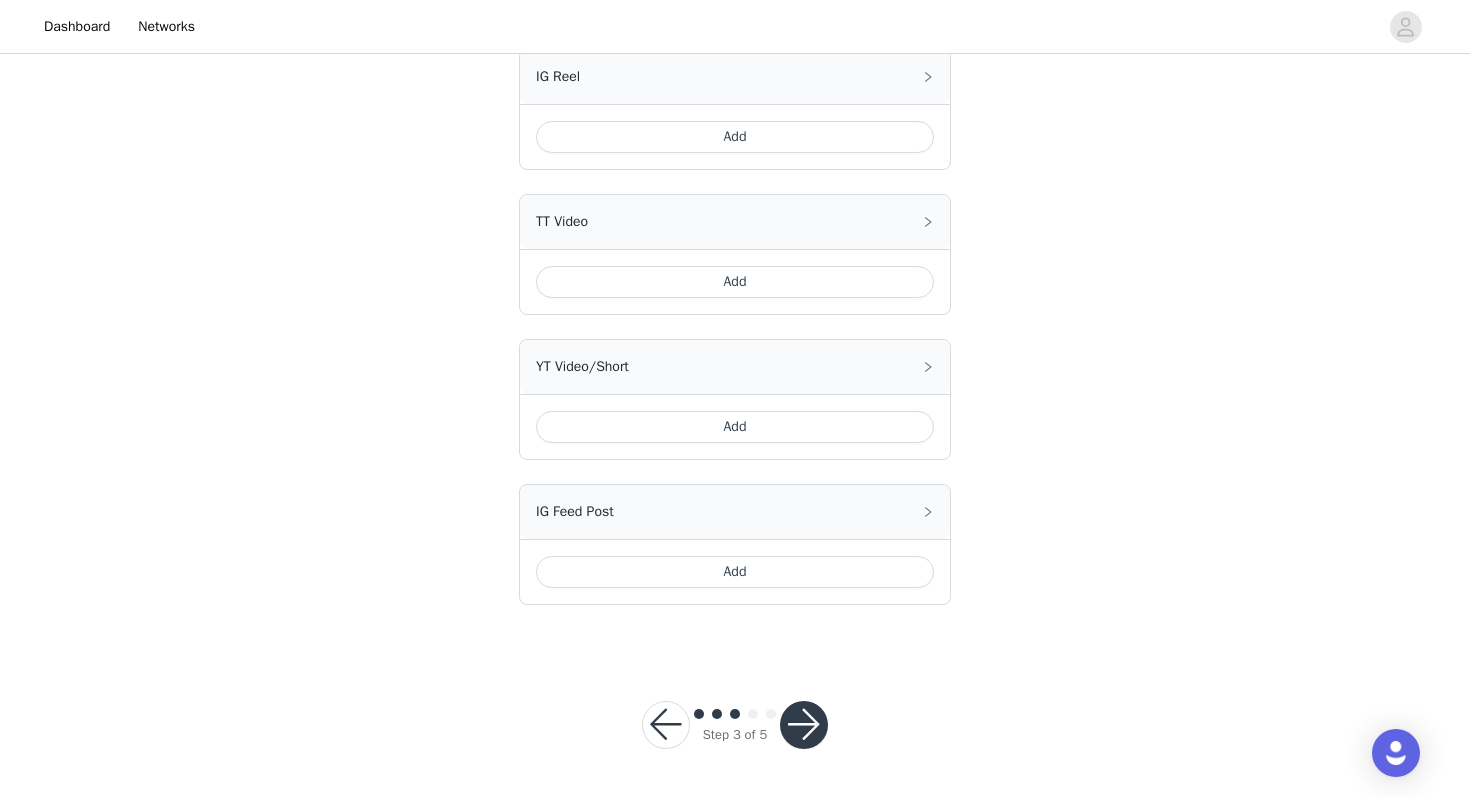 click at bounding box center (804, 725) 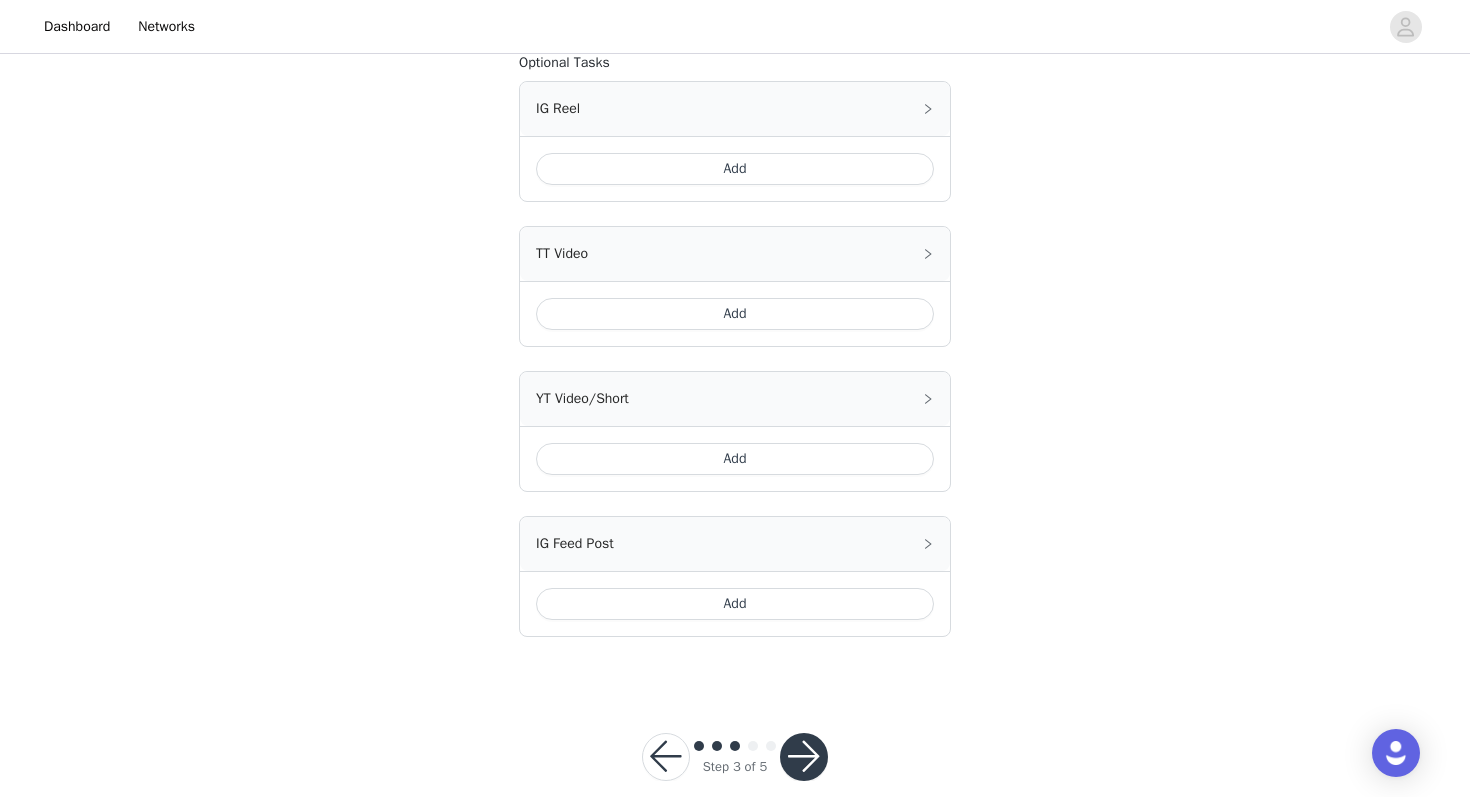 scroll, scrollTop: 951, scrollLeft: 0, axis: vertical 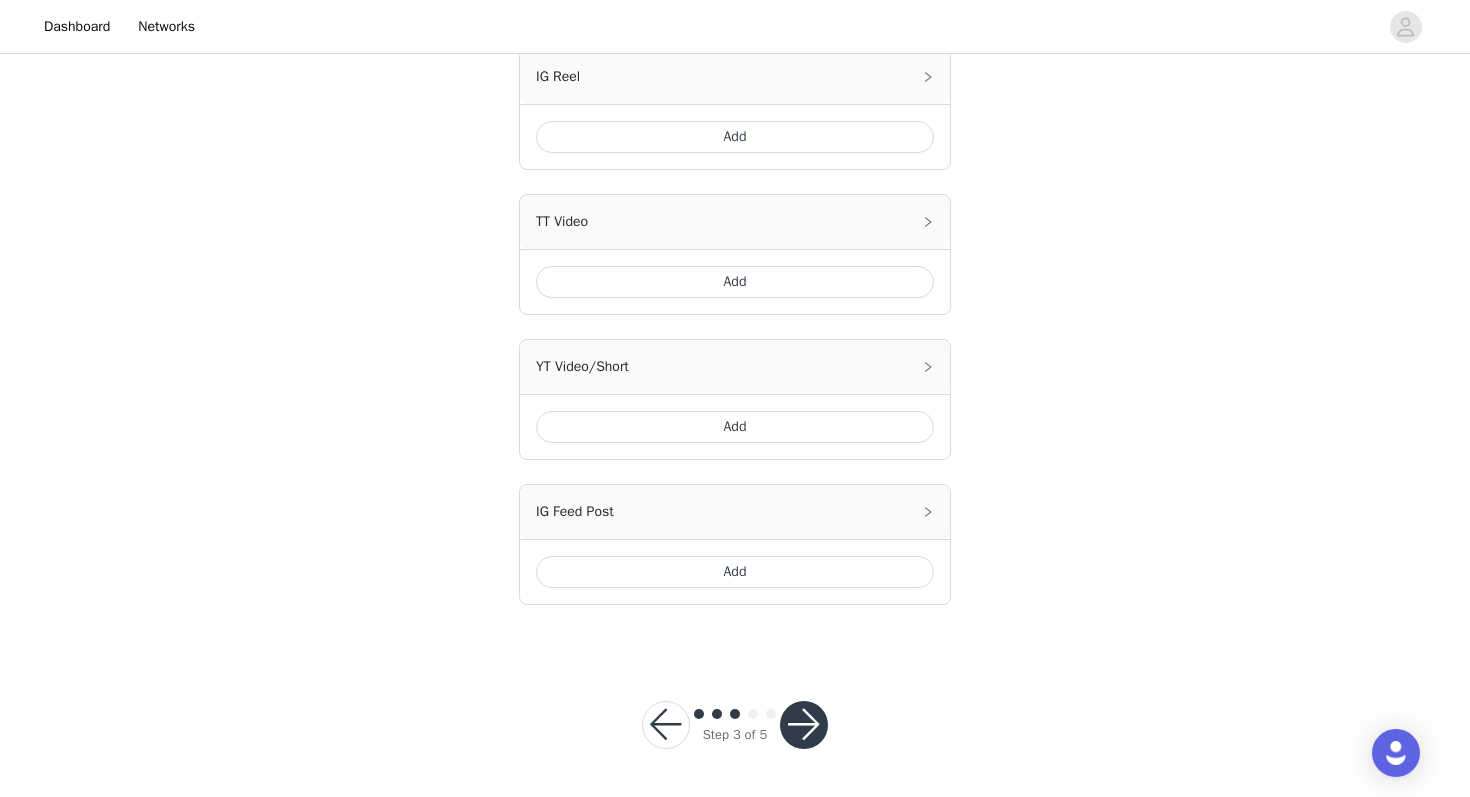 click at bounding box center (804, 725) 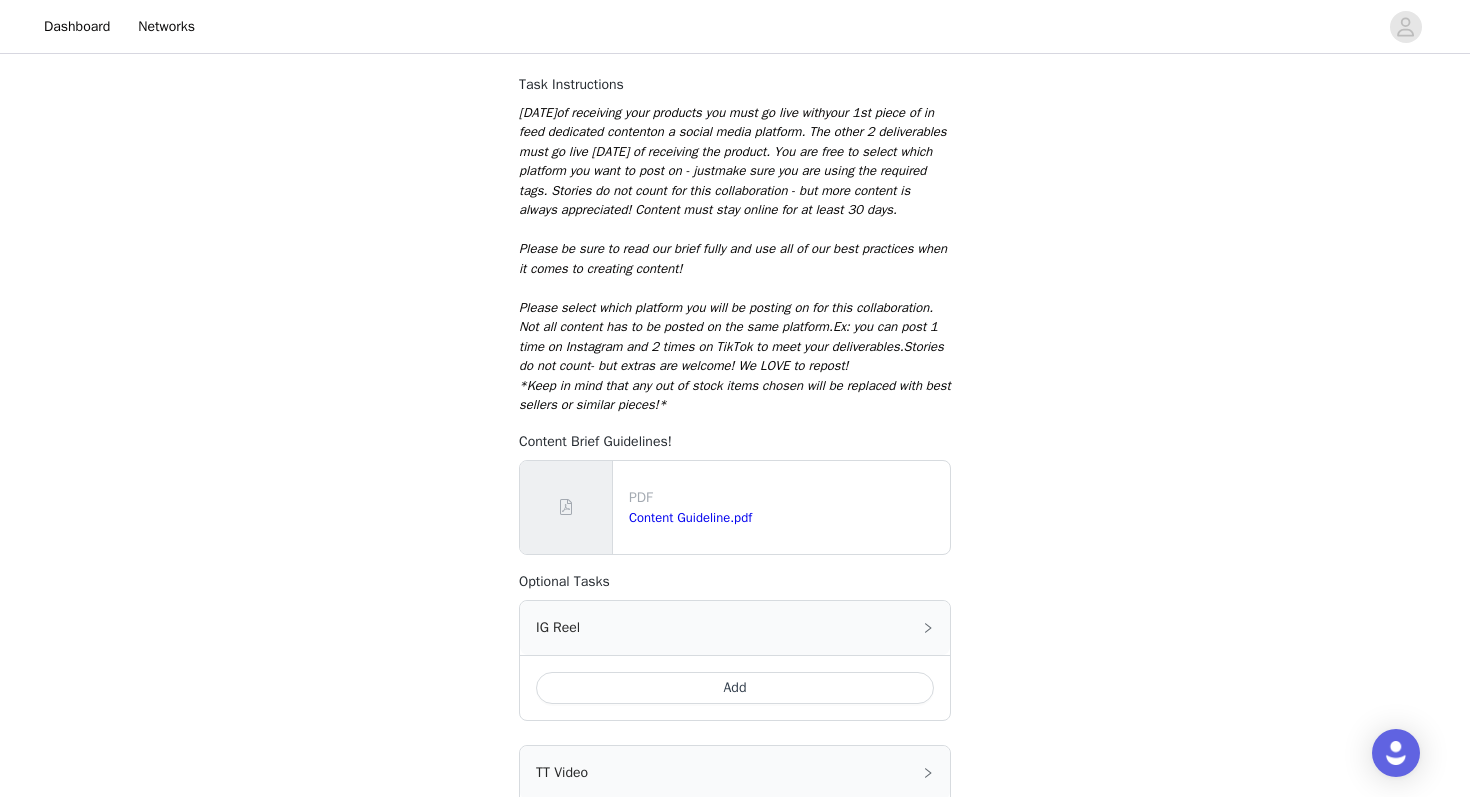 scroll, scrollTop: 641, scrollLeft: 0, axis: vertical 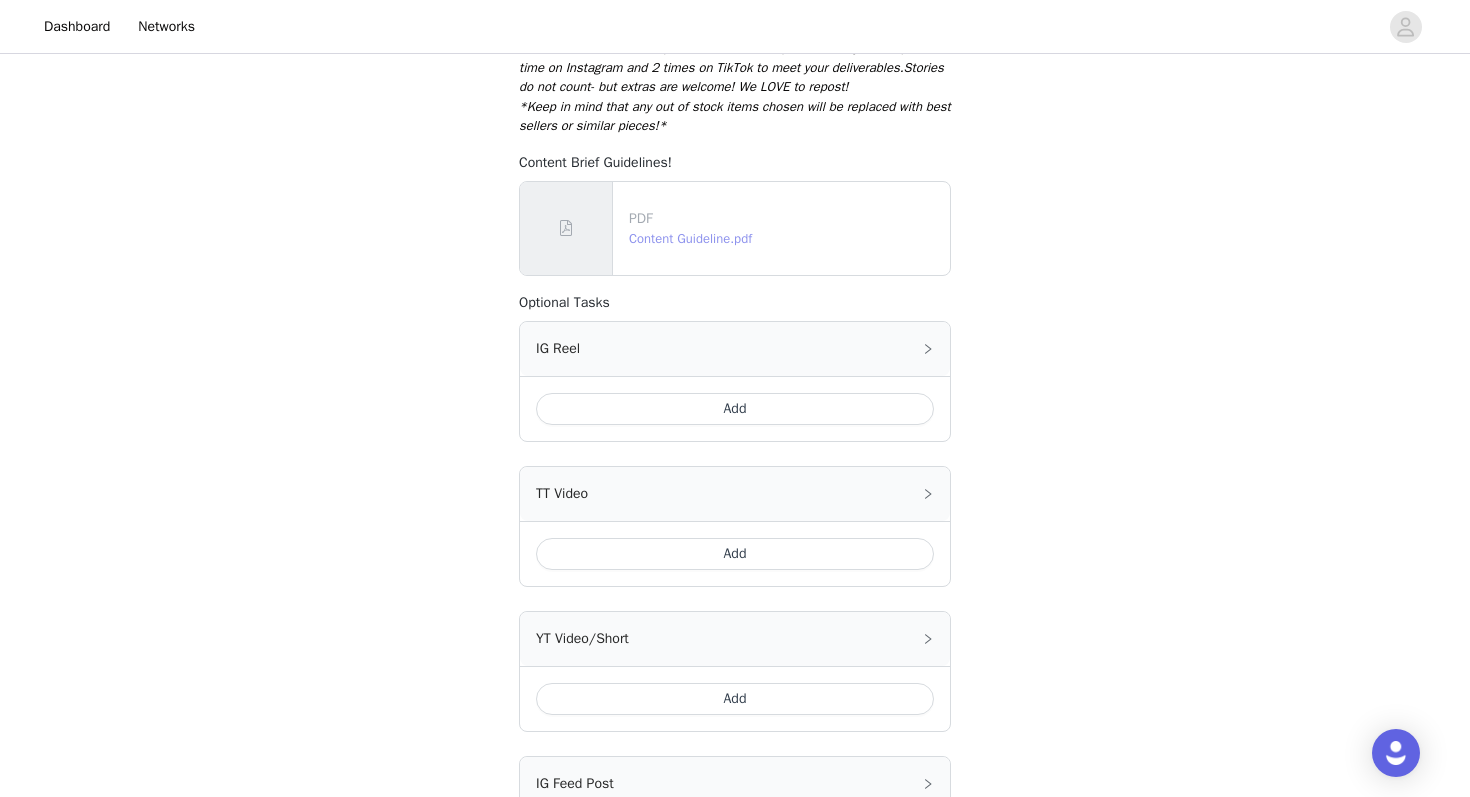 click on "Content Guideline.pdf" at bounding box center (690, 238) 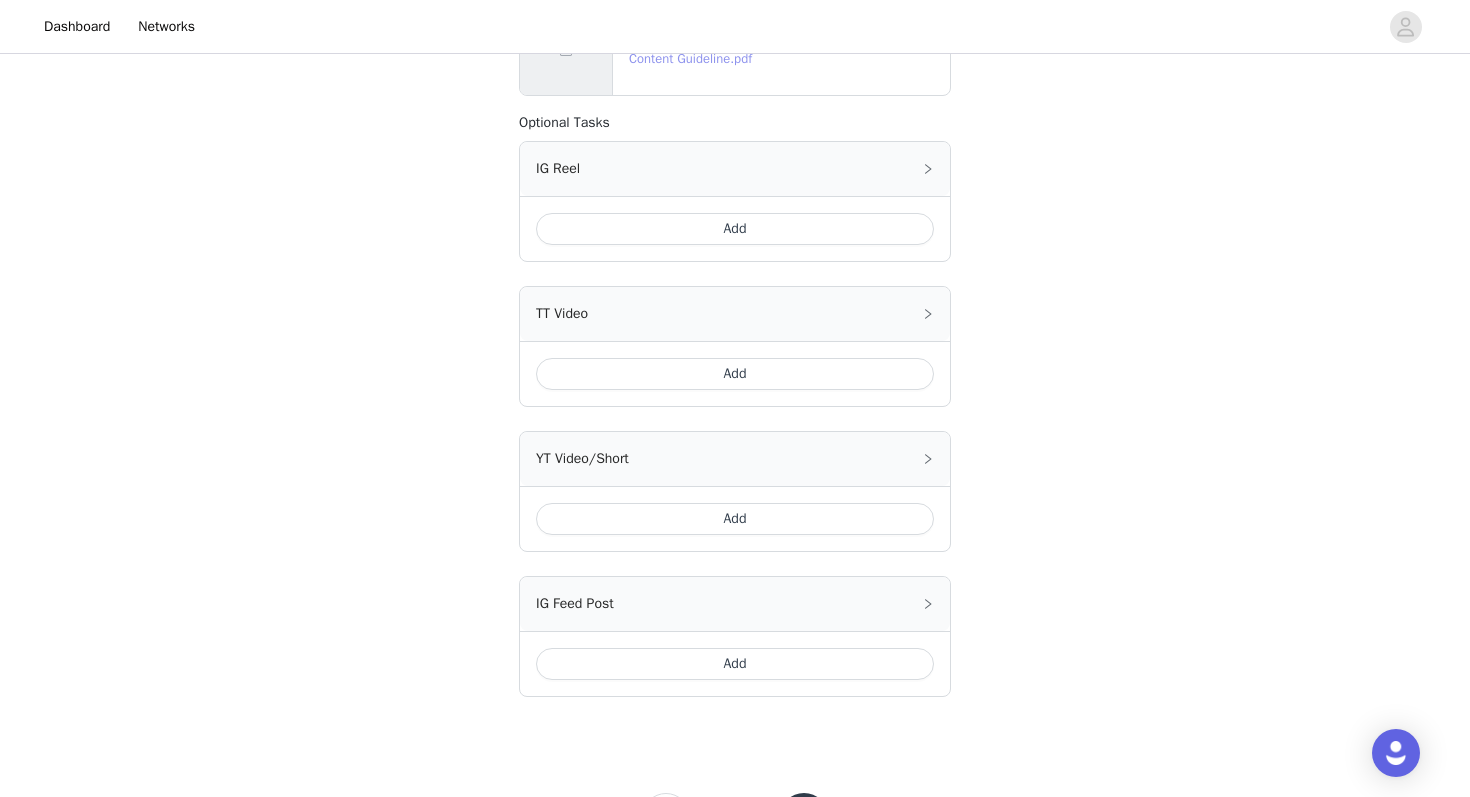 scroll, scrollTop: 951, scrollLeft: 0, axis: vertical 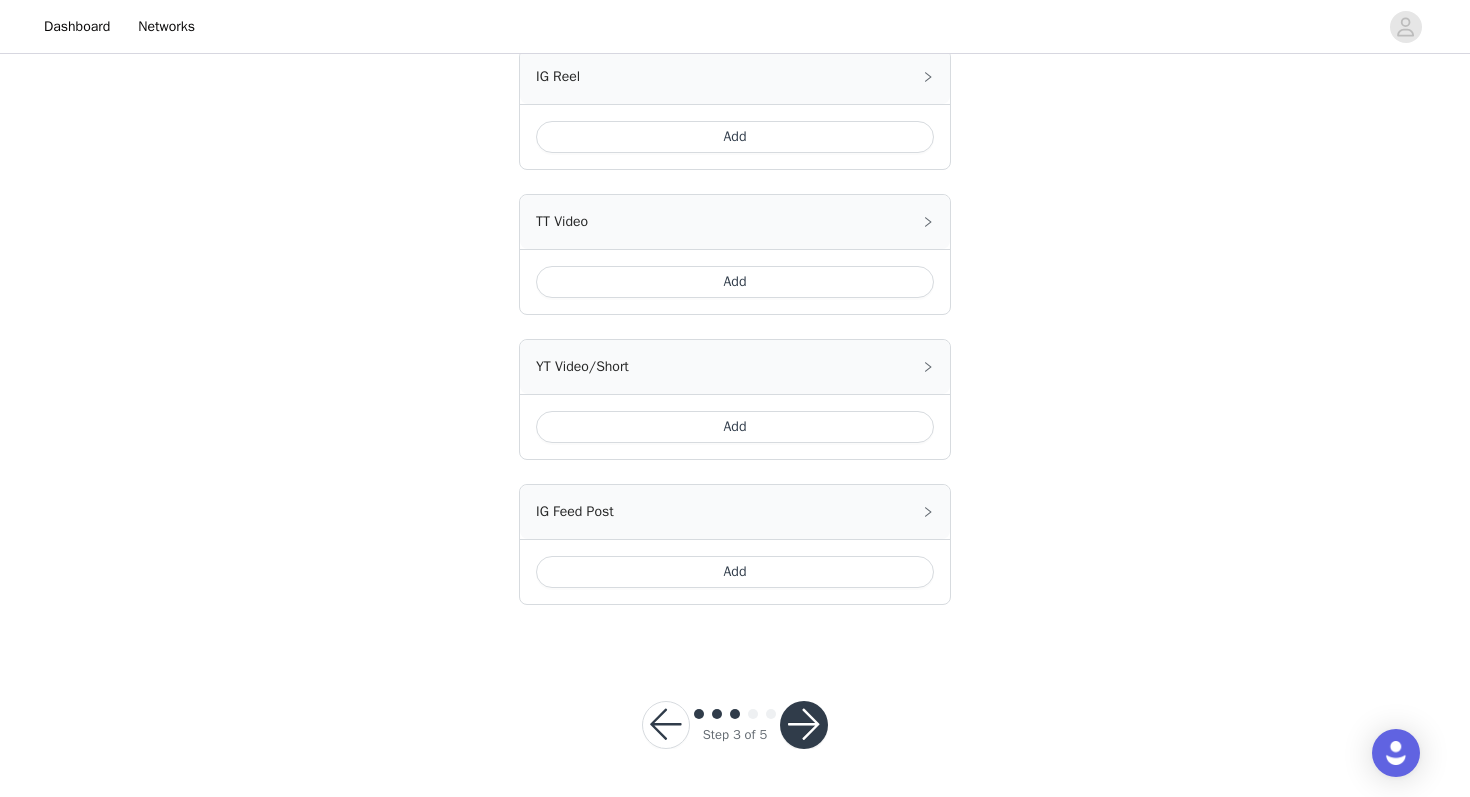 click at bounding box center (804, 725) 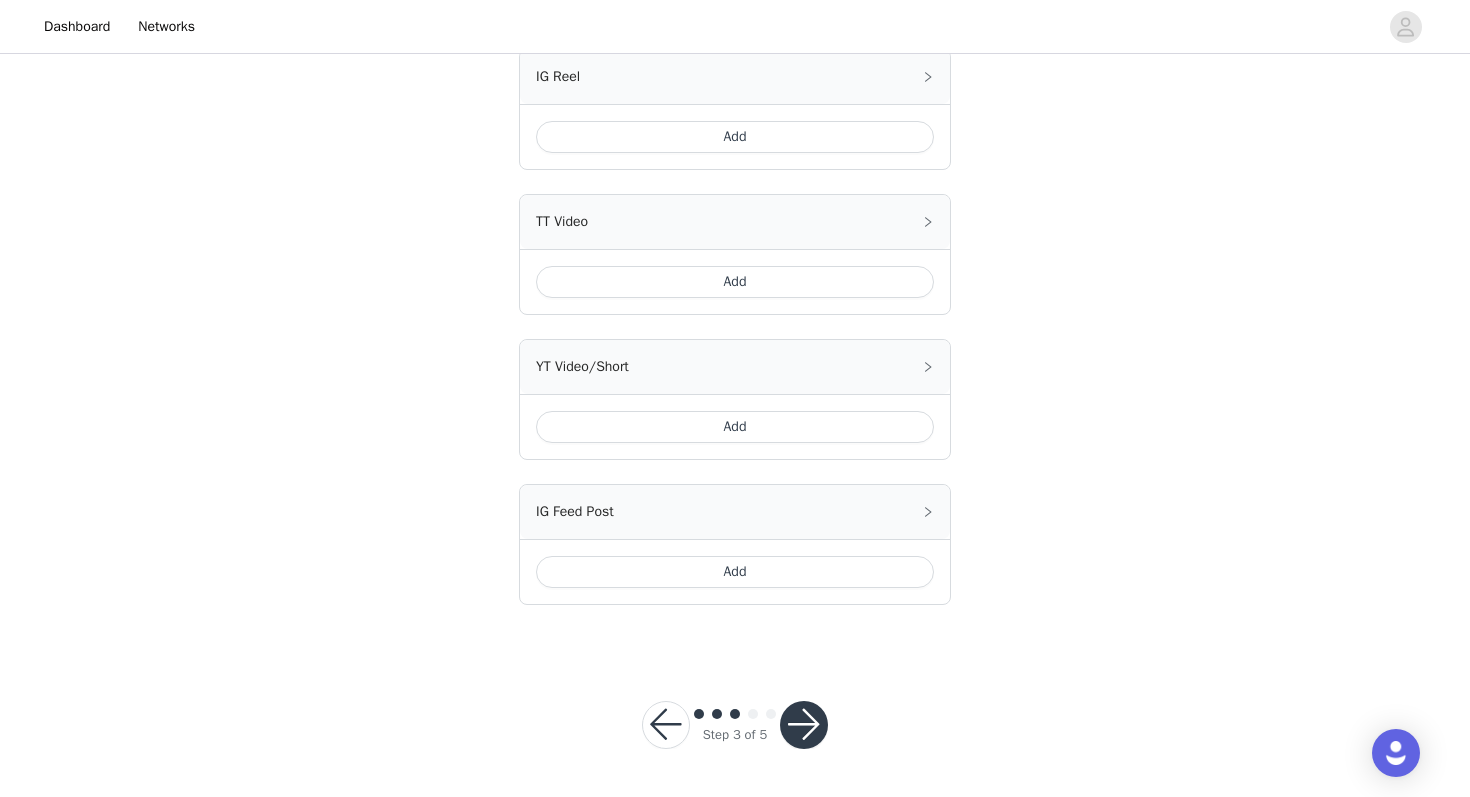 scroll, scrollTop: 0, scrollLeft: 0, axis: both 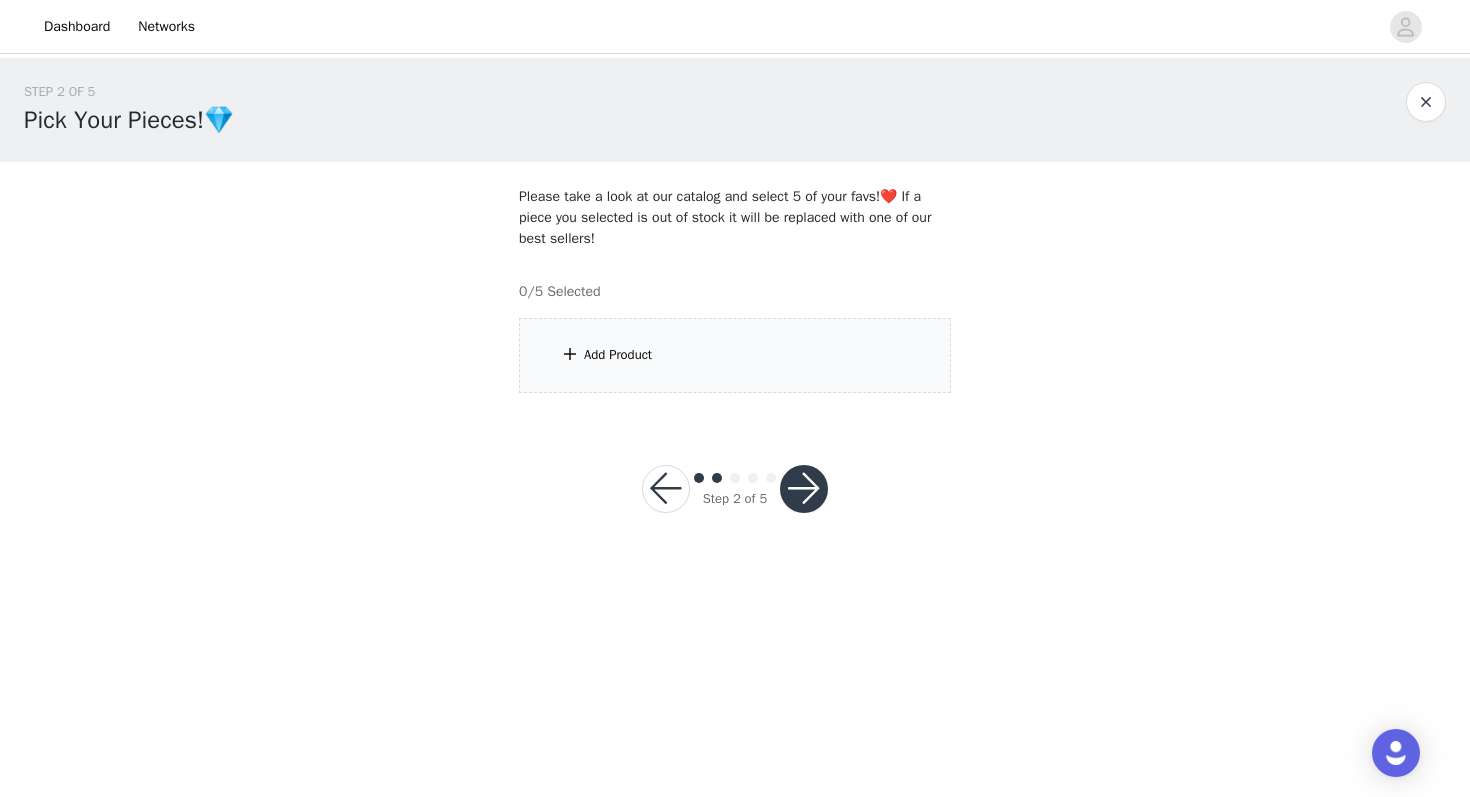 click on "Add Product" at bounding box center (735, 355) 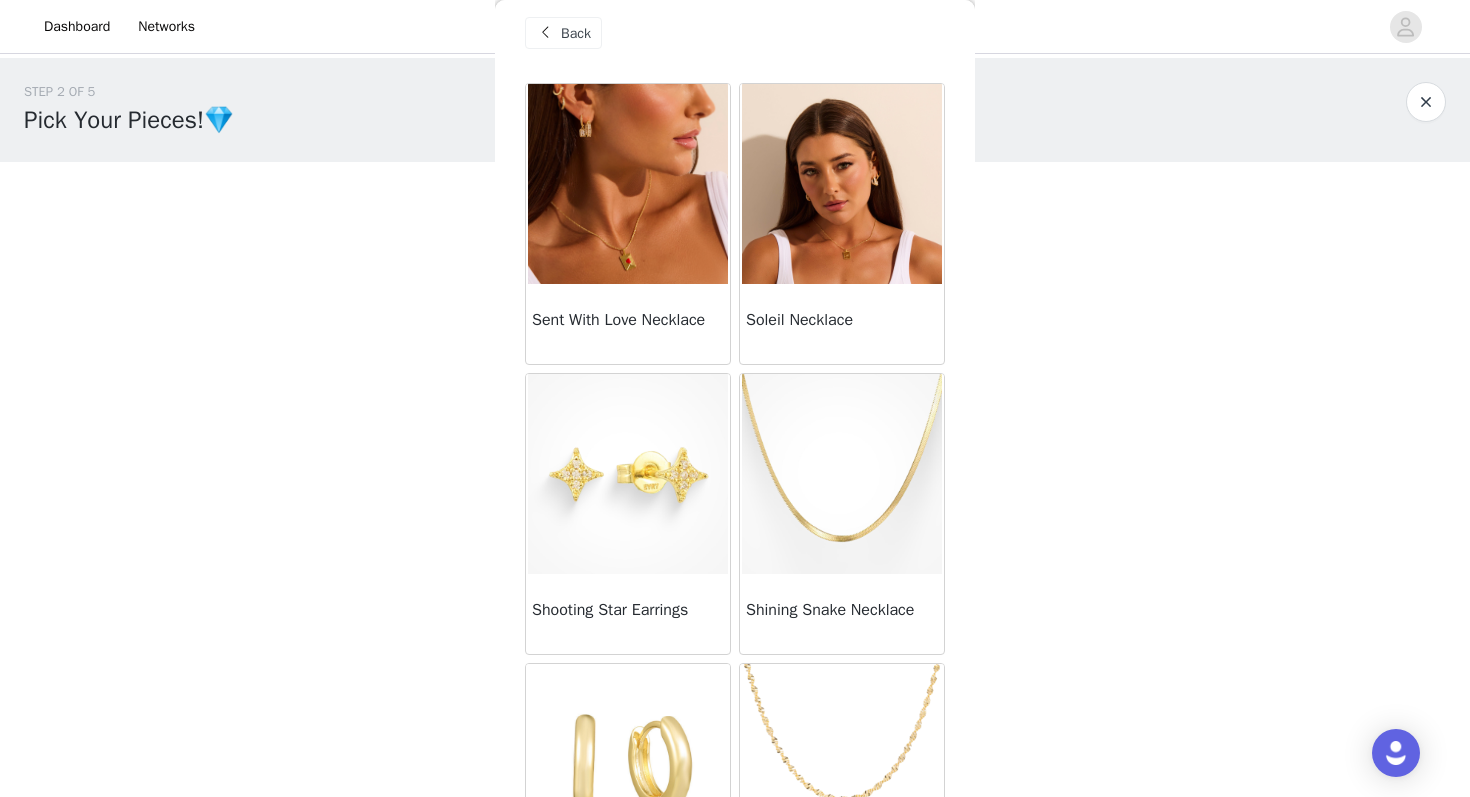 scroll, scrollTop: 20, scrollLeft: 0, axis: vertical 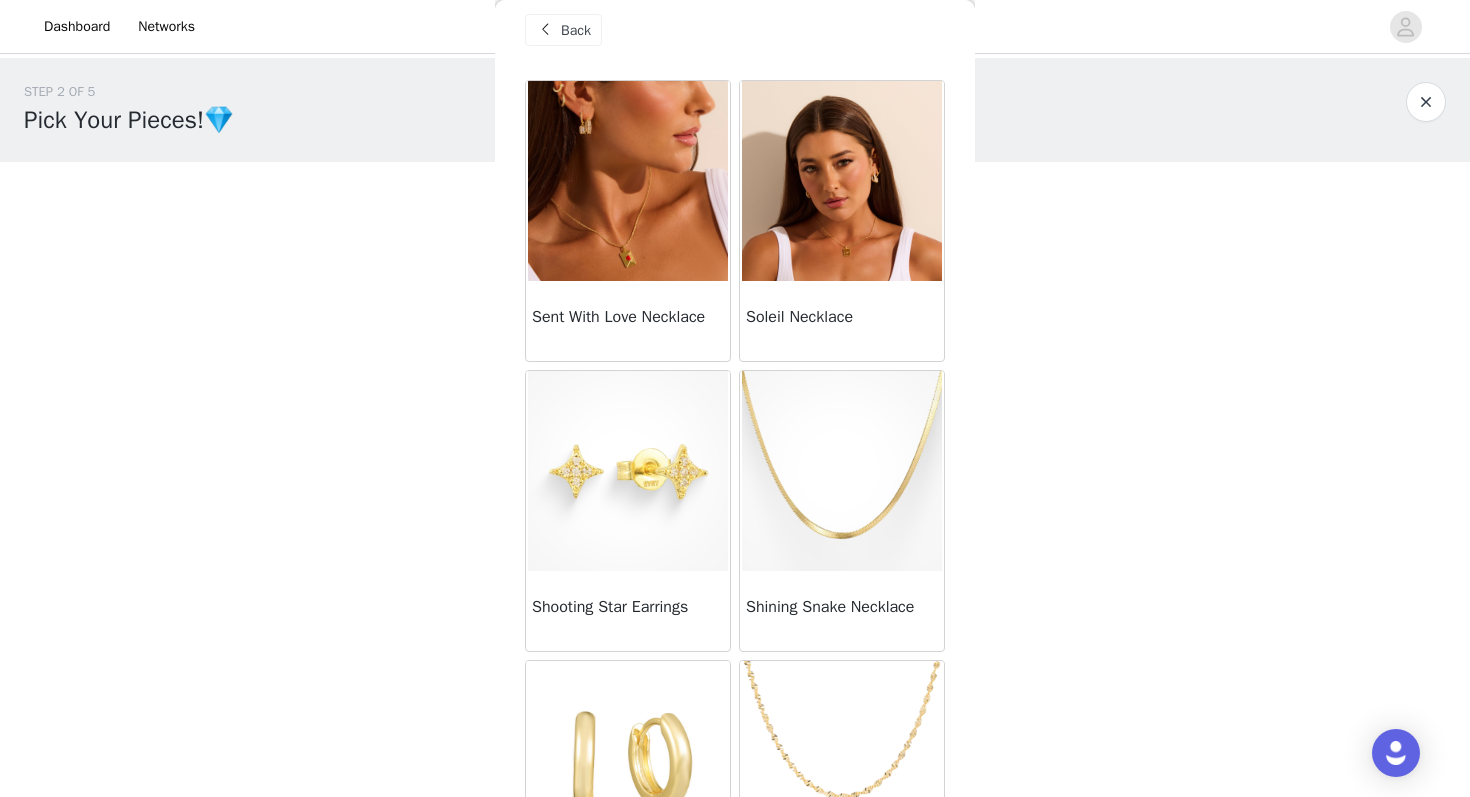 click at bounding box center [842, 181] 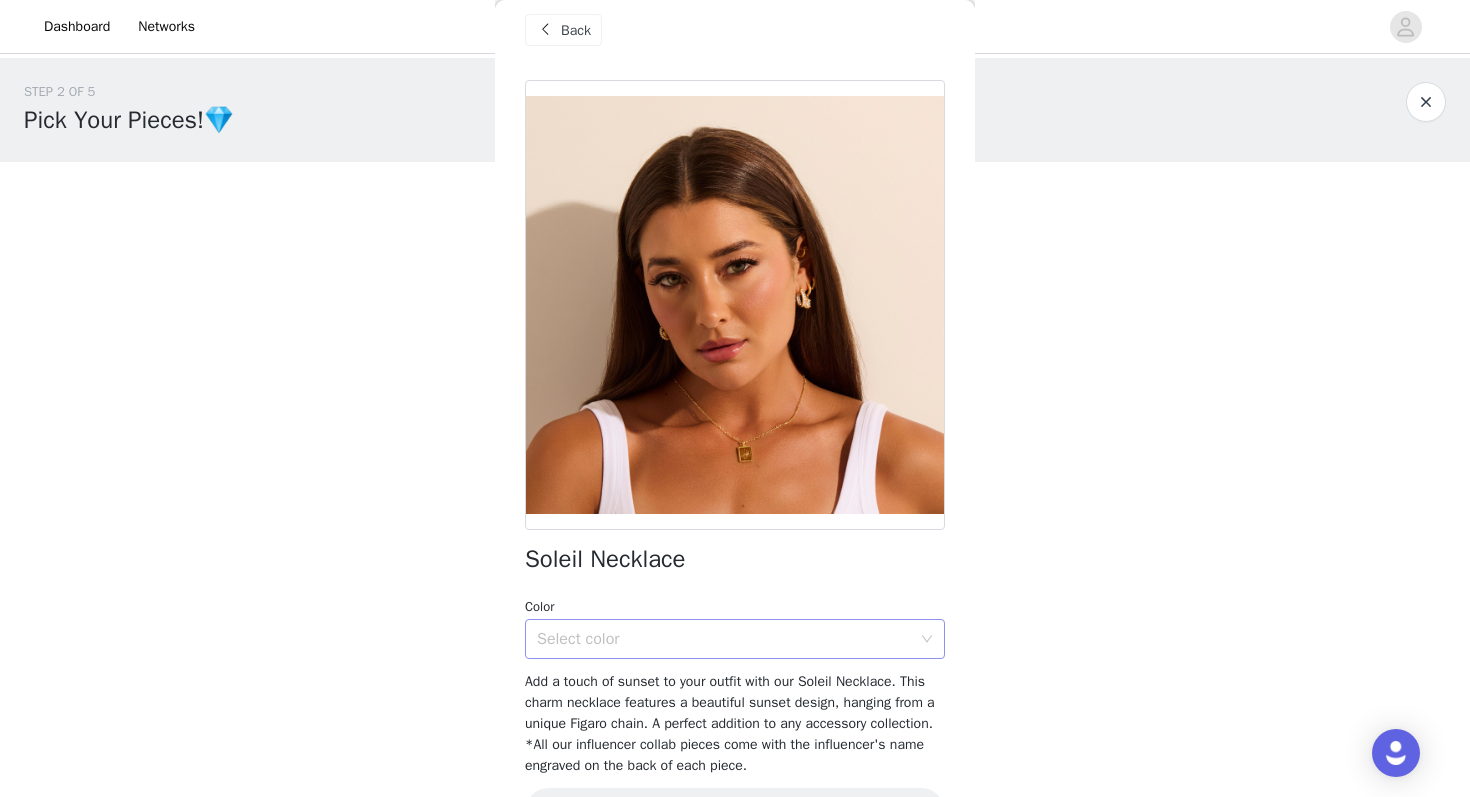 click on "Select color" at bounding box center (724, 639) 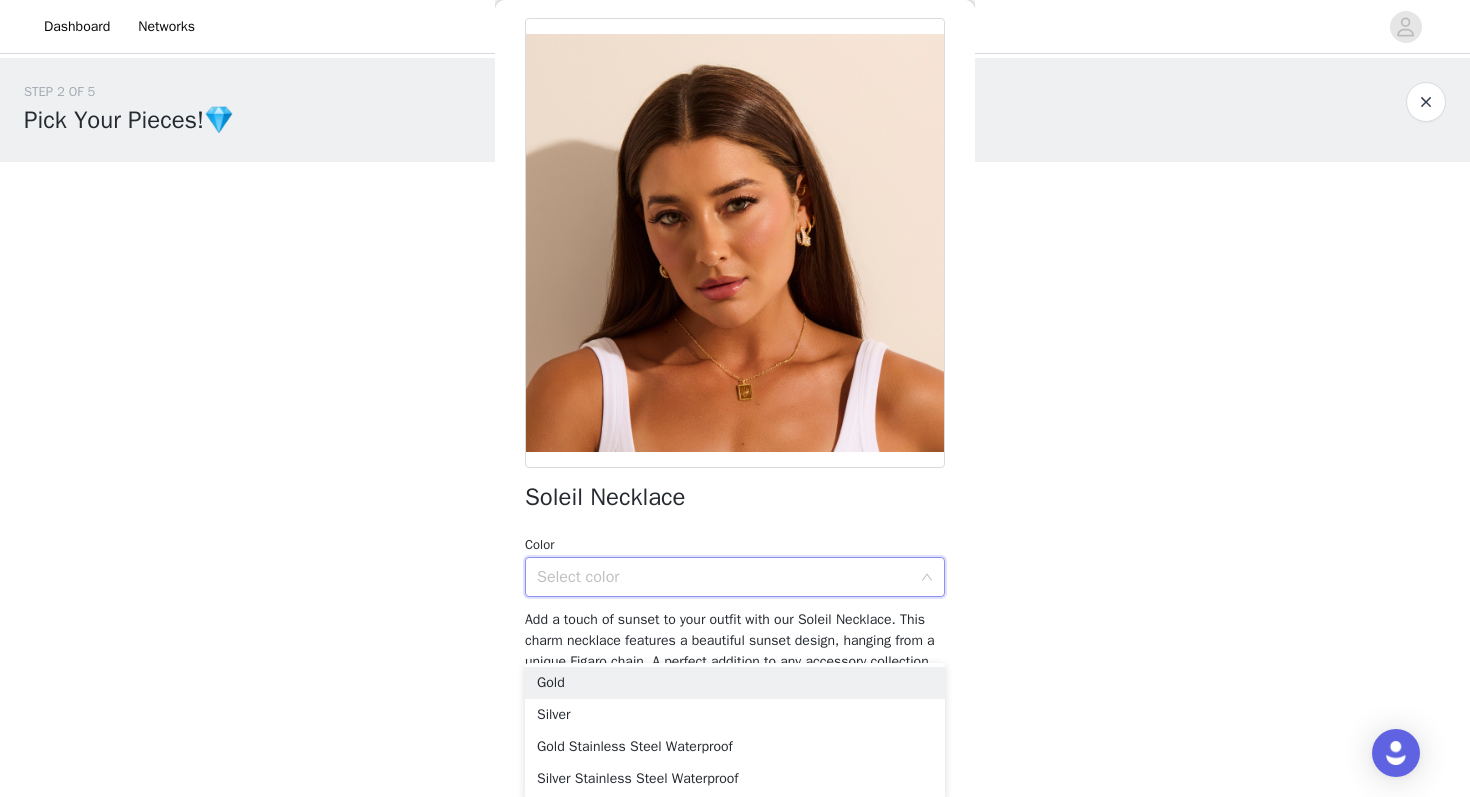 scroll, scrollTop: 0, scrollLeft: 0, axis: both 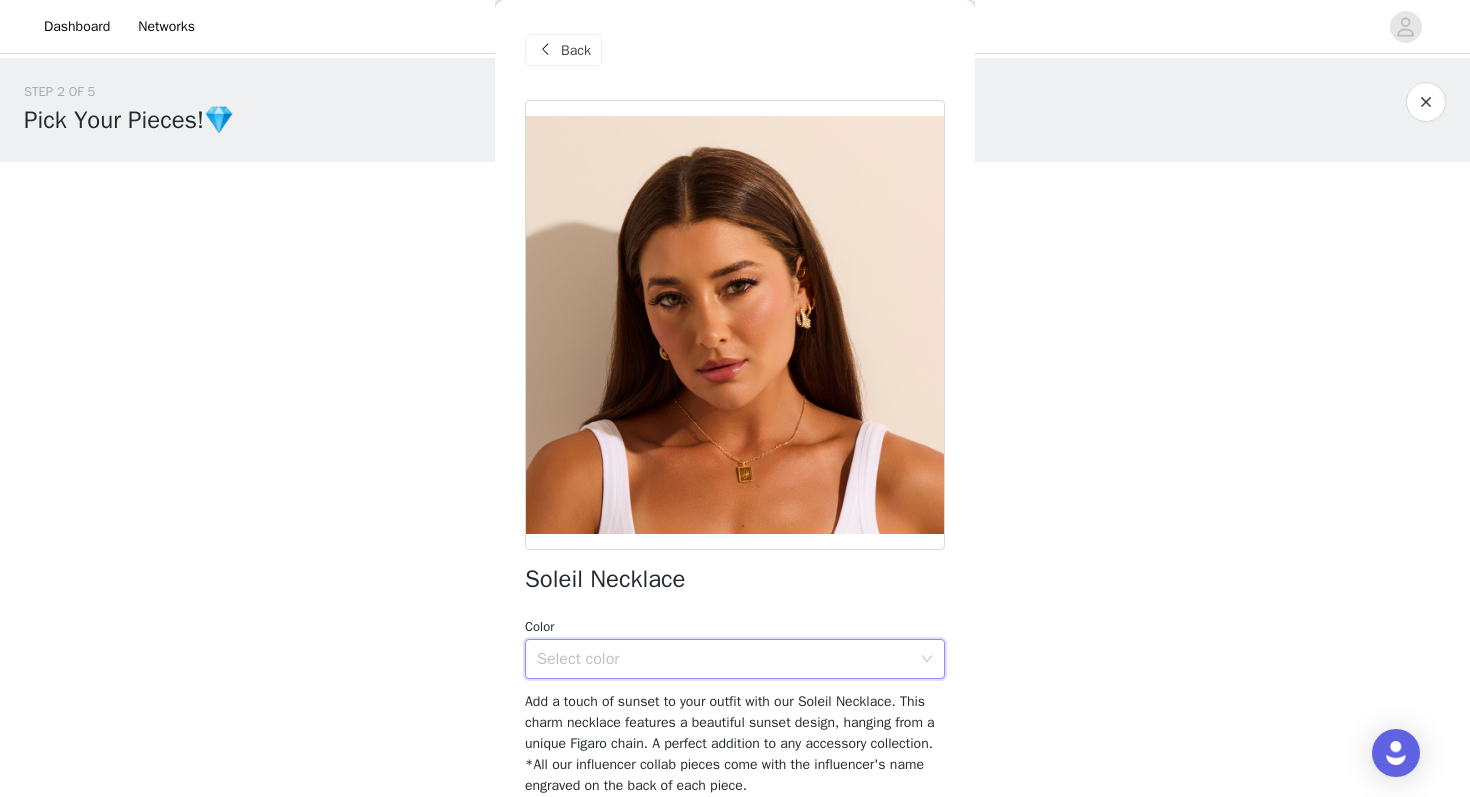 click on "Back" at bounding box center (563, 50) 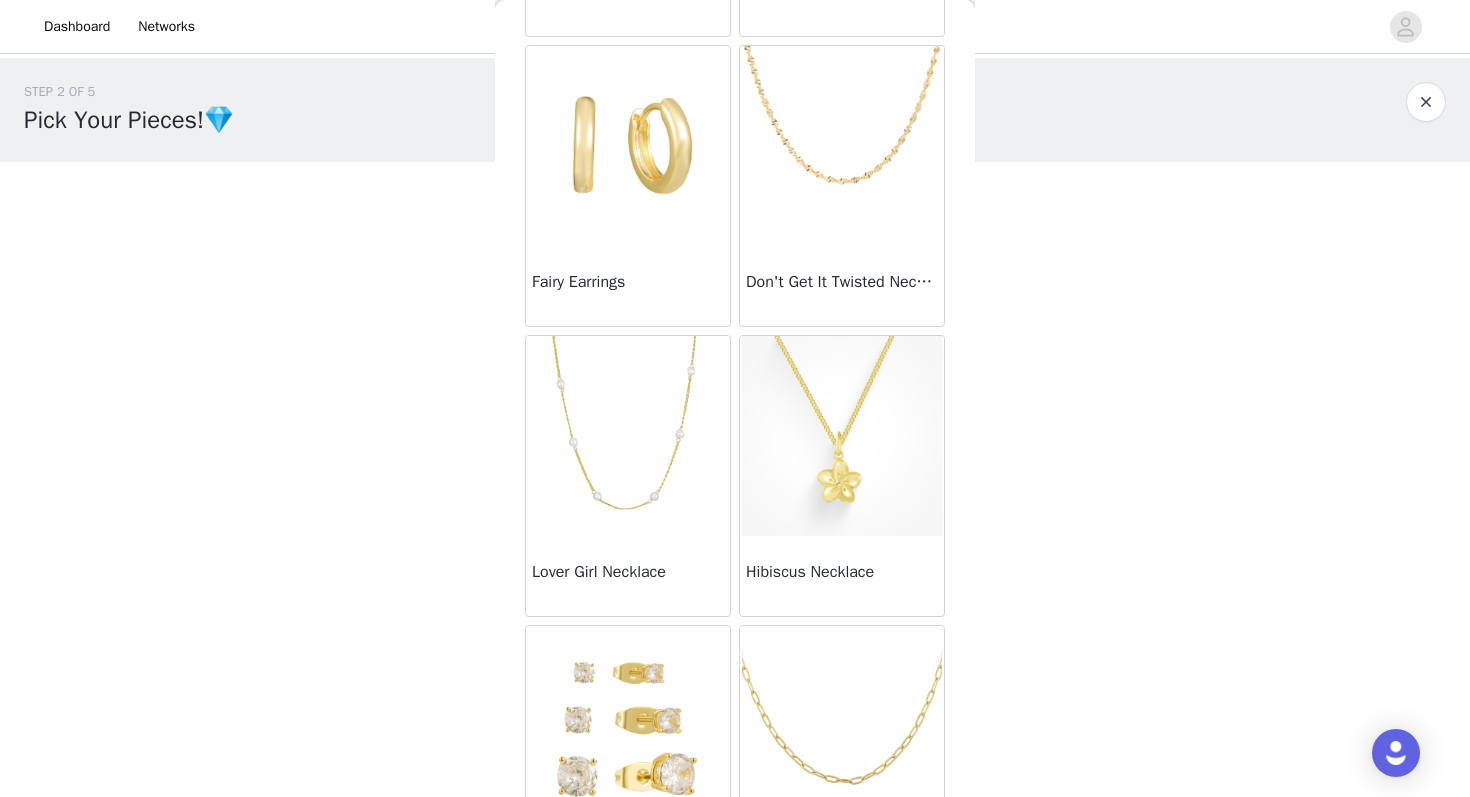 scroll, scrollTop: 640, scrollLeft: 0, axis: vertical 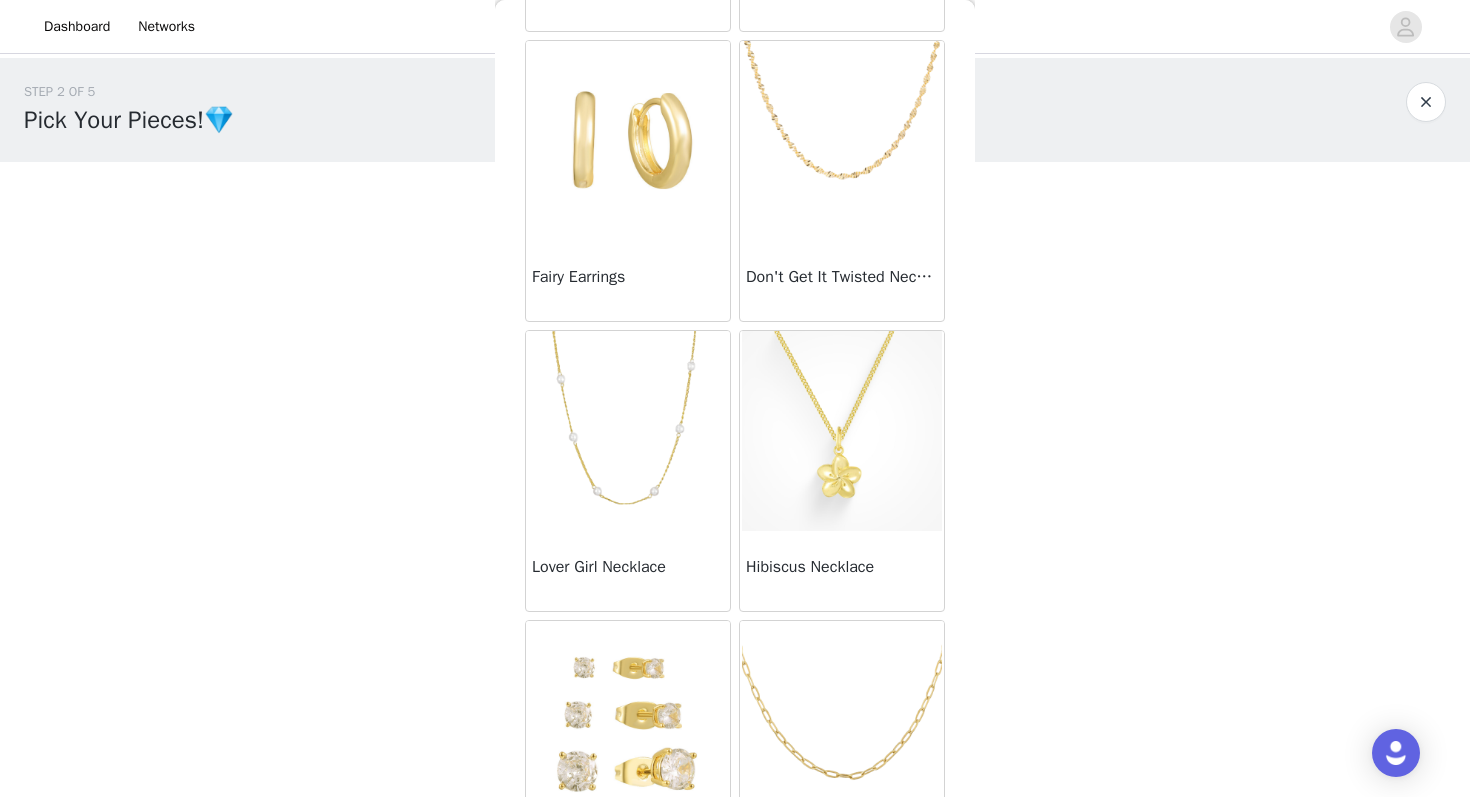 click at bounding box center [842, 431] 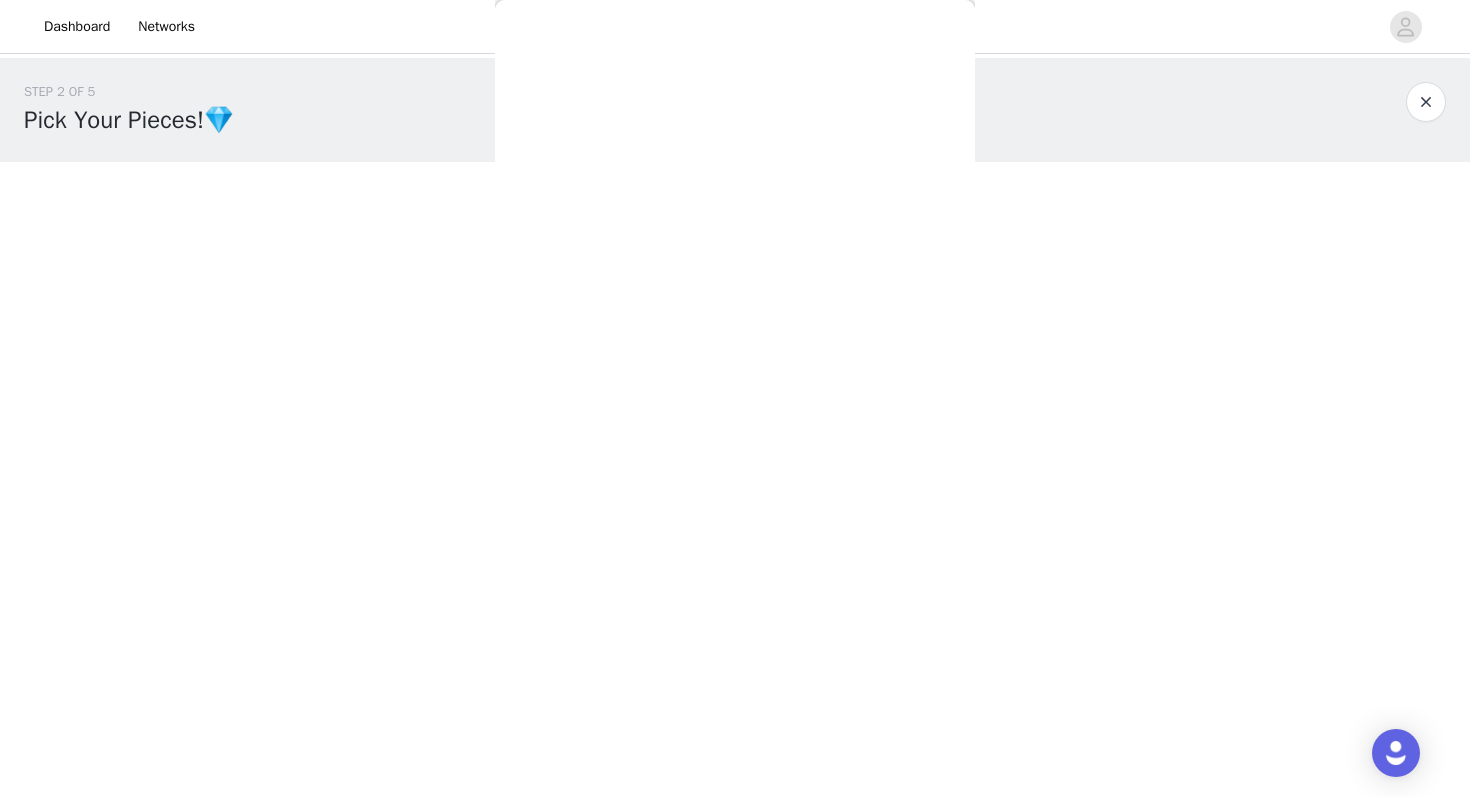 scroll, scrollTop: 61, scrollLeft: 0, axis: vertical 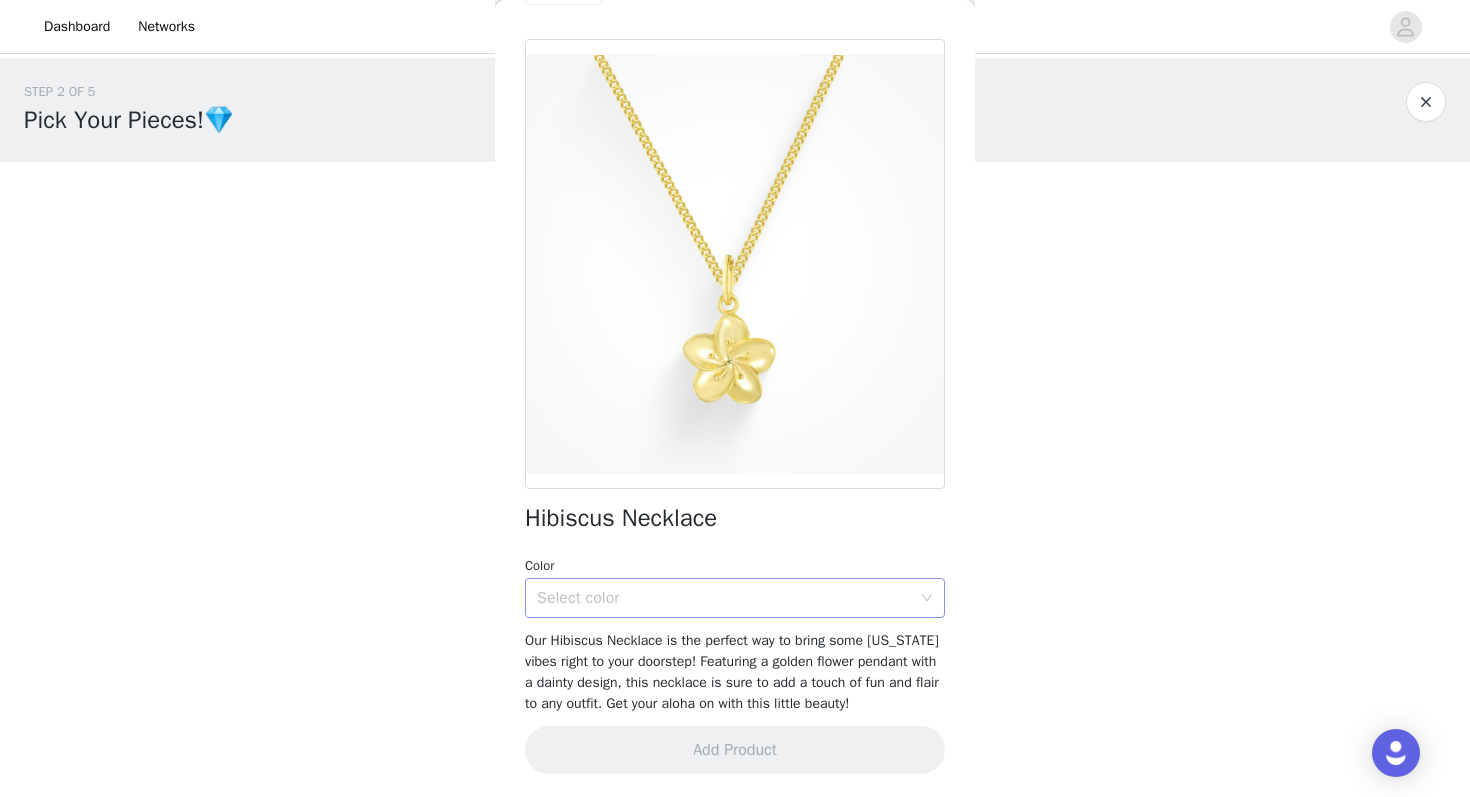 click on "Select color" at bounding box center [724, 598] 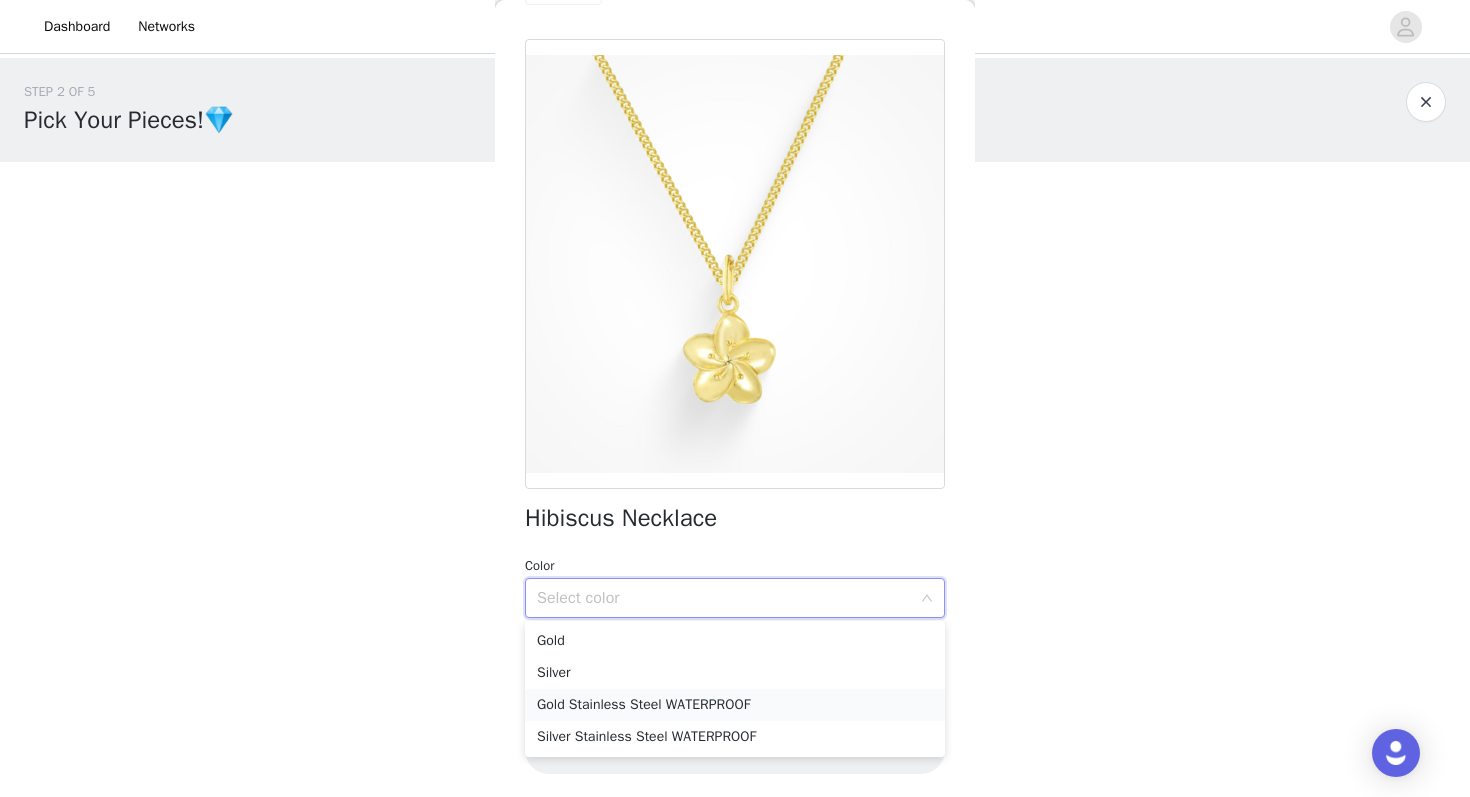 click on "Gold Stainless Steel WATERPROOF" at bounding box center (735, 705) 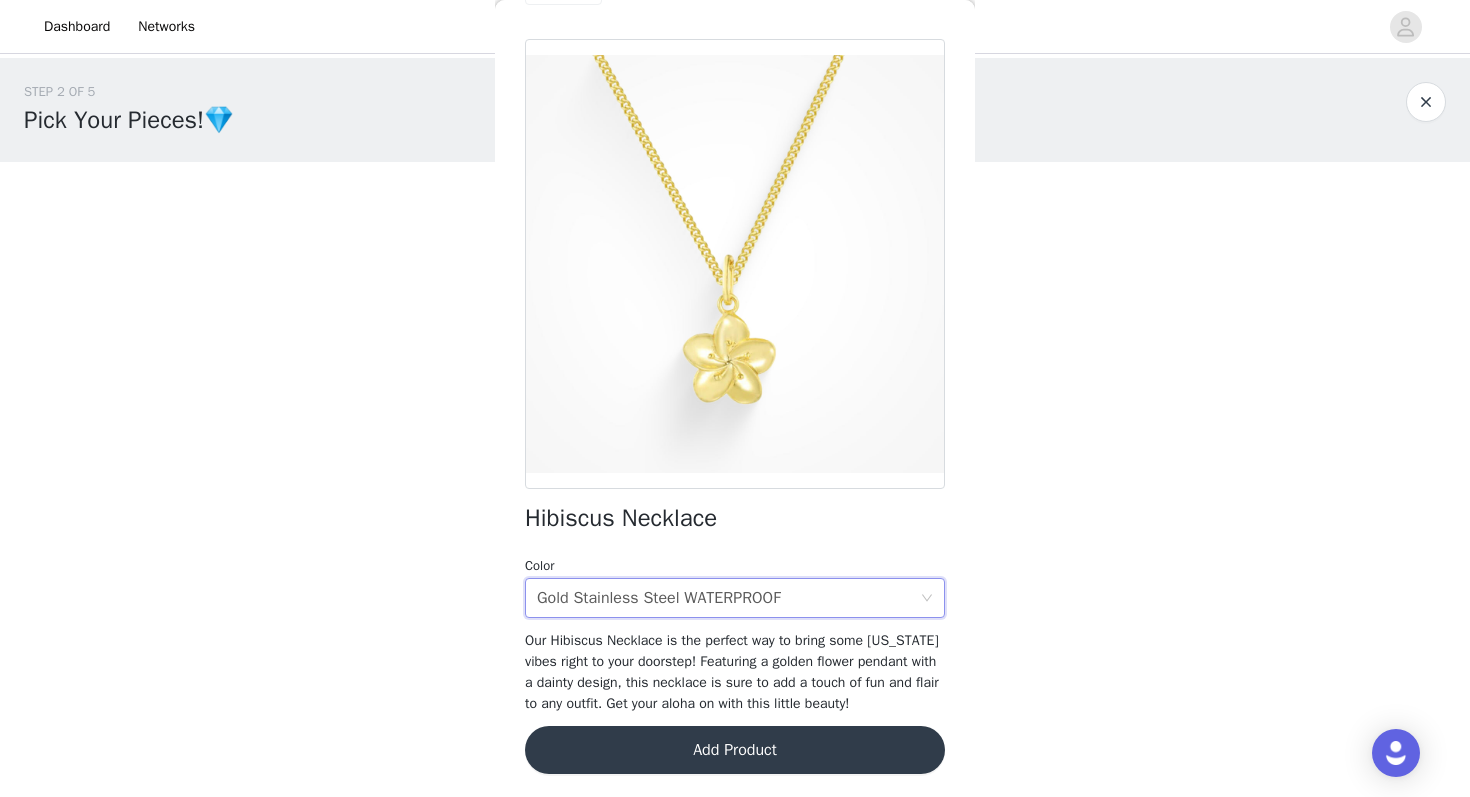 scroll, scrollTop: 0, scrollLeft: 0, axis: both 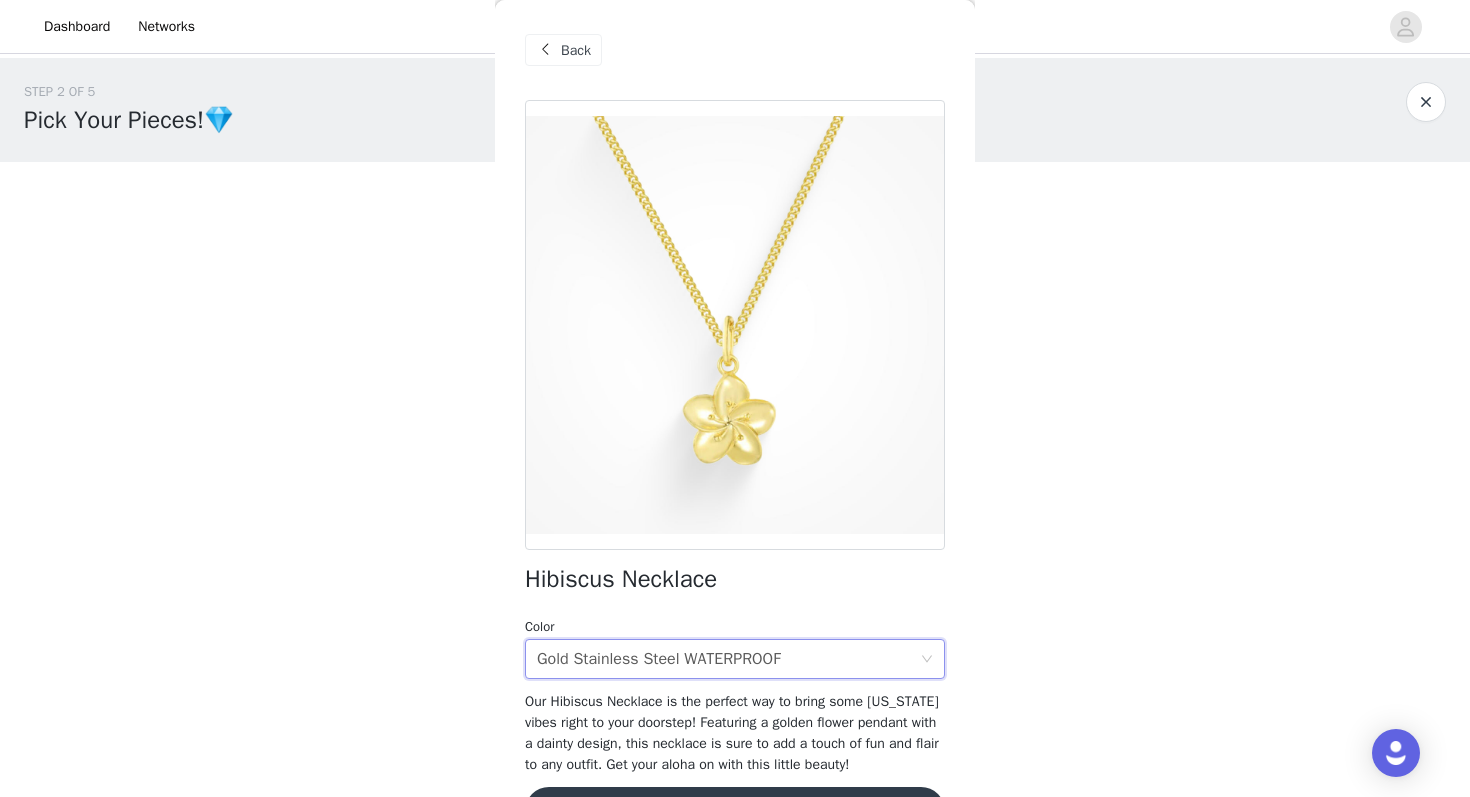 click on "Back" at bounding box center (576, 50) 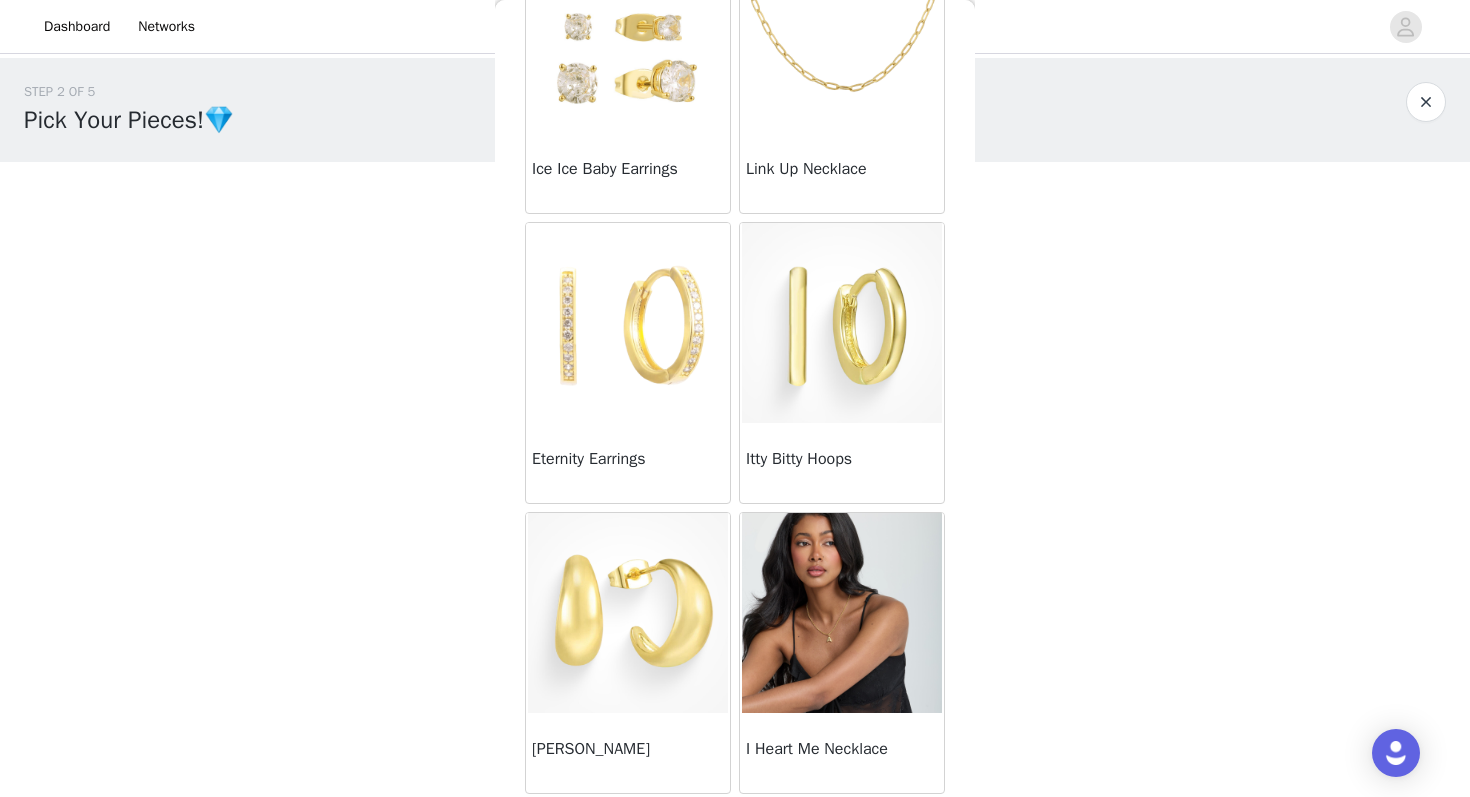 scroll, scrollTop: 1329, scrollLeft: 0, axis: vertical 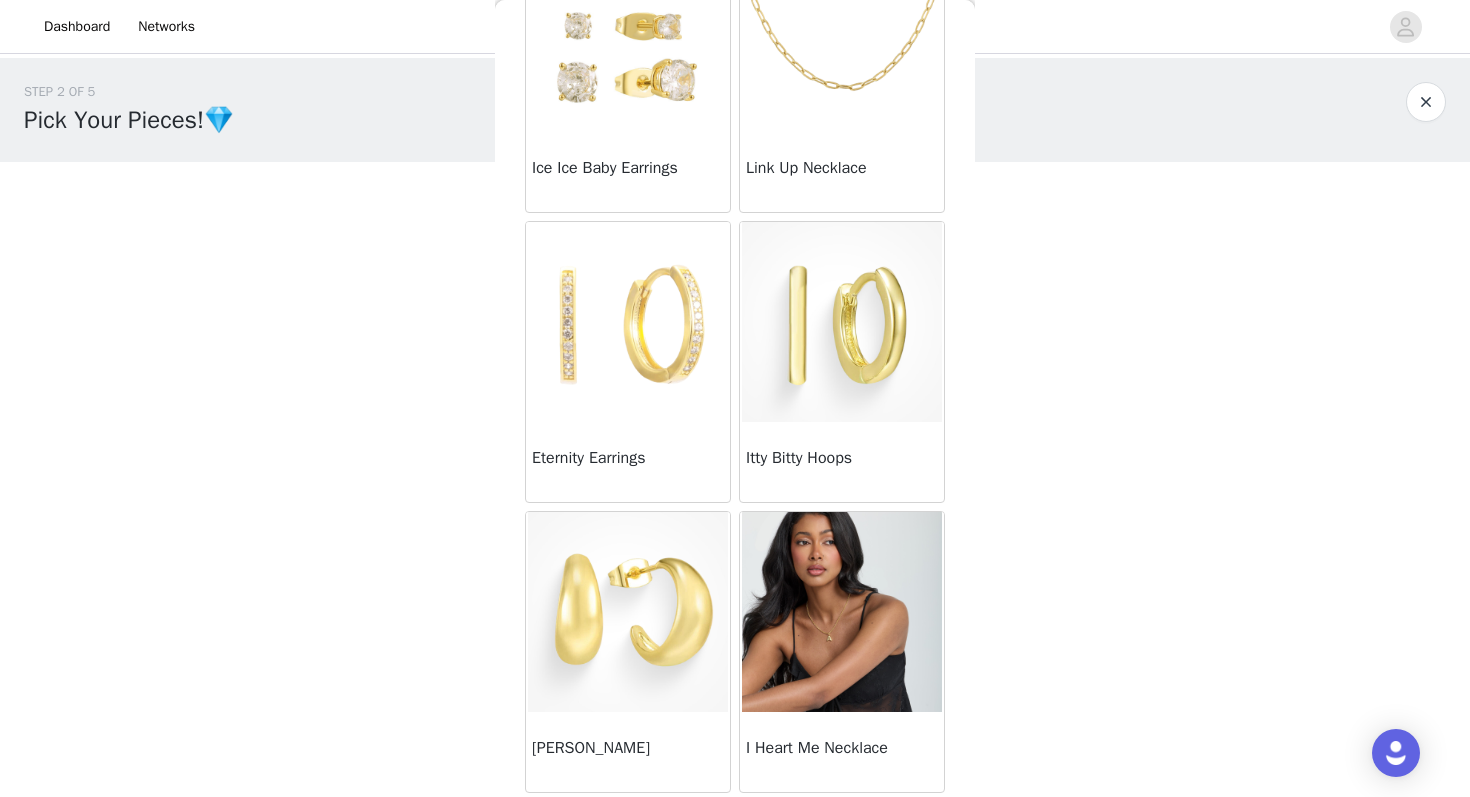 click at bounding box center (842, 612) 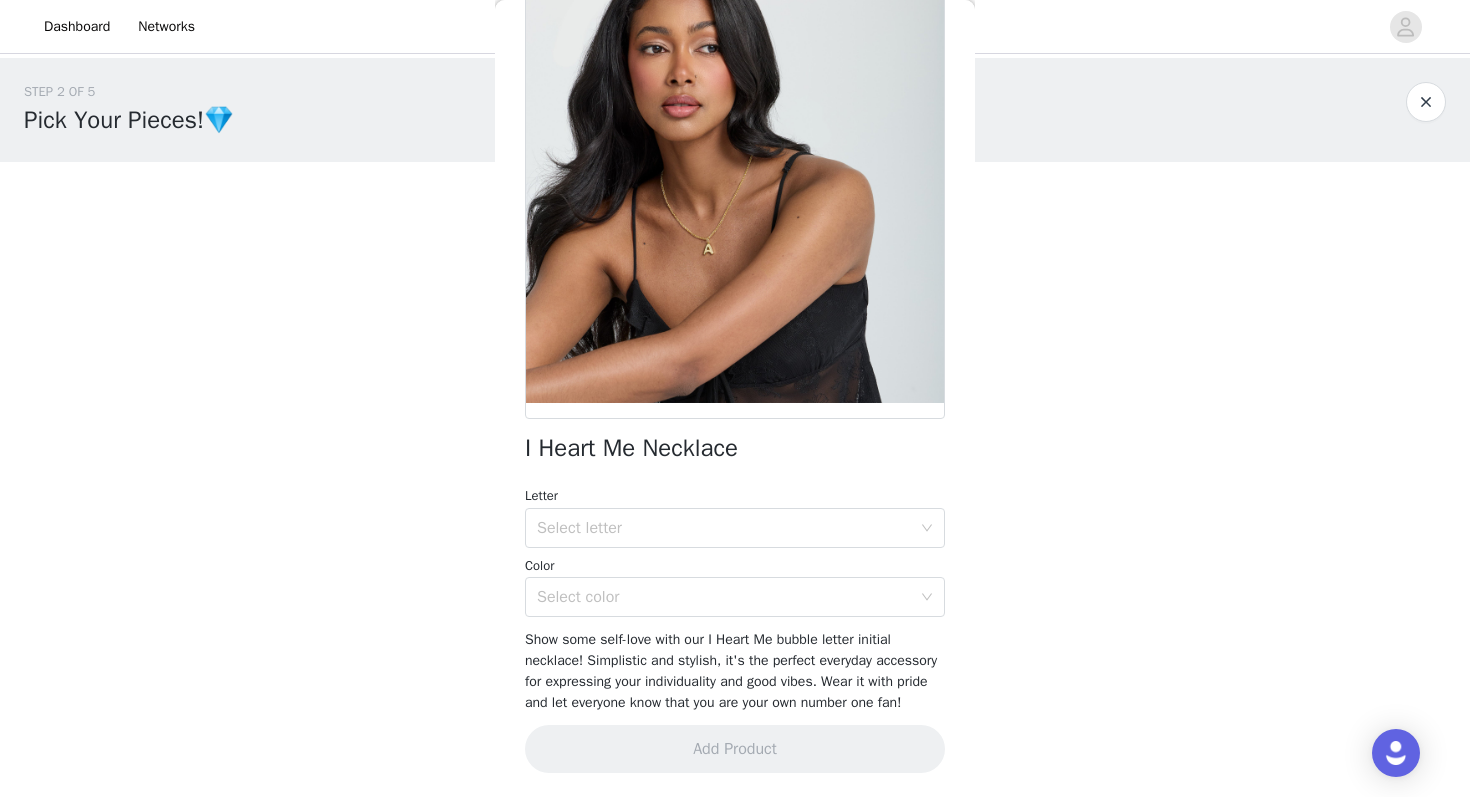 scroll, scrollTop: 152, scrollLeft: 0, axis: vertical 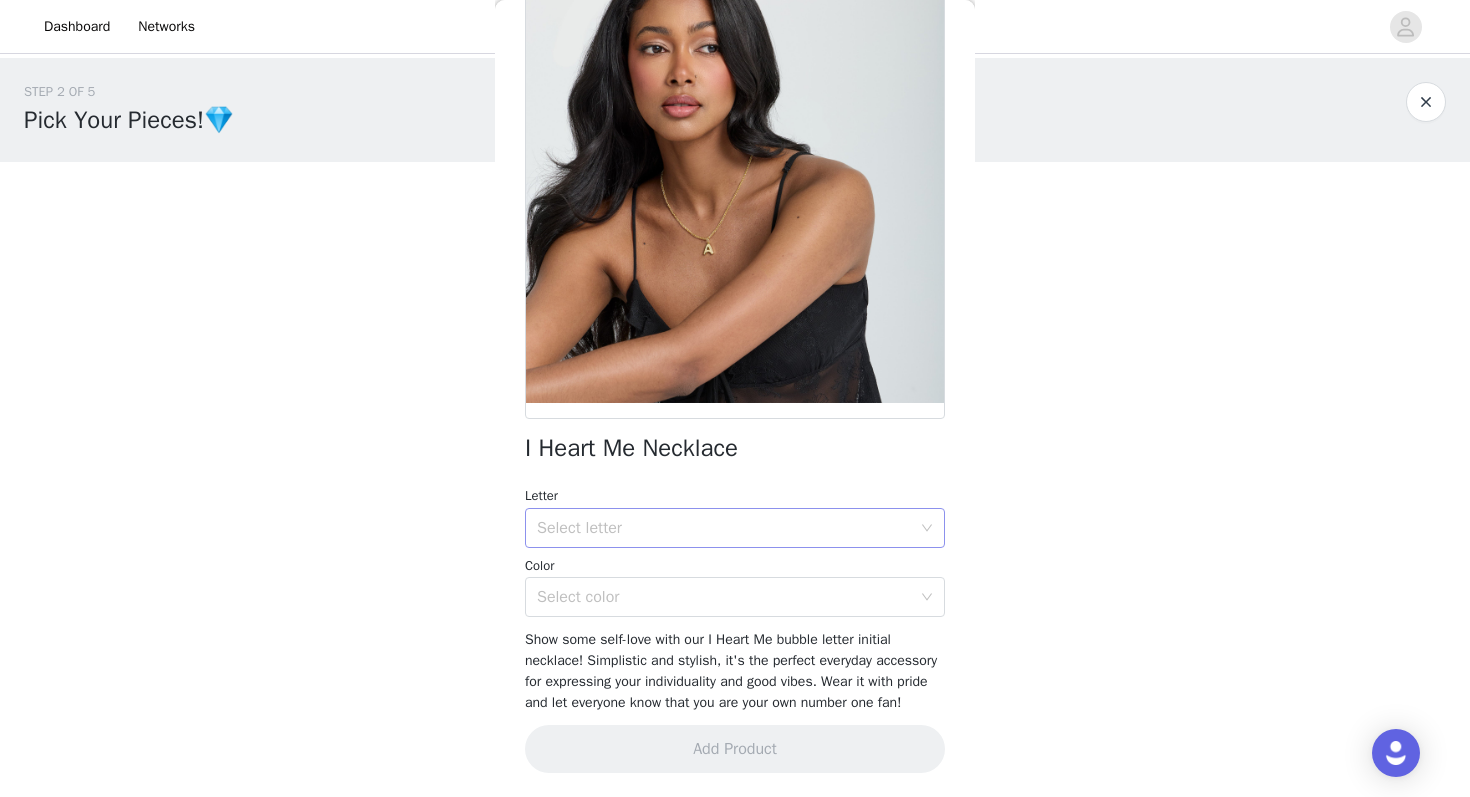 click on "Select letter" at bounding box center [724, 528] 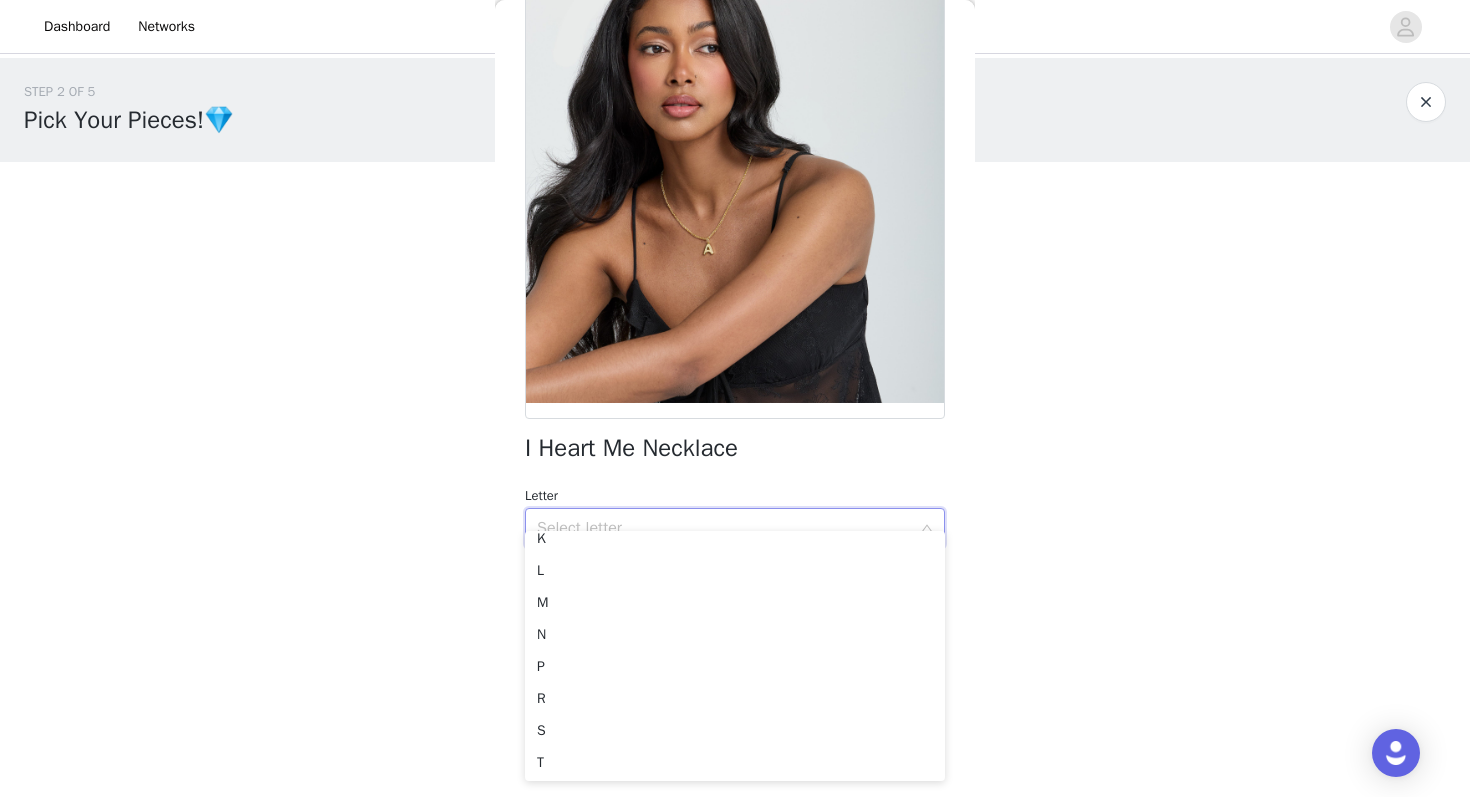 scroll, scrollTop: 270, scrollLeft: 0, axis: vertical 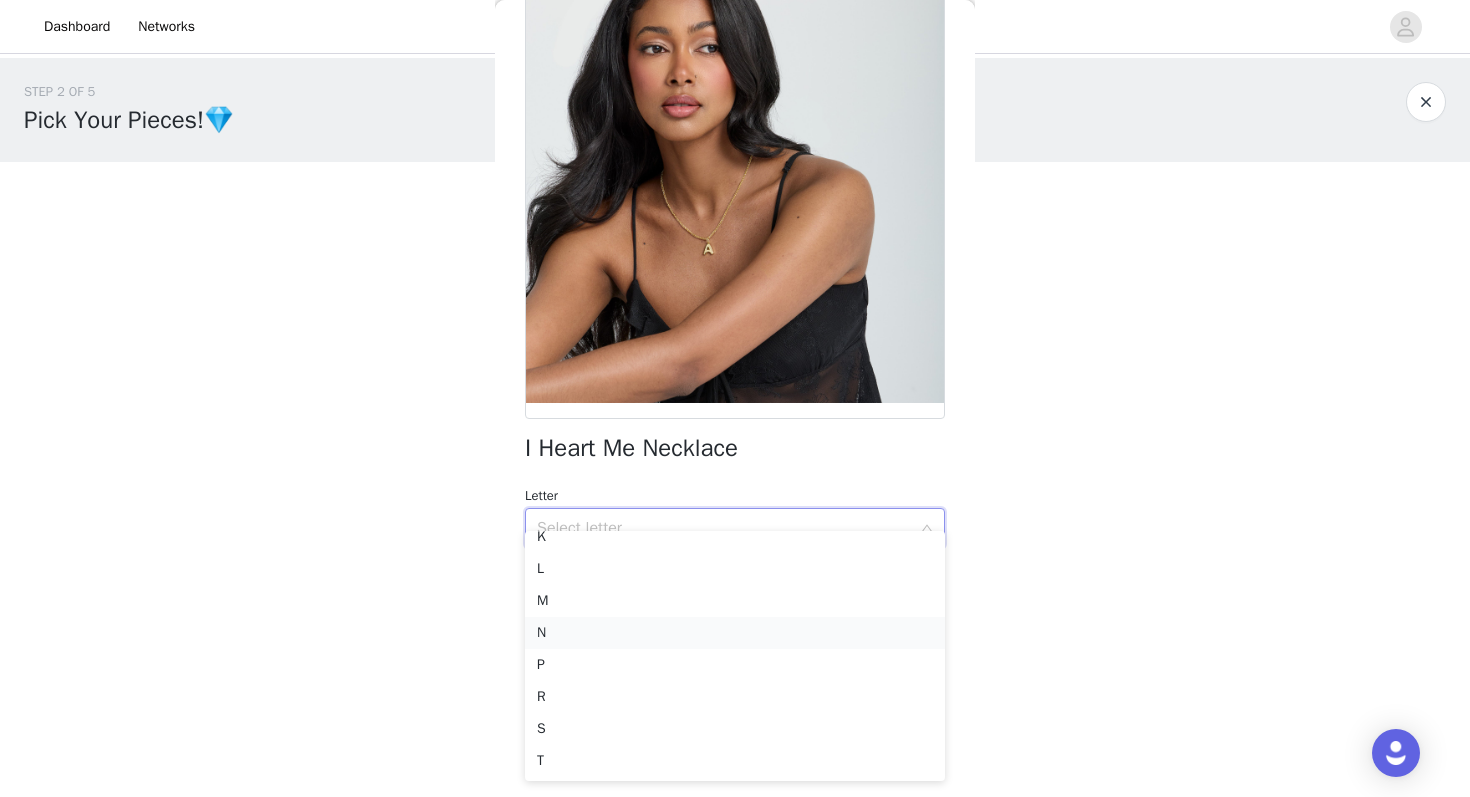 click on "N" at bounding box center (735, 633) 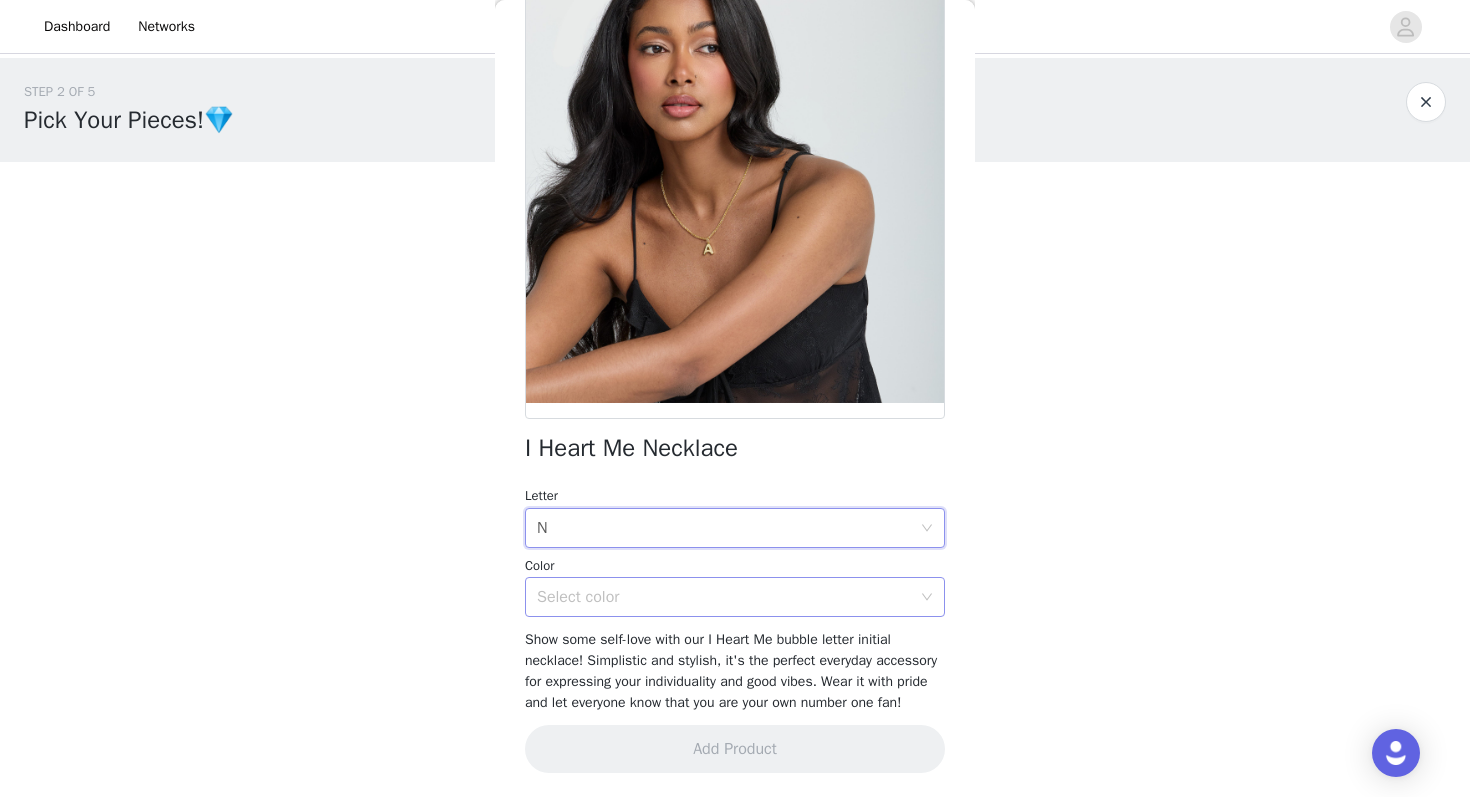 click on "Select color" at bounding box center (724, 597) 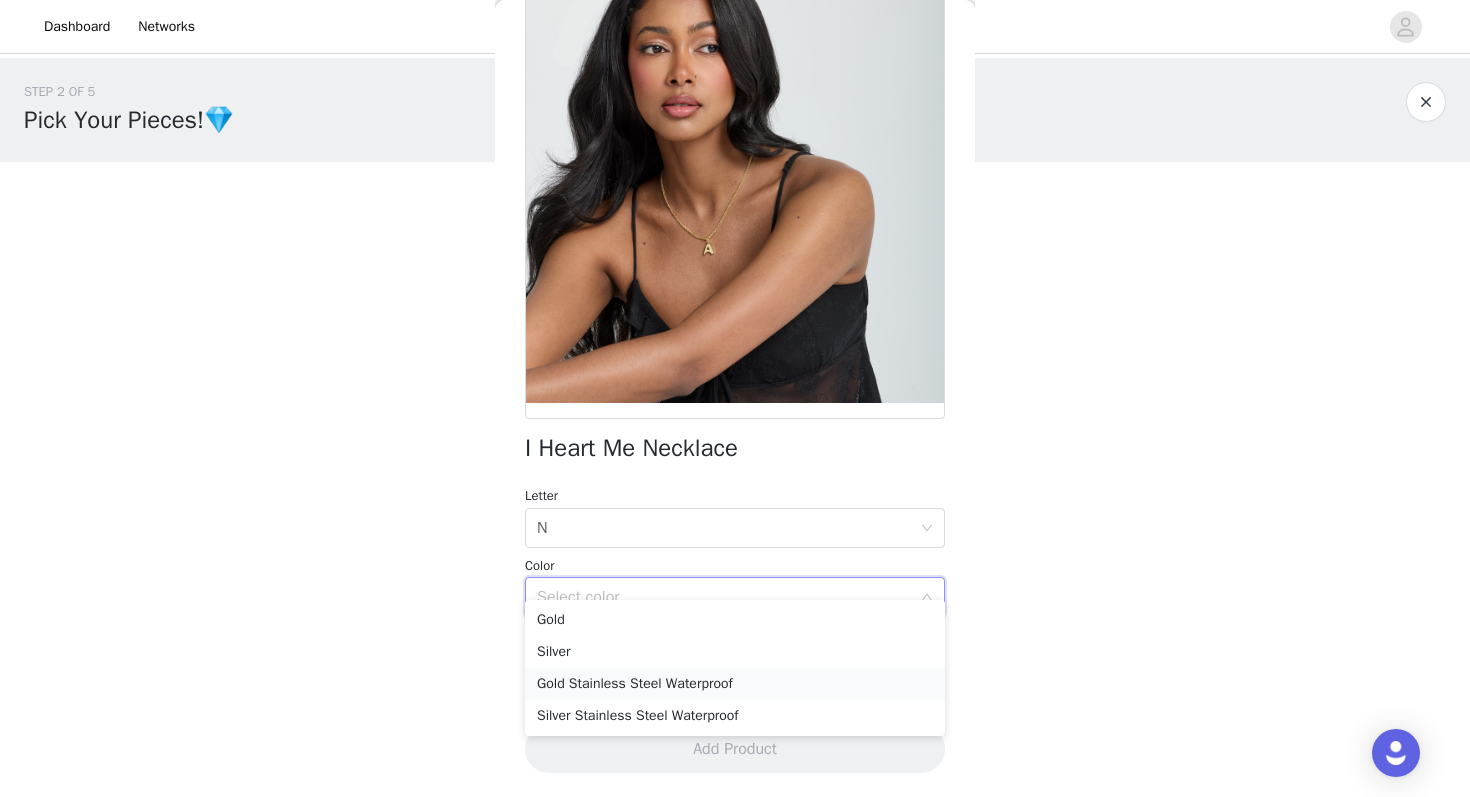 click on "Gold Stainless Steel Waterproof" at bounding box center (735, 684) 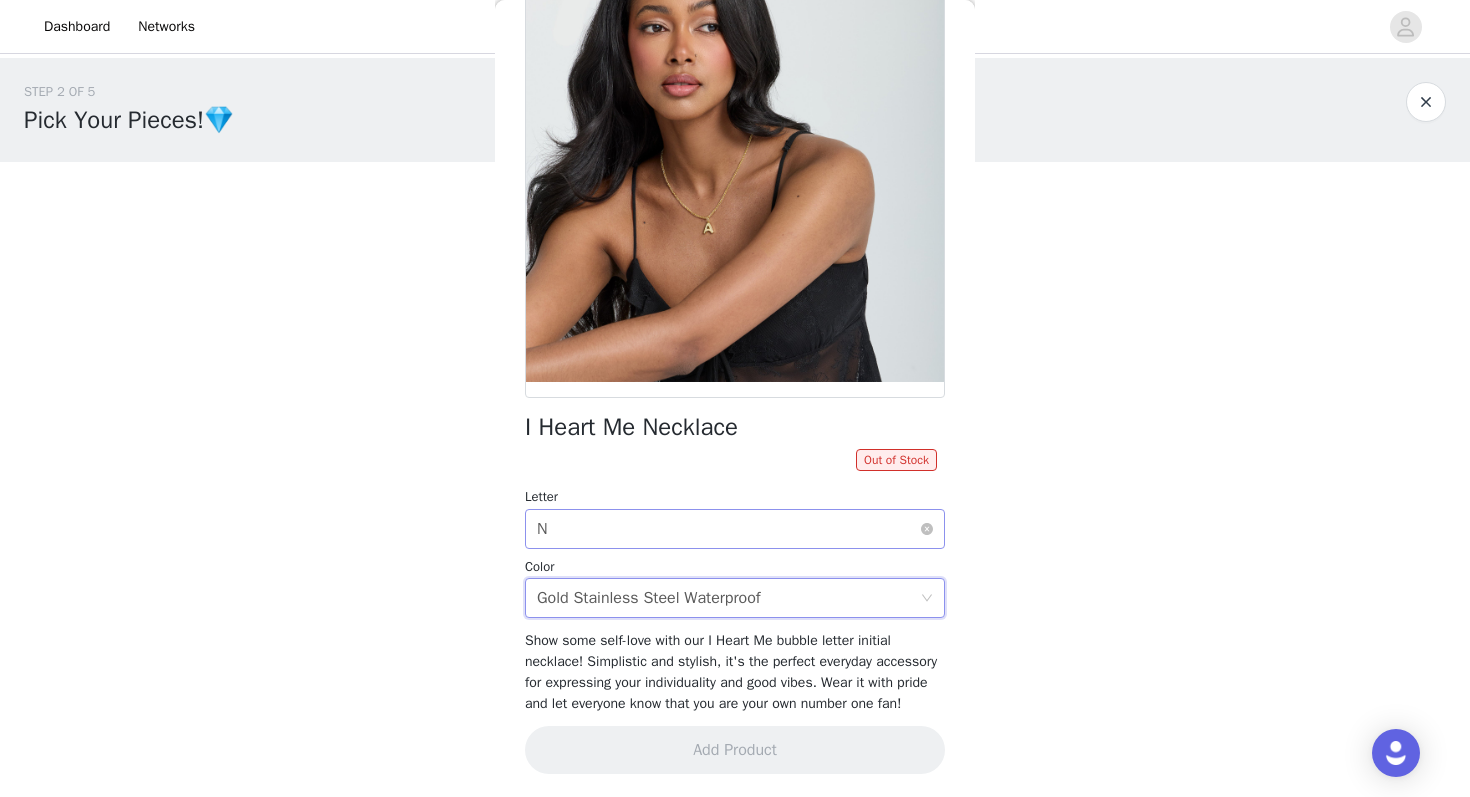 click on "Select letter N" at bounding box center [728, 529] 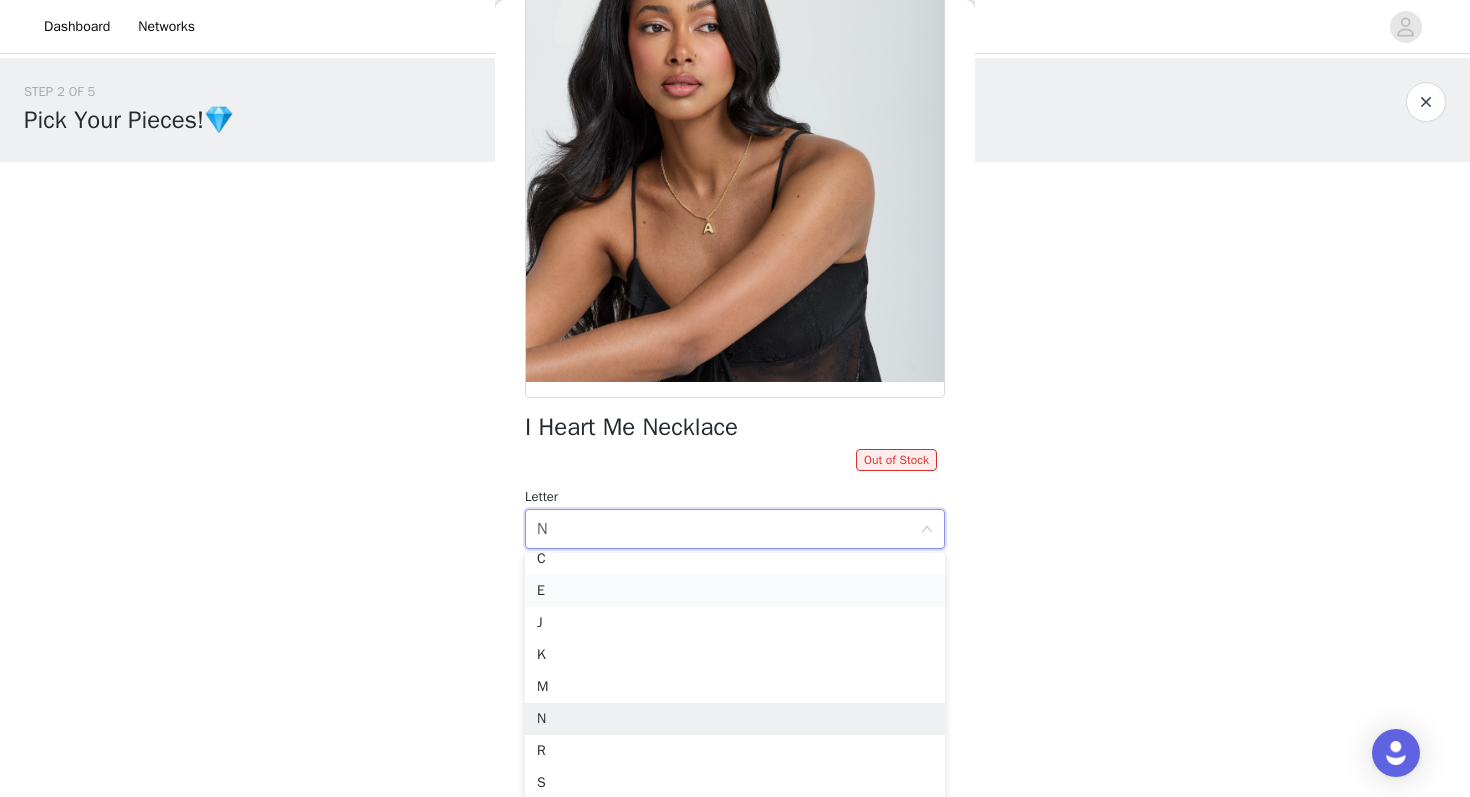 scroll, scrollTop: 36, scrollLeft: 0, axis: vertical 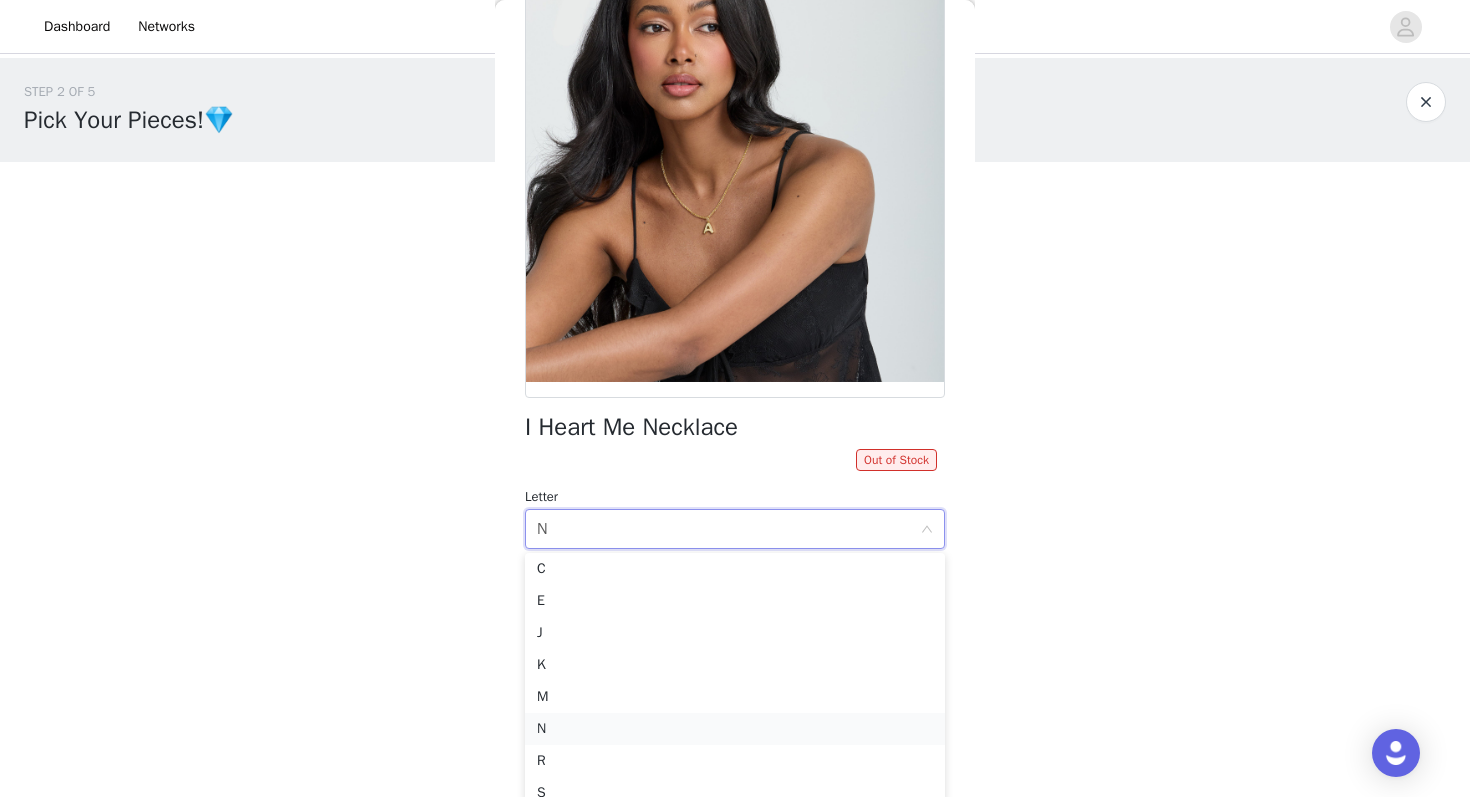 click on "N" at bounding box center (735, 729) 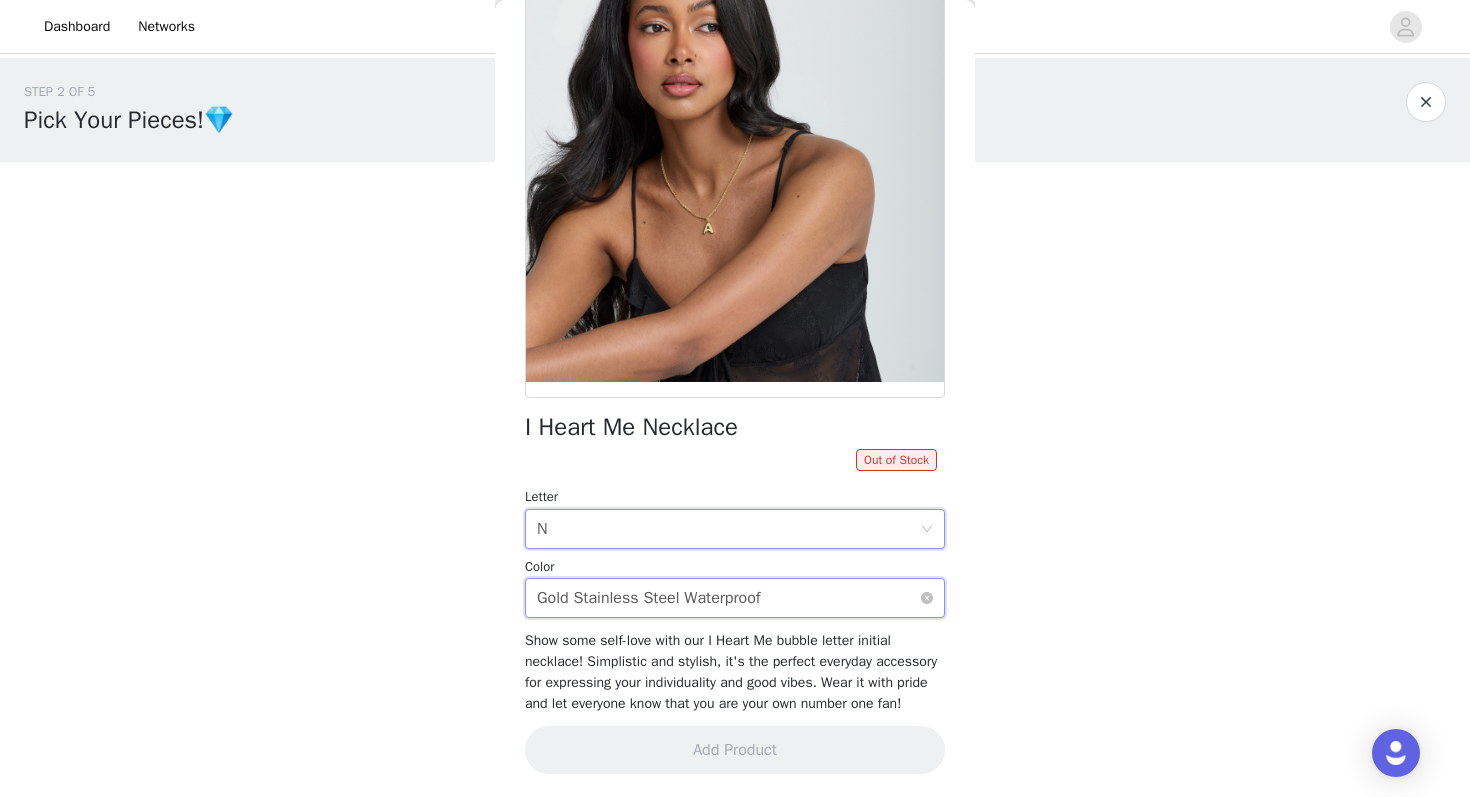 click on "Gold Stainless Steel Waterproof" at bounding box center [649, 598] 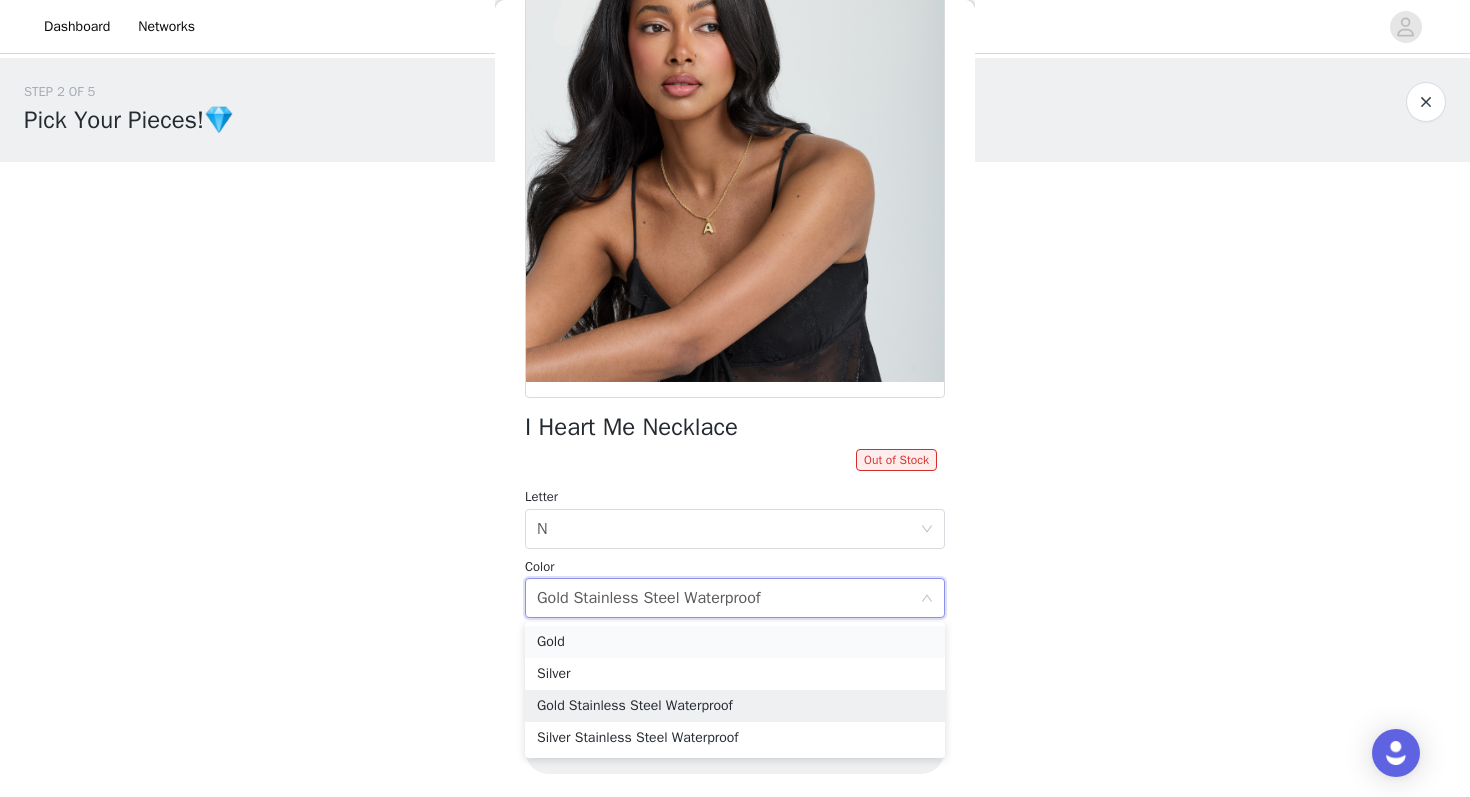 click on "Gold" at bounding box center (735, 642) 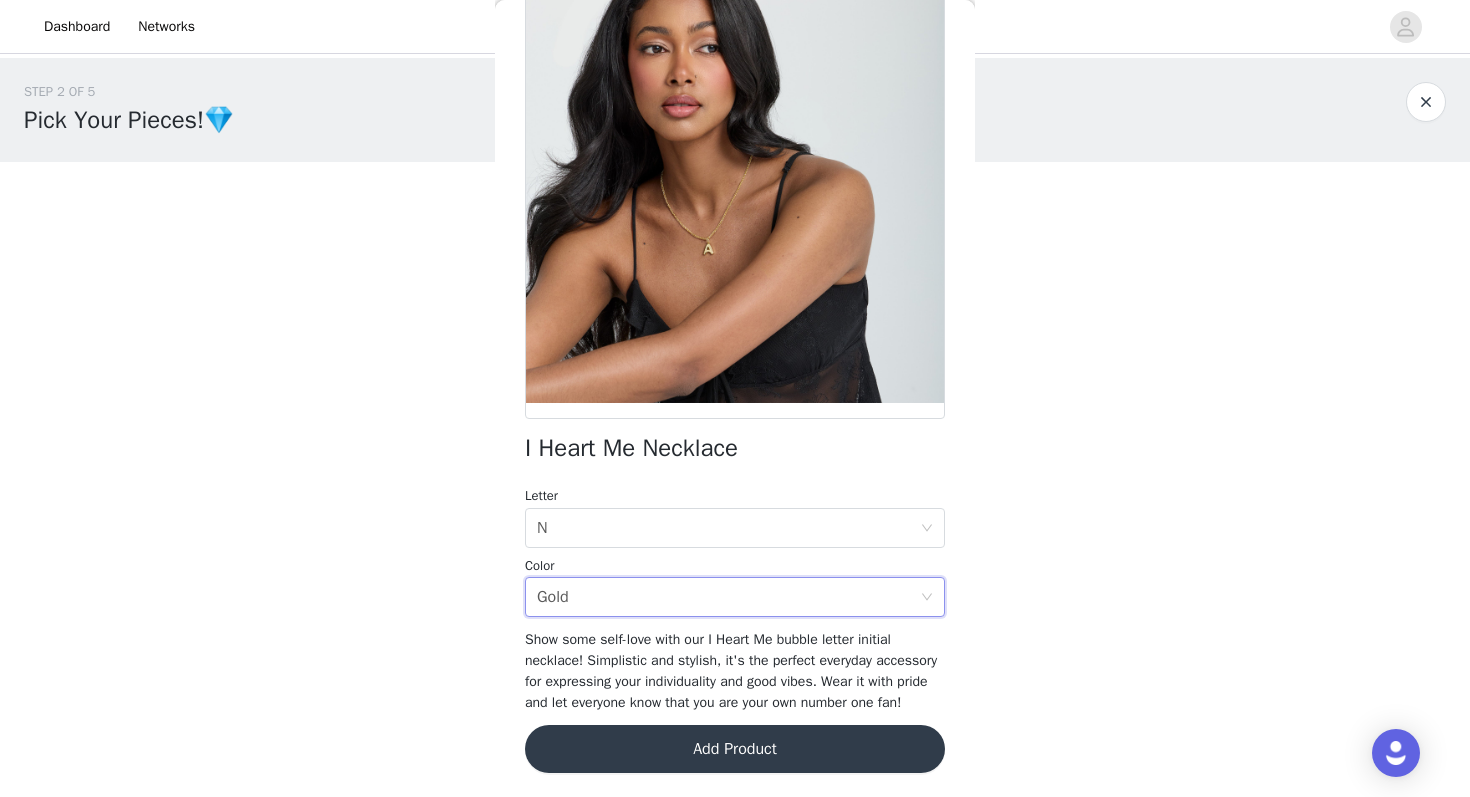 click on "Add Product" at bounding box center (735, 749) 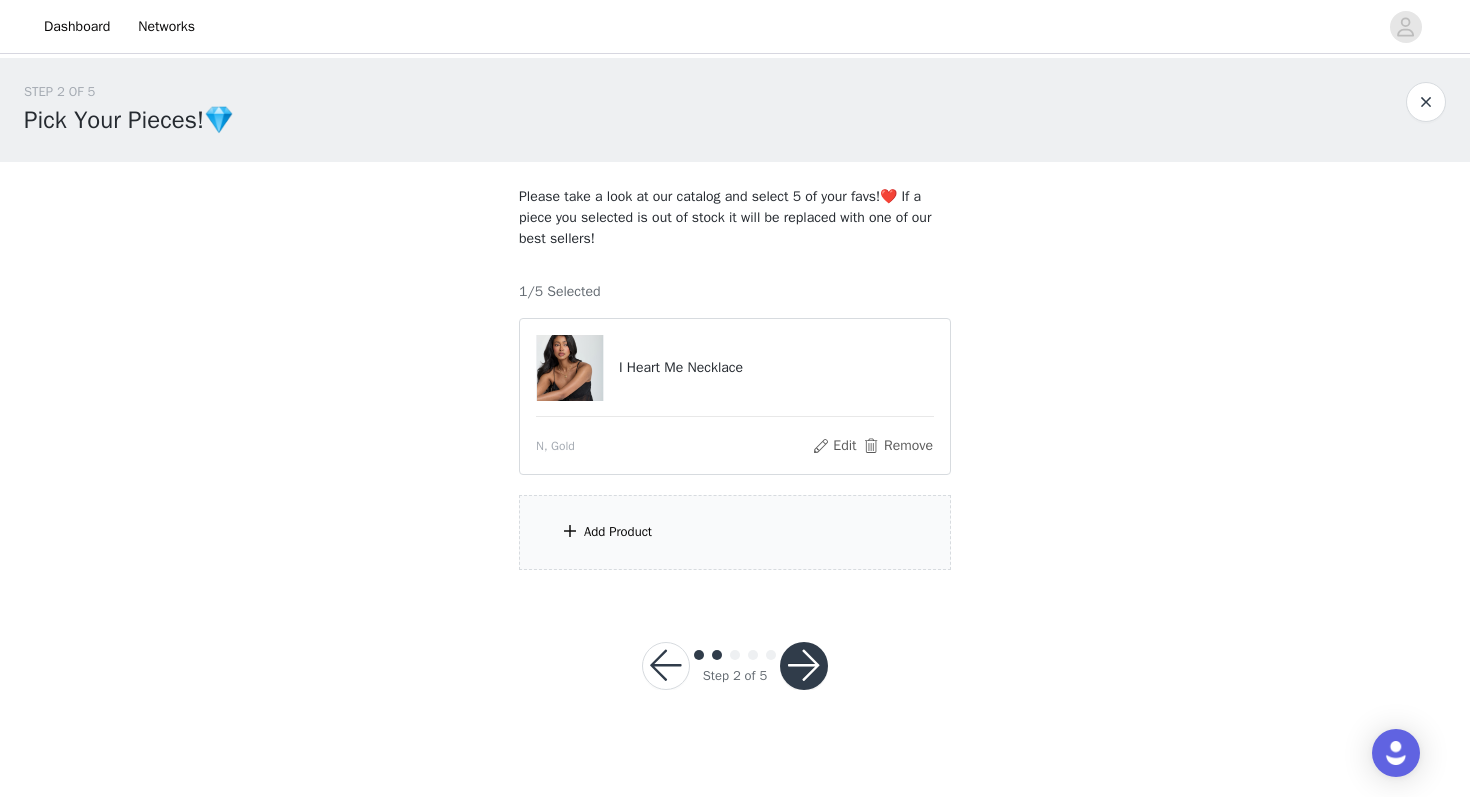 click on "Add Product" at bounding box center (618, 532) 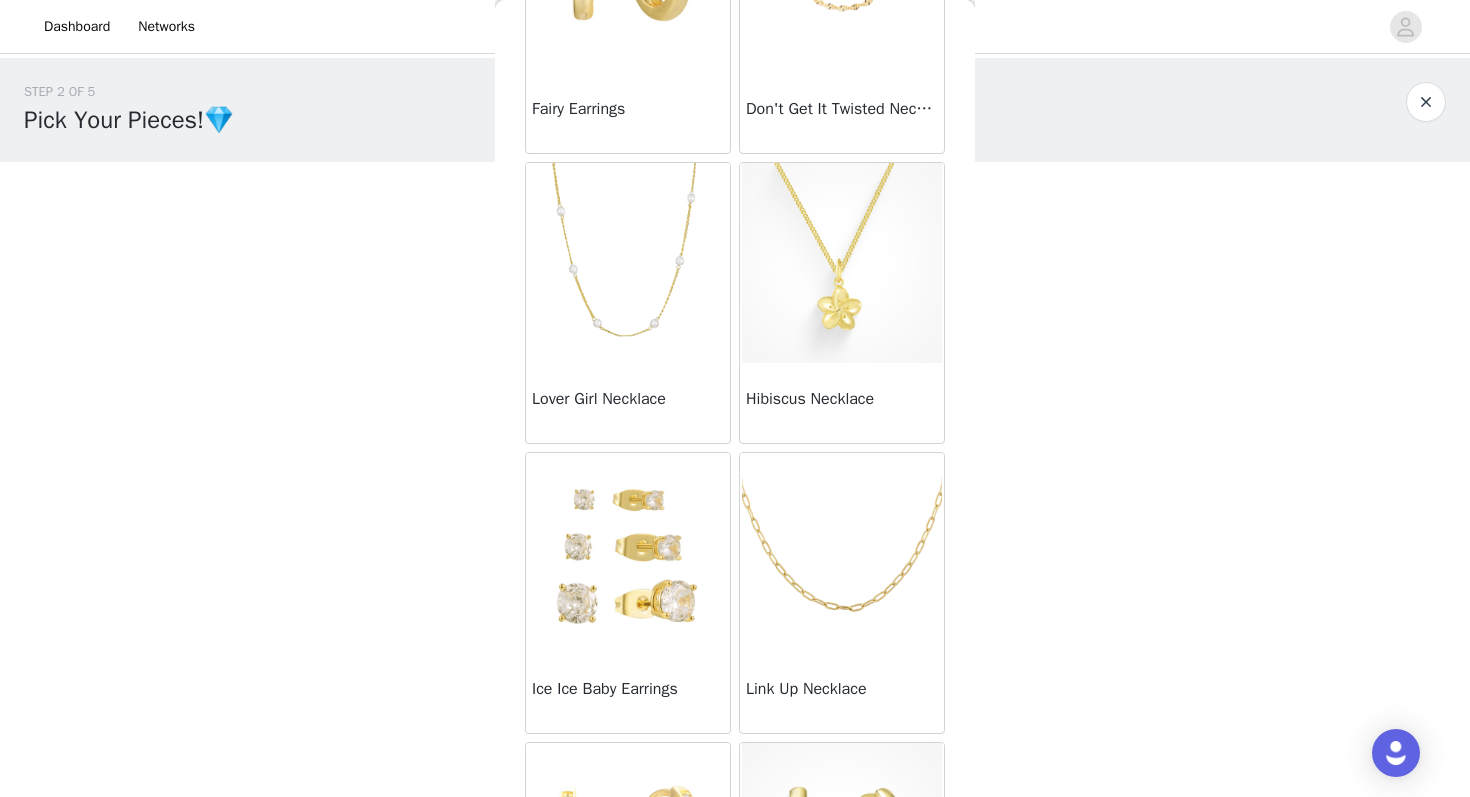 scroll, scrollTop: 812, scrollLeft: 0, axis: vertical 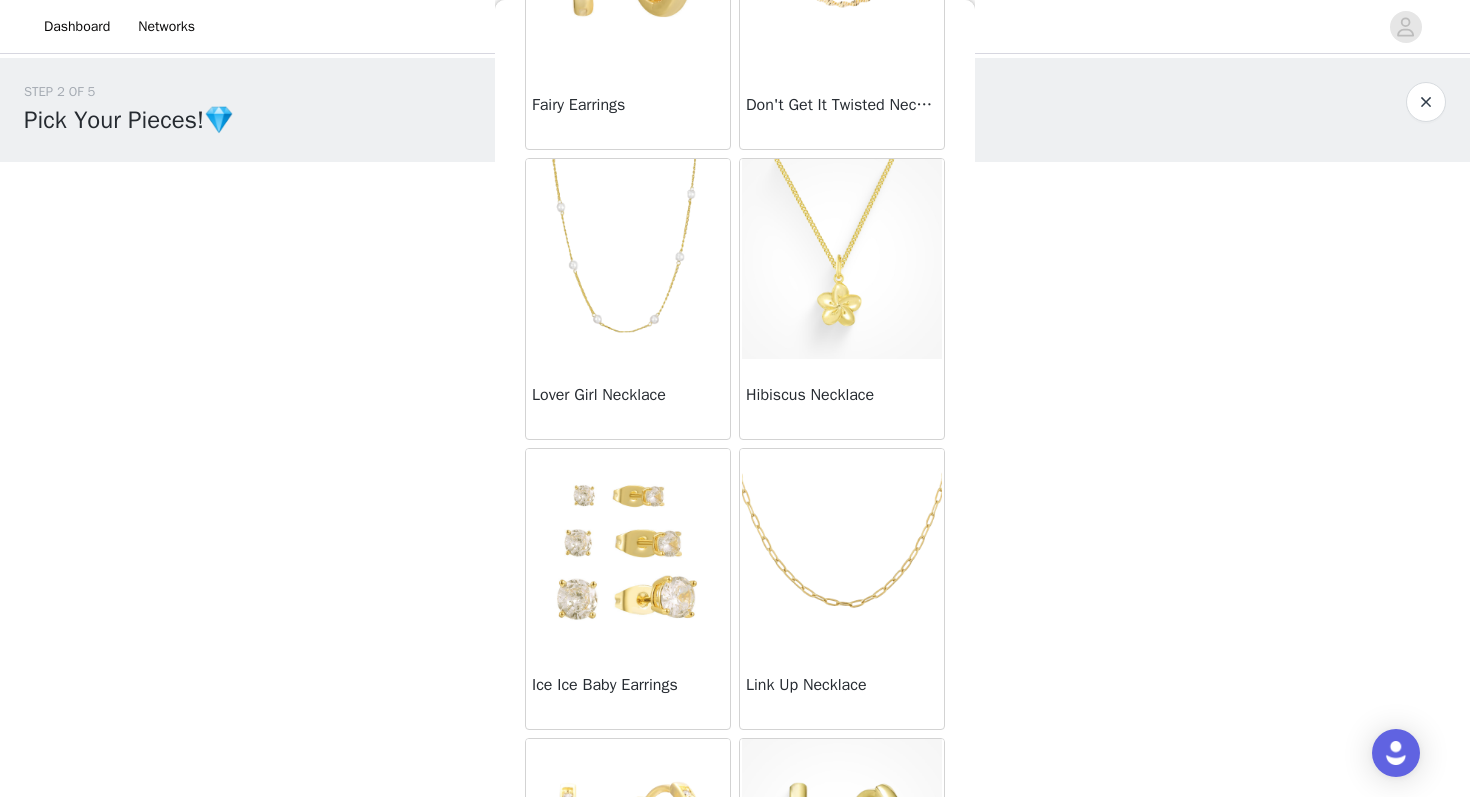 click at bounding box center [628, 259] 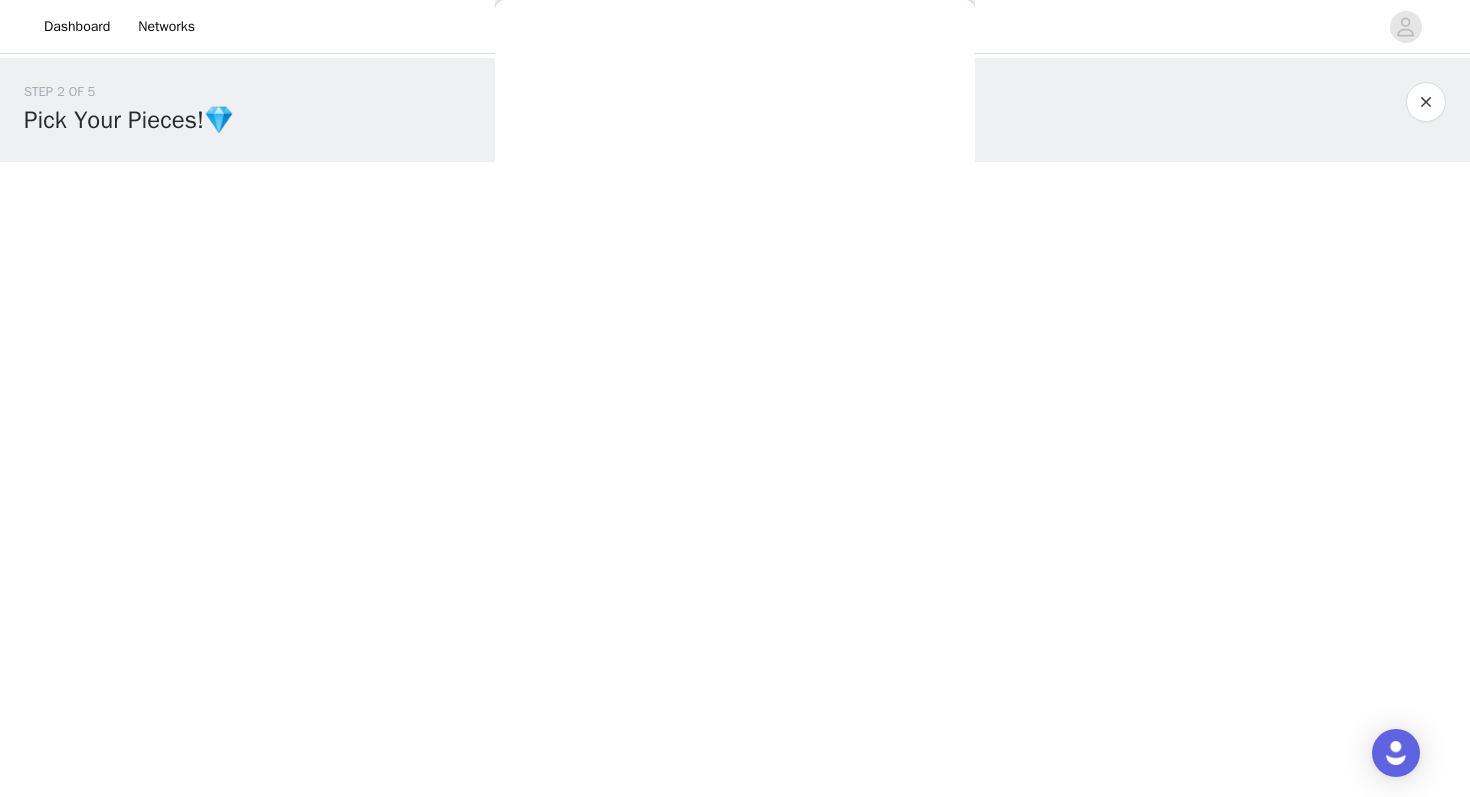 scroll, scrollTop: 61, scrollLeft: 0, axis: vertical 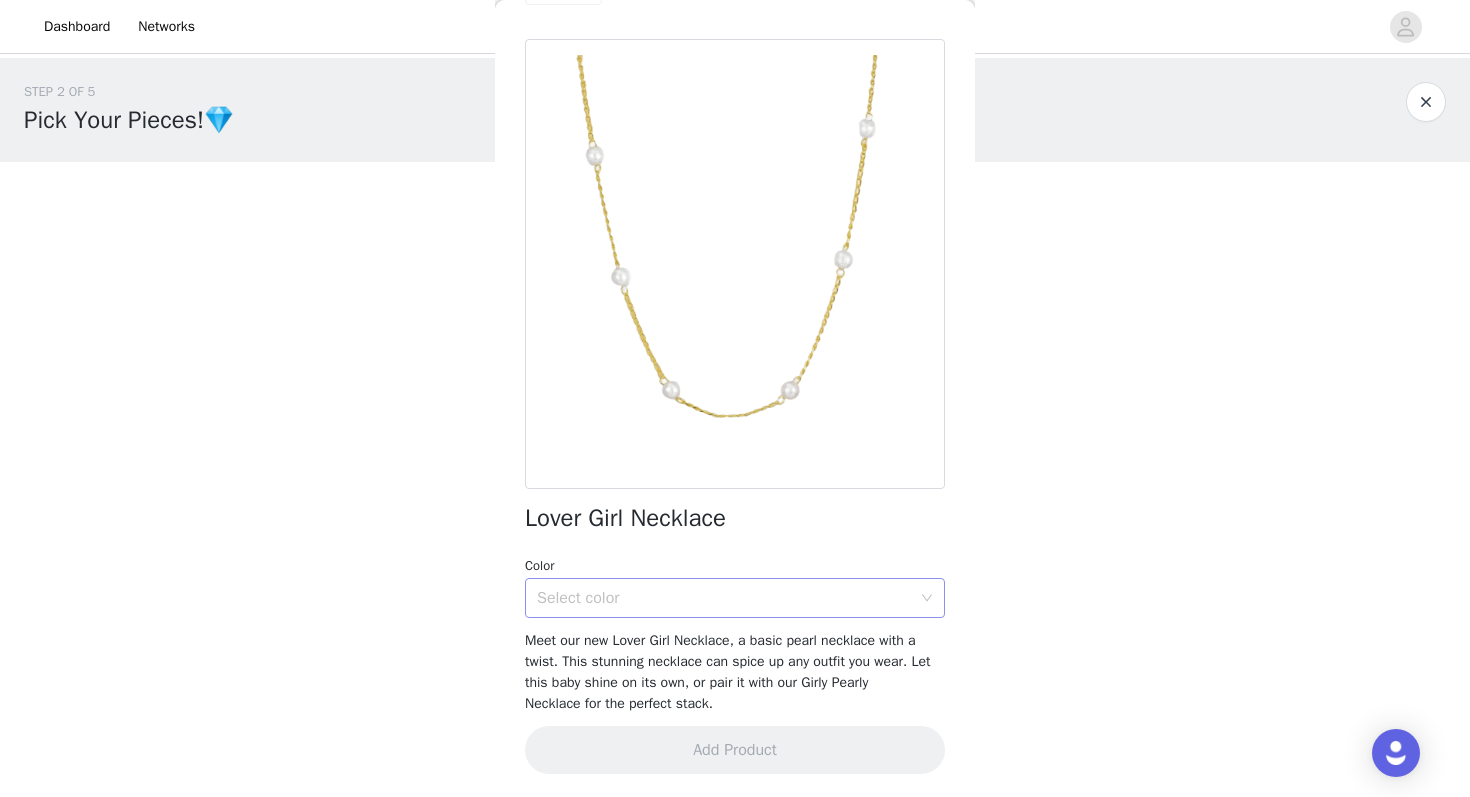click on "Select color" at bounding box center [724, 598] 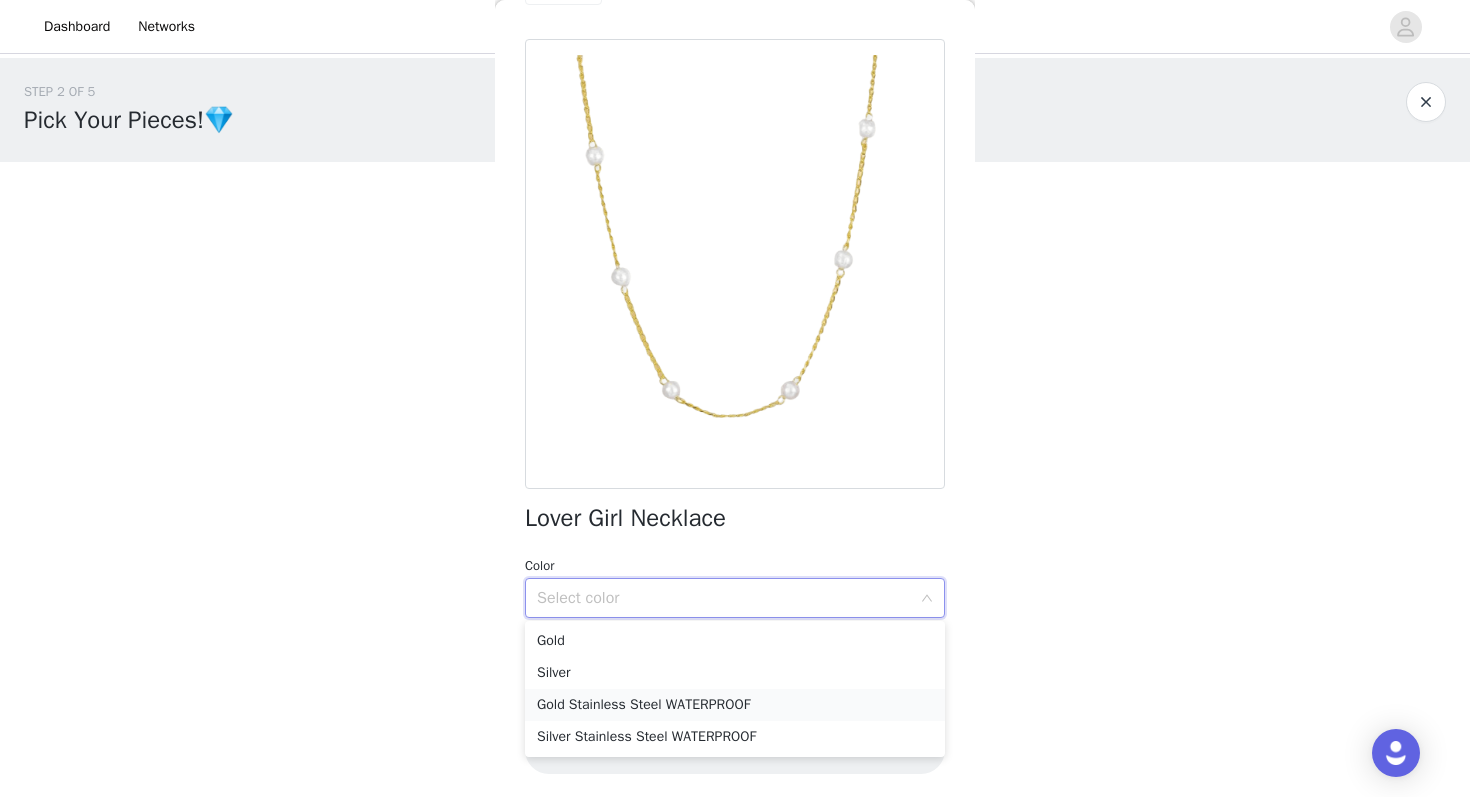 click on "Gold Stainless Steel WATERPROOF" at bounding box center (735, 705) 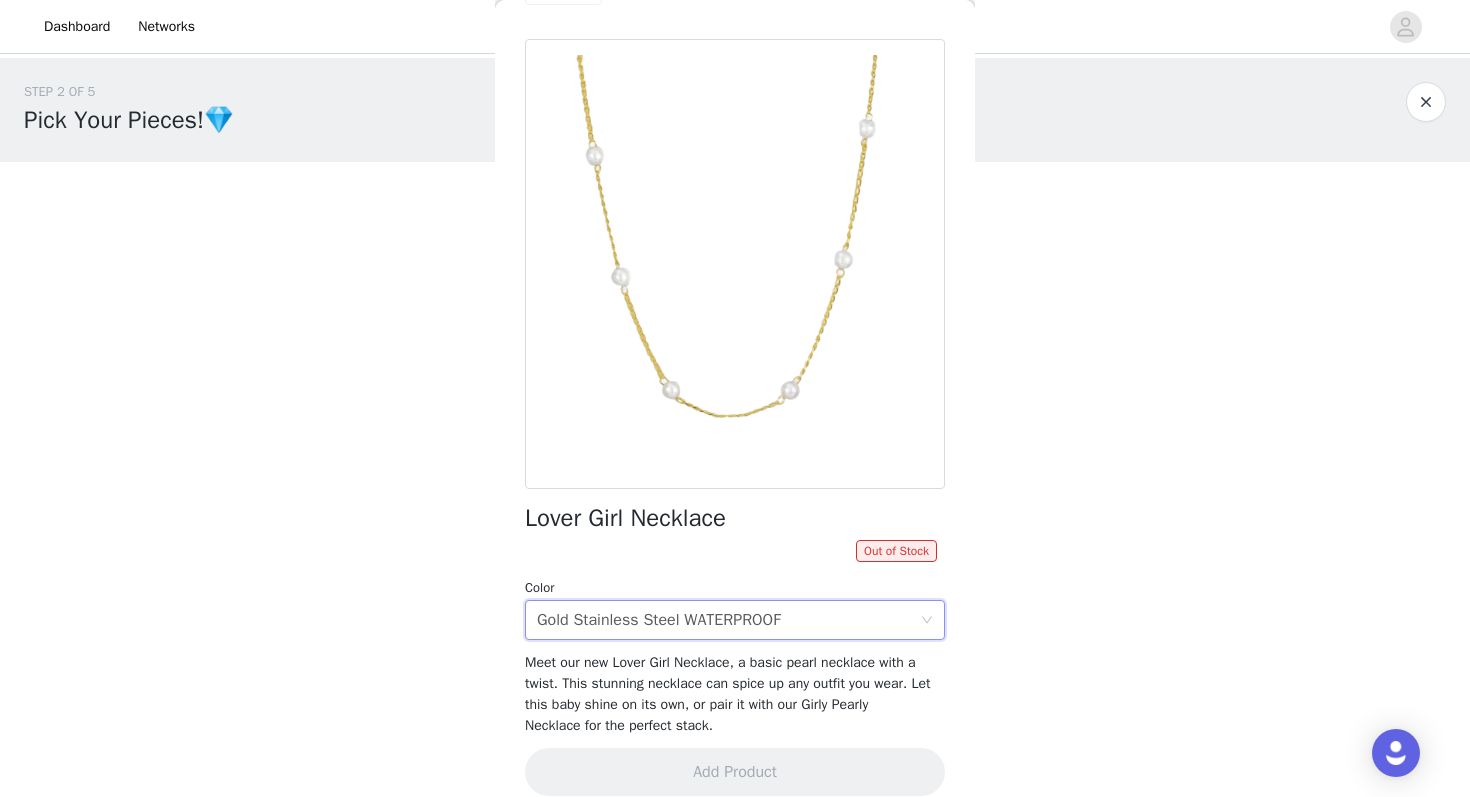 scroll, scrollTop: 0, scrollLeft: 0, axis: both 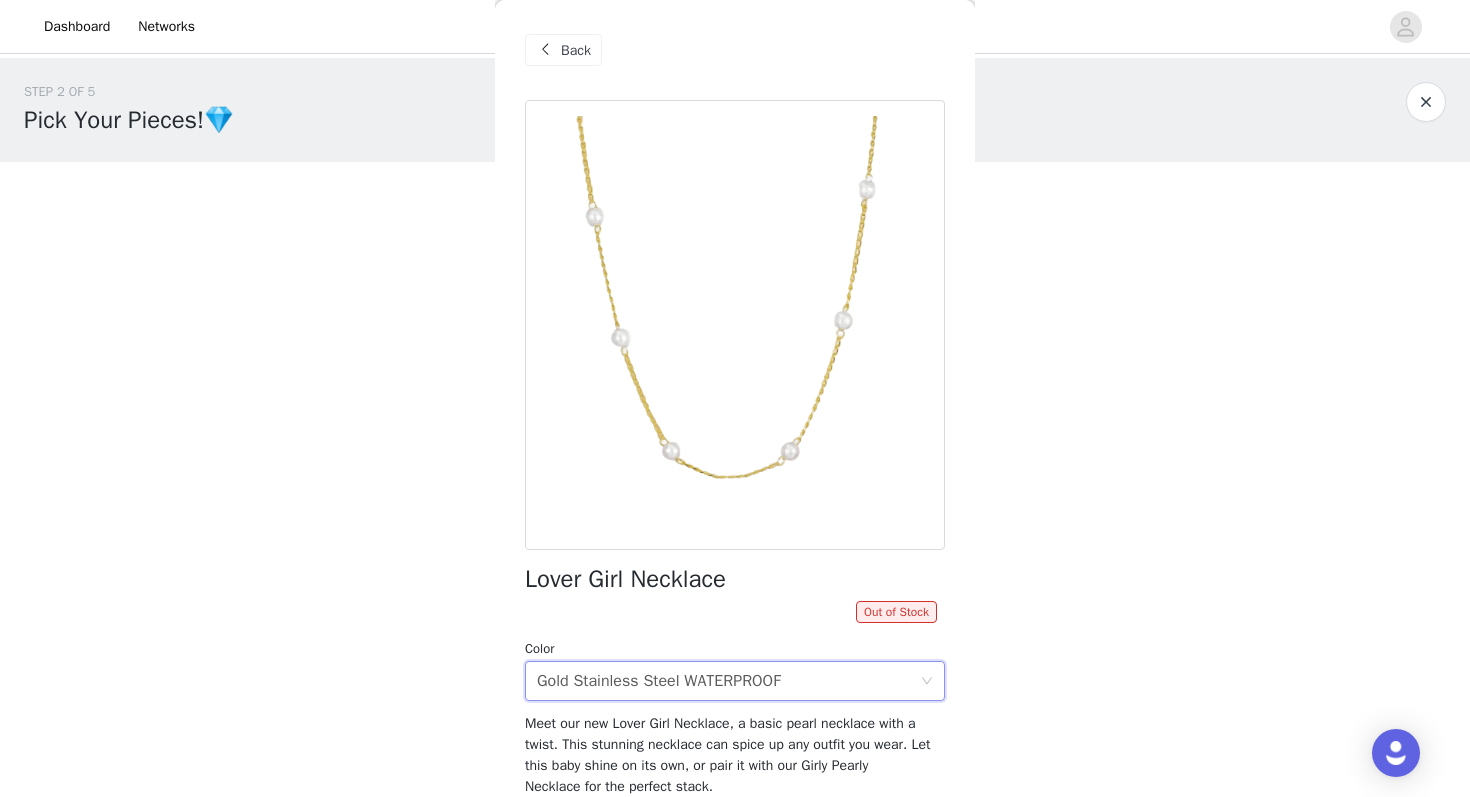click at bounding box center (545, 50) 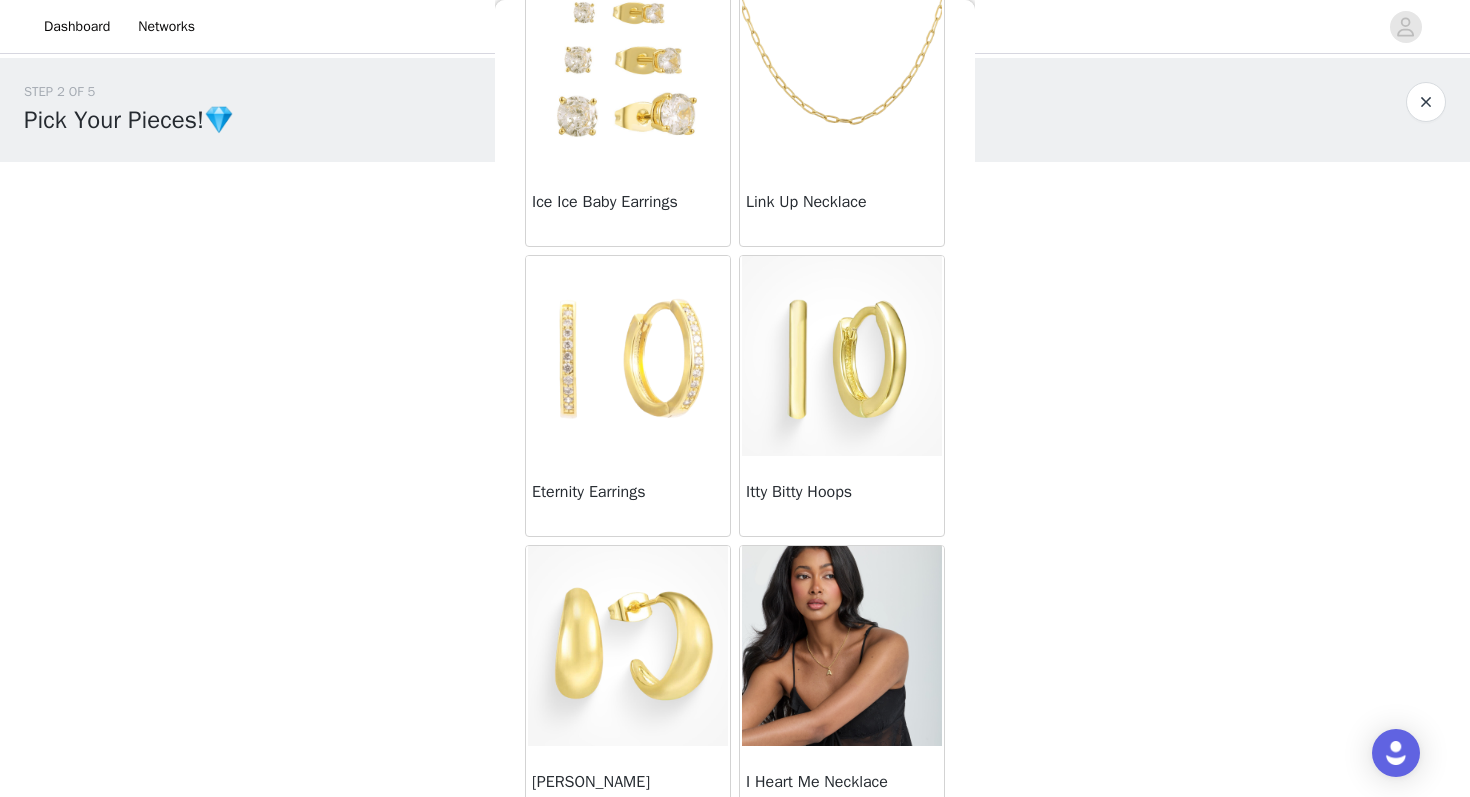 scroll, scrollTop: 1297, scrollLeft: 0, axis: vertical 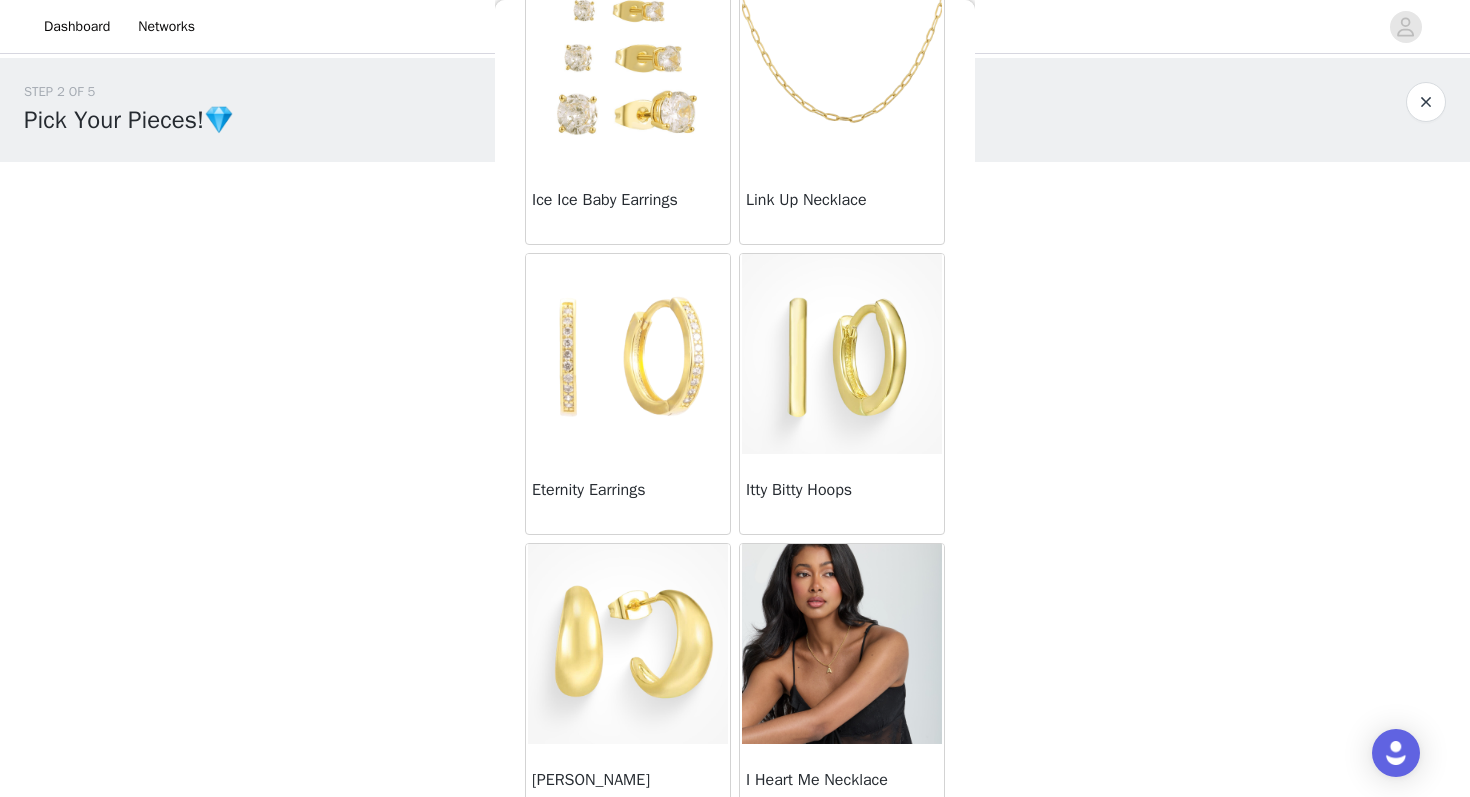 click at bounding box center [842, 354] 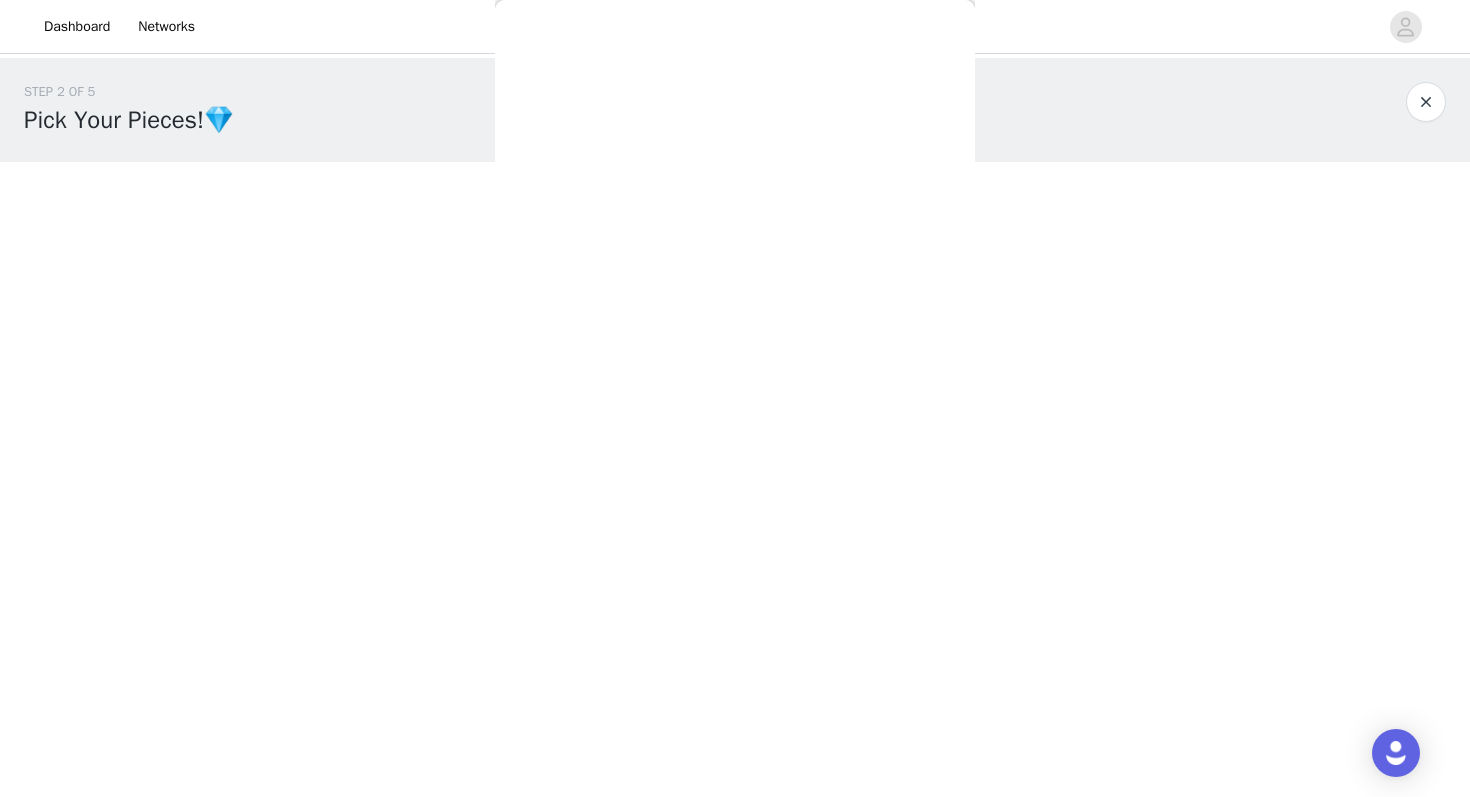 scroll, scrollTop: 61, scrollLeft: 0, axis: vertical 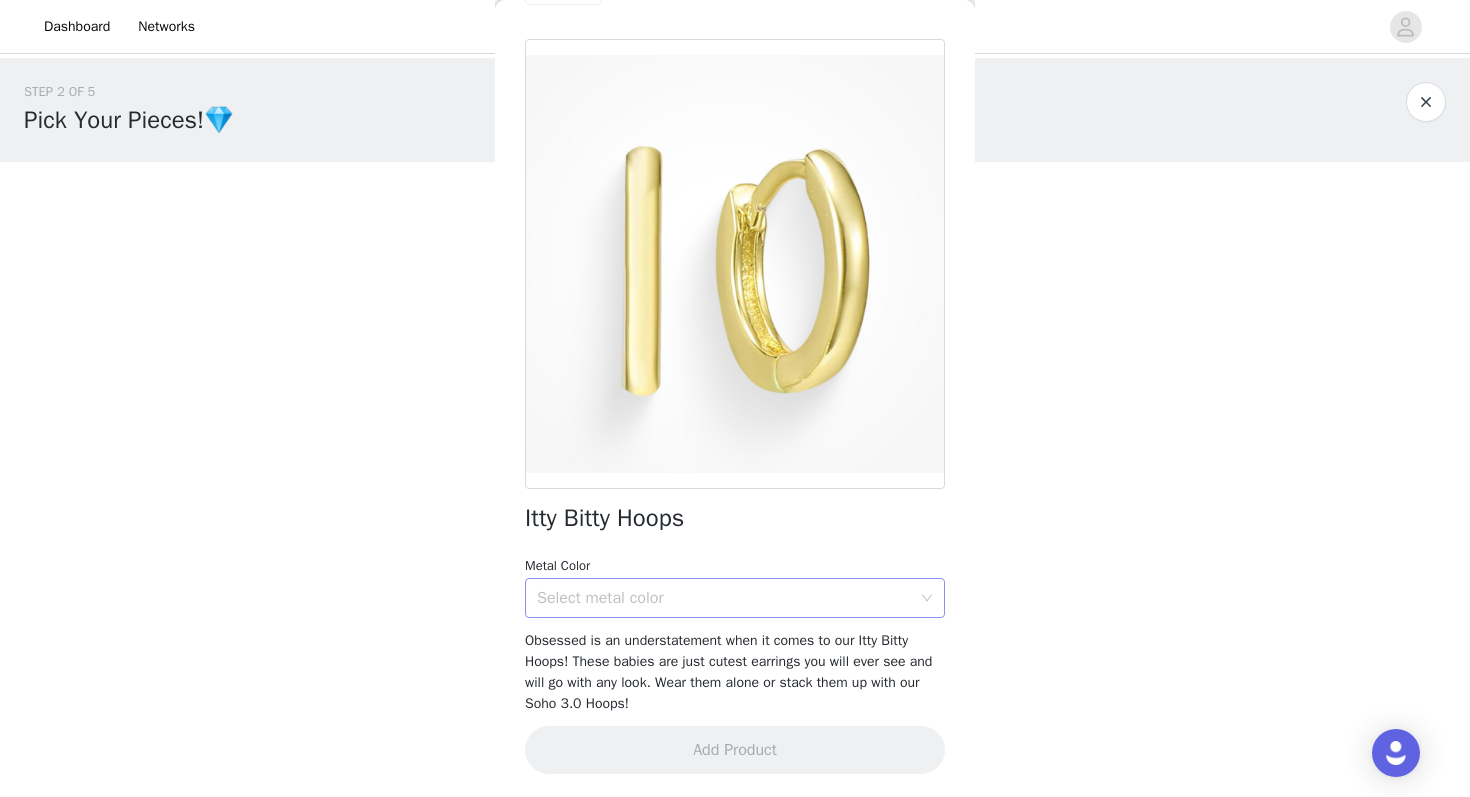 click on "Select metal color" at bounding box center [724, 598] 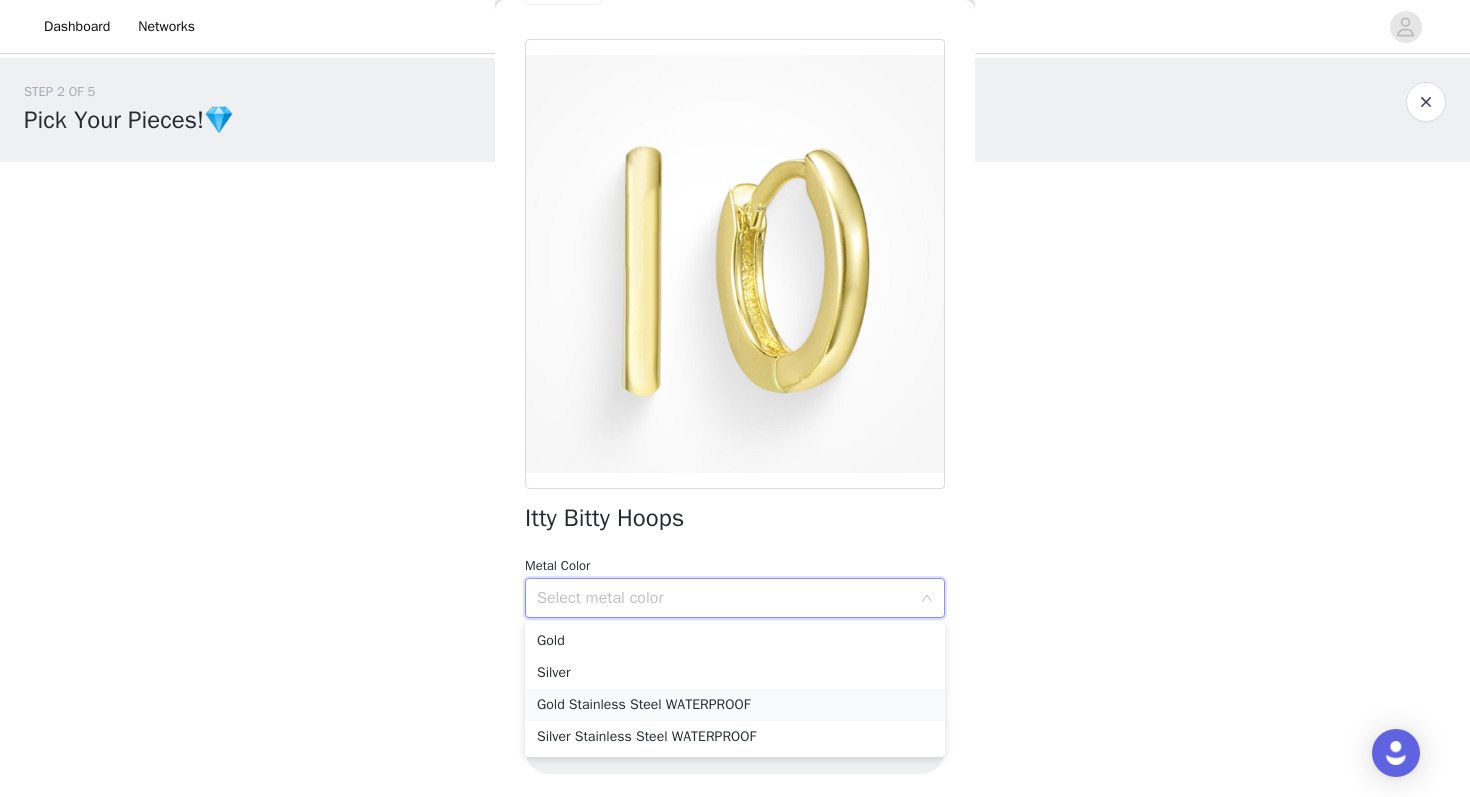 click on "Gold Stainless Steel WATERPROOF" at bounding box center (735, 705) 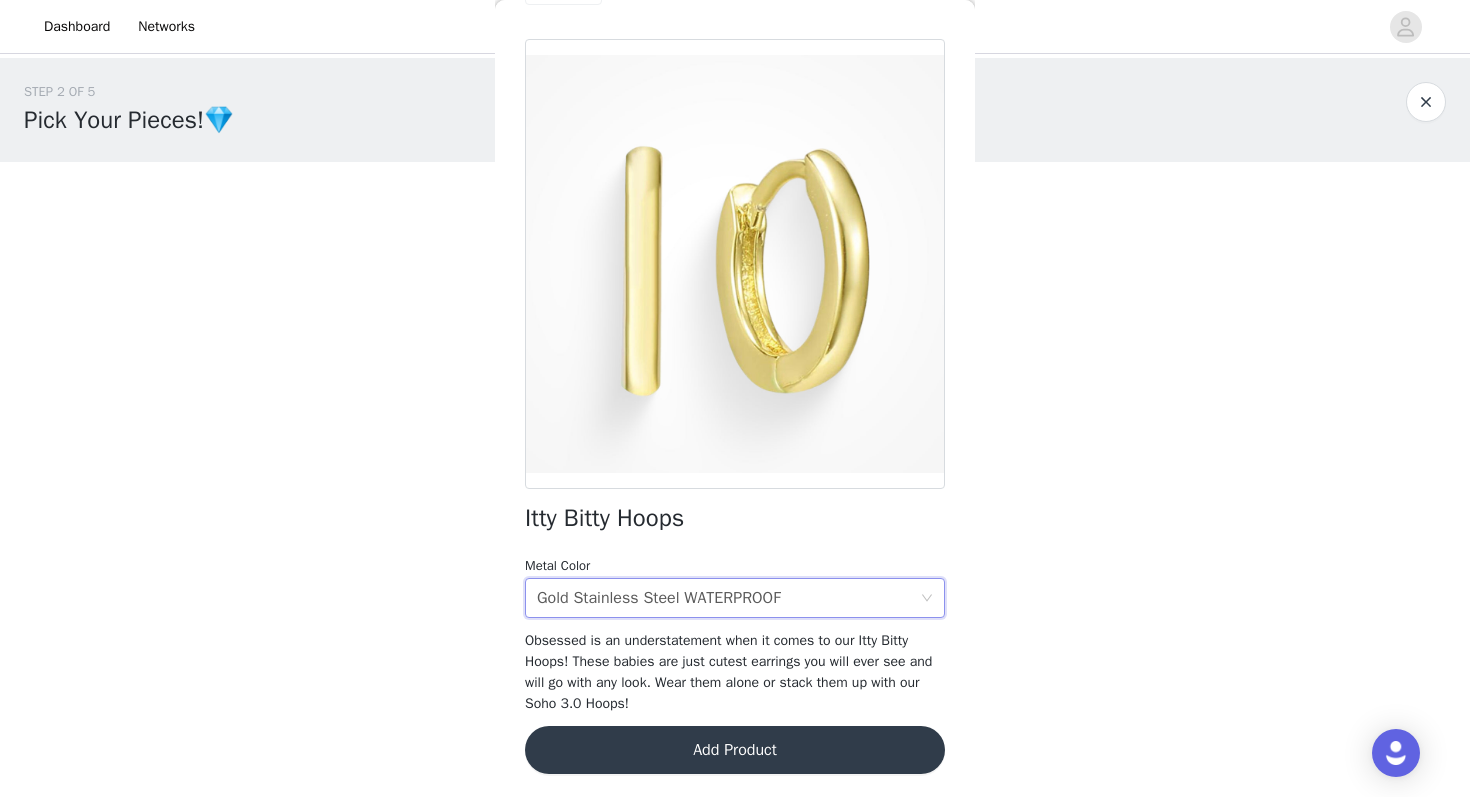 click on "Add Product" at bounding box center [735, 750] 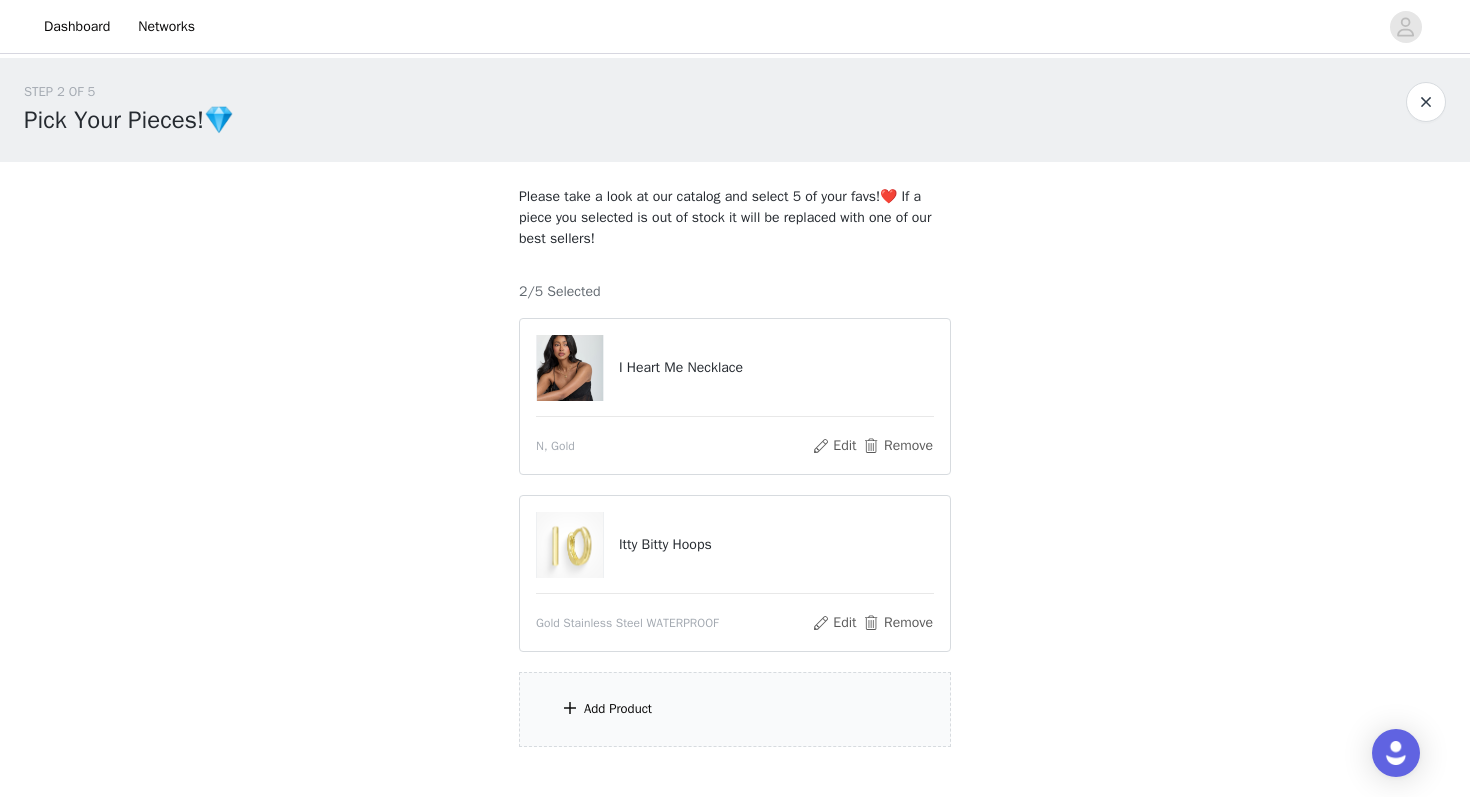 click on "Add Product" at bounding box center (618, 709) 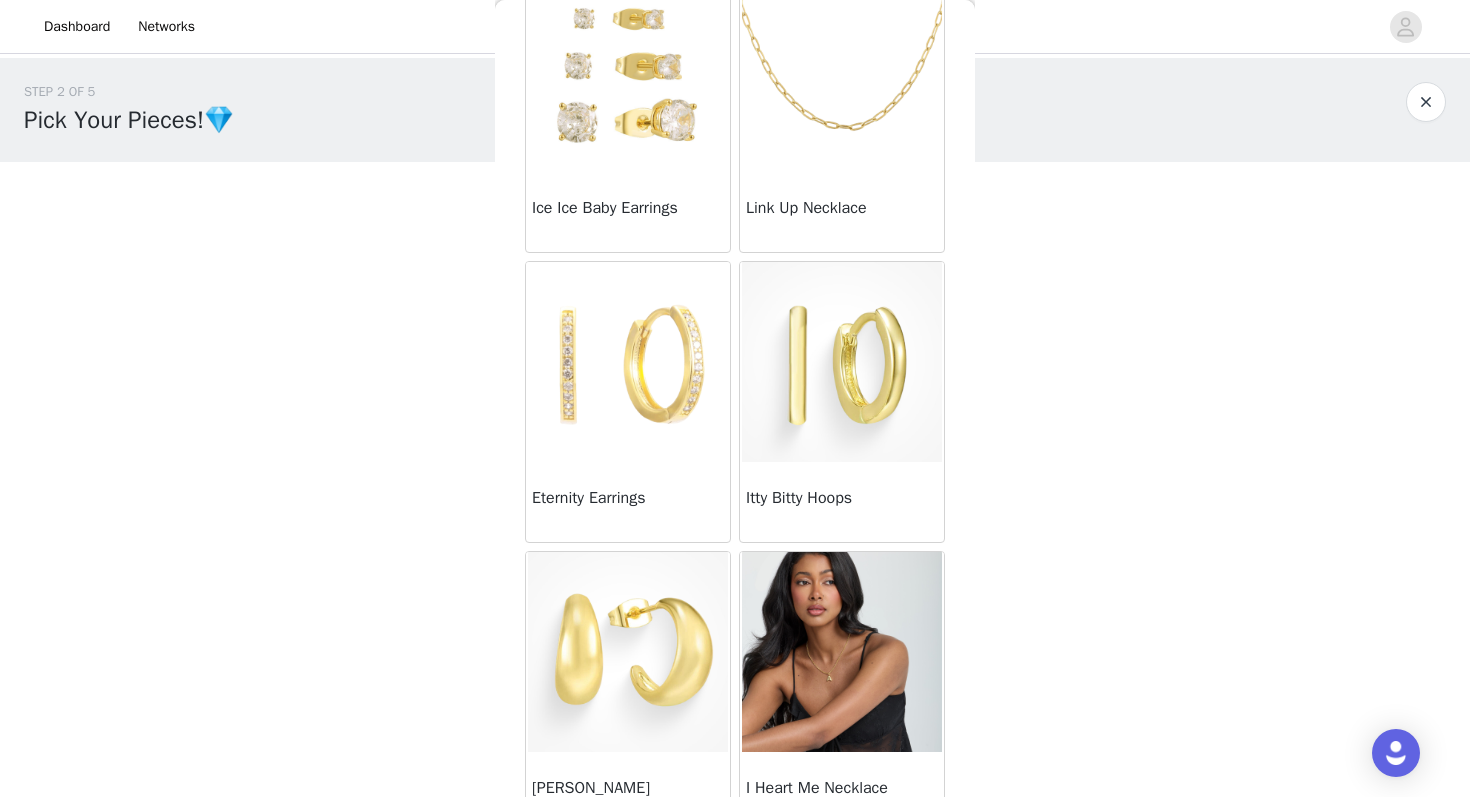 scroll, scrollTop: 1329, scrollLeft: 0, axis: vertical 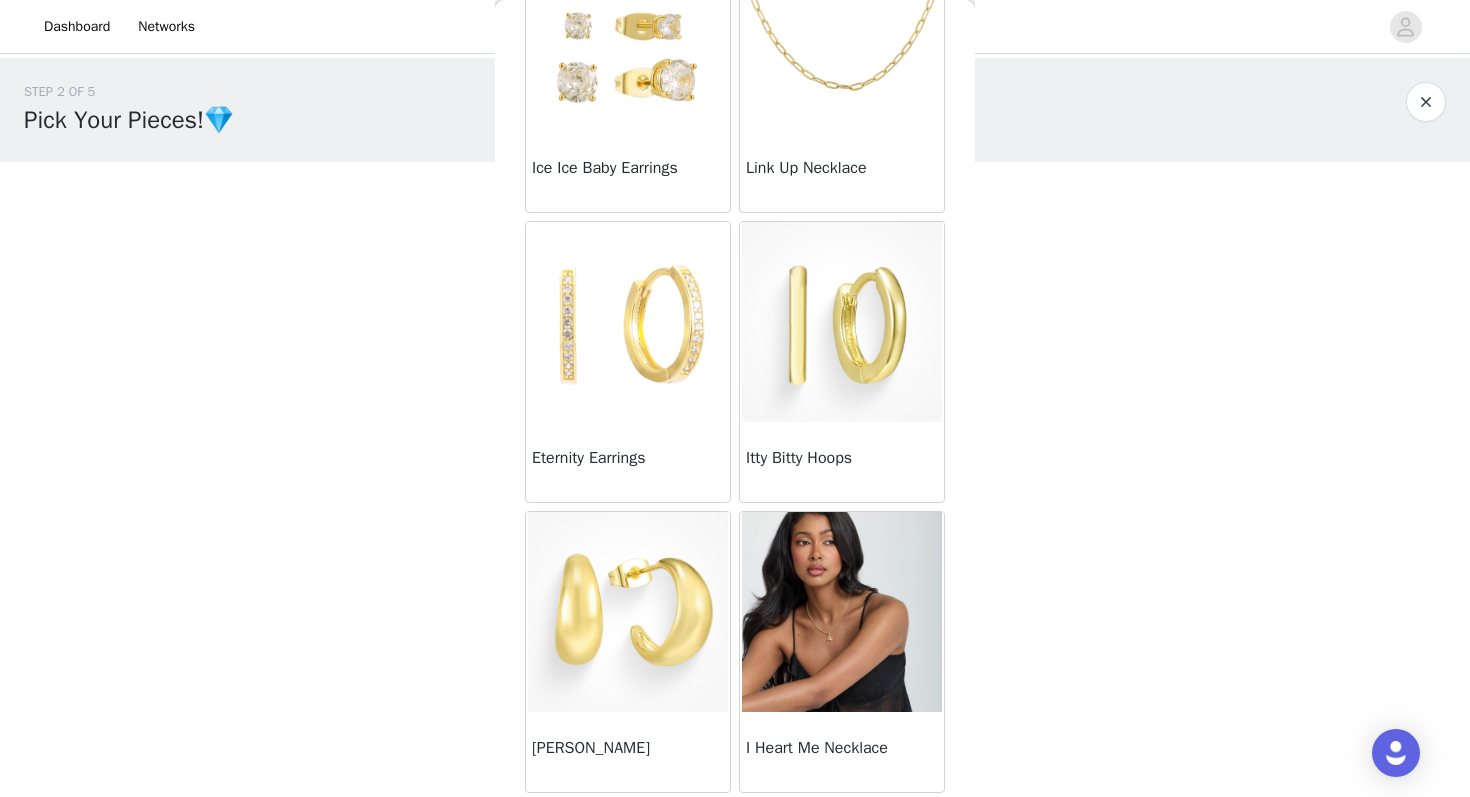 click at bounding box center [628, 322] 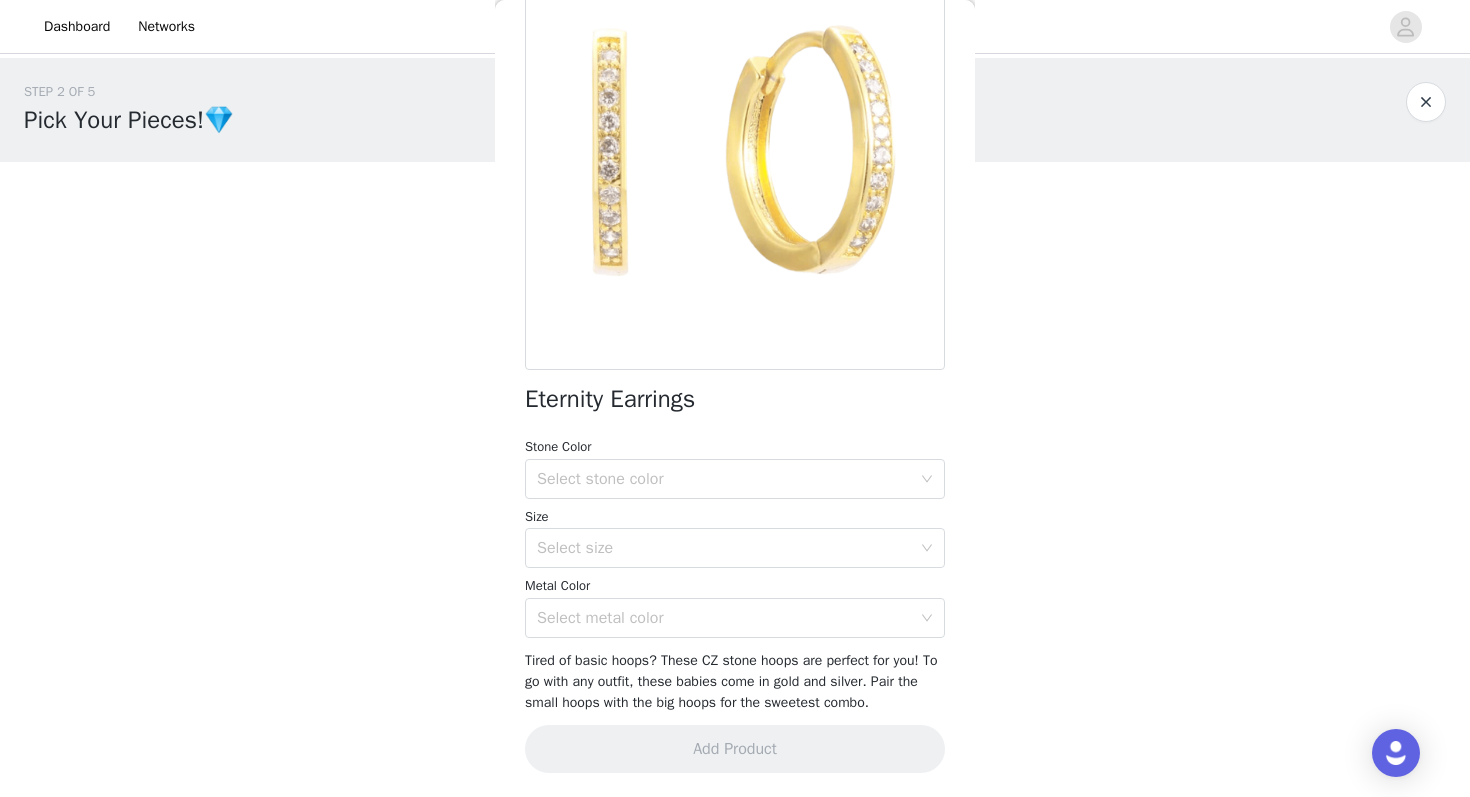 scroll, scrollTop: 200, scrollLeft: 0, axis: vertical 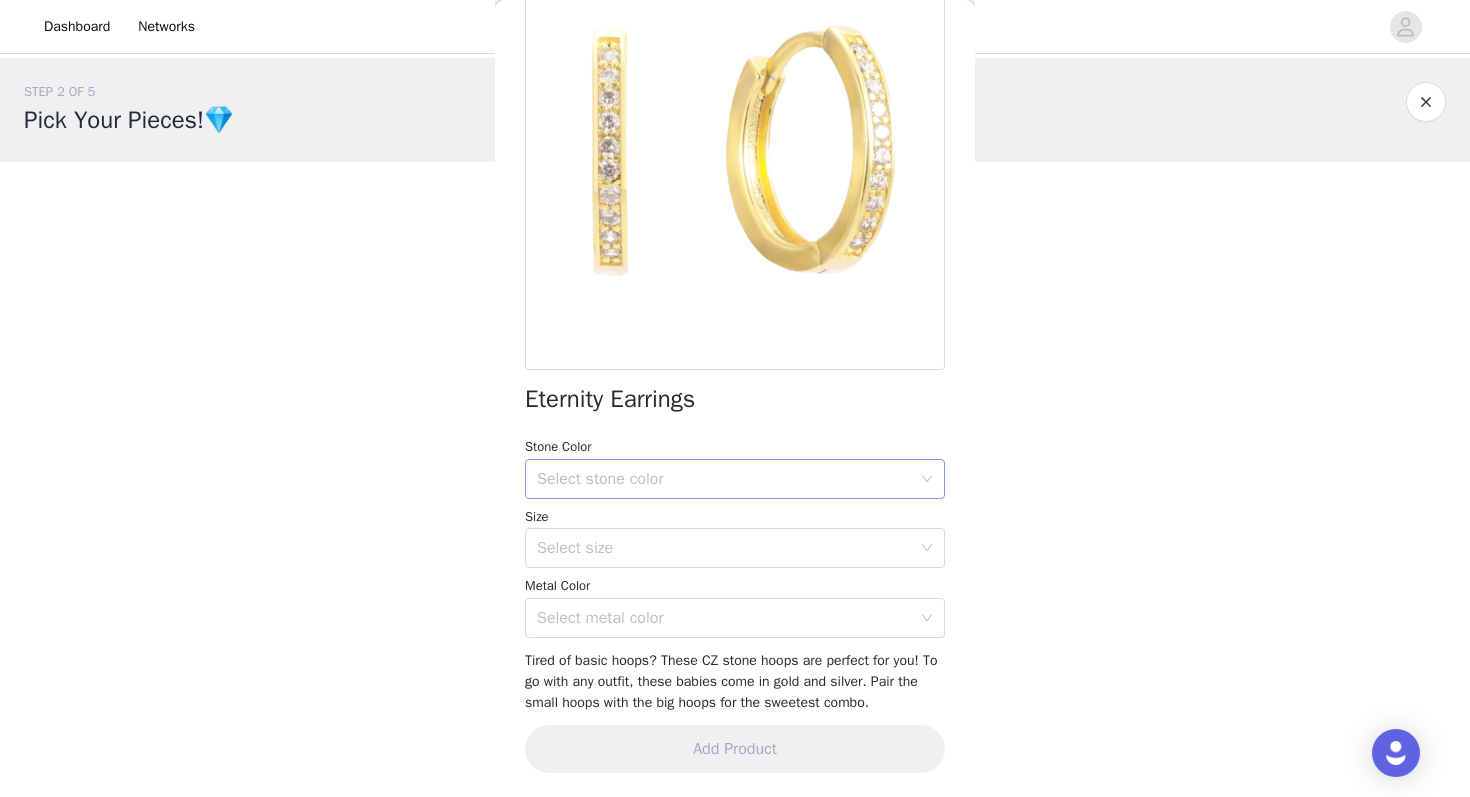 click on "Select stone color" at bounding box center (724, 479) 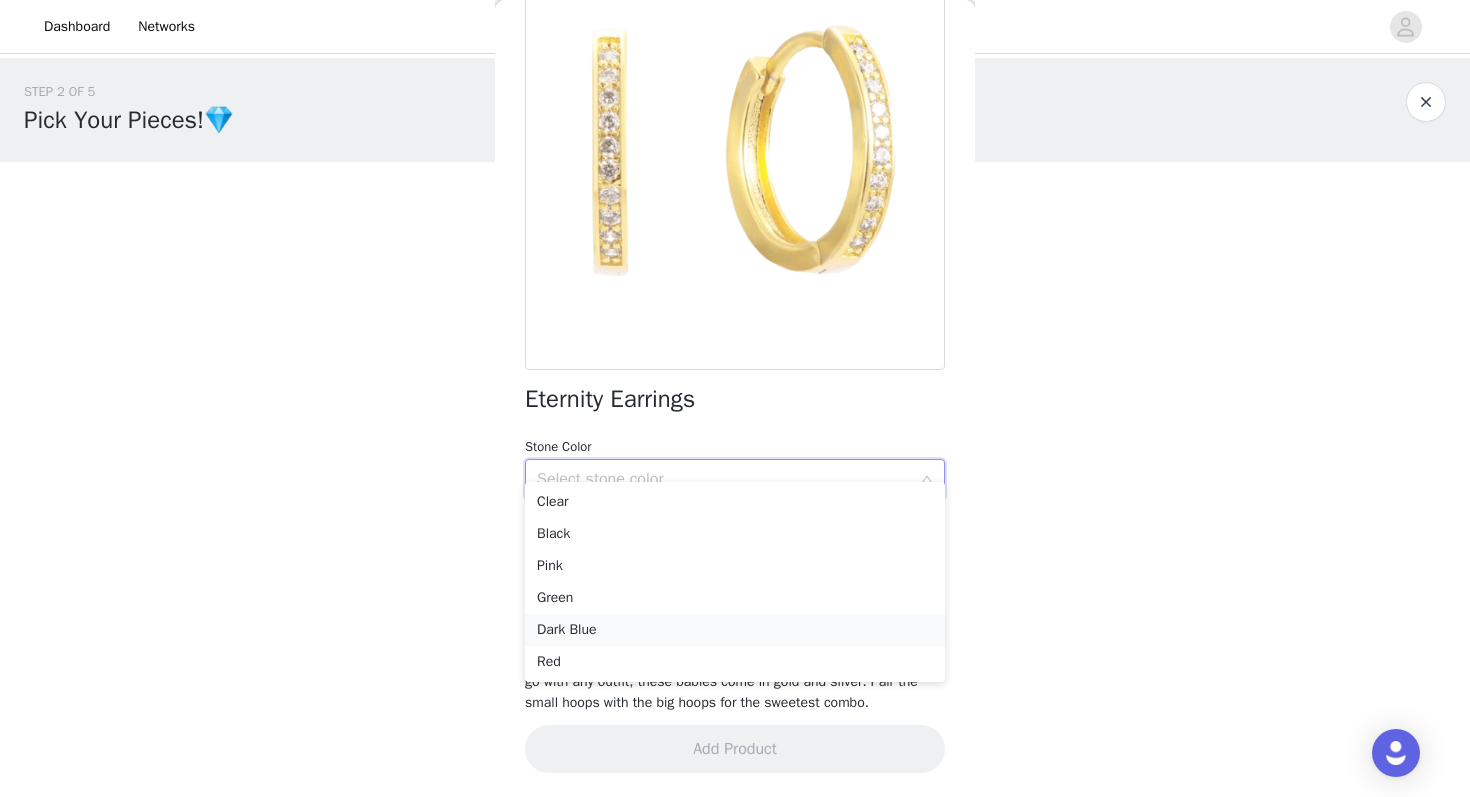 click on "Dark Blue" at bounding box center [735, 630] 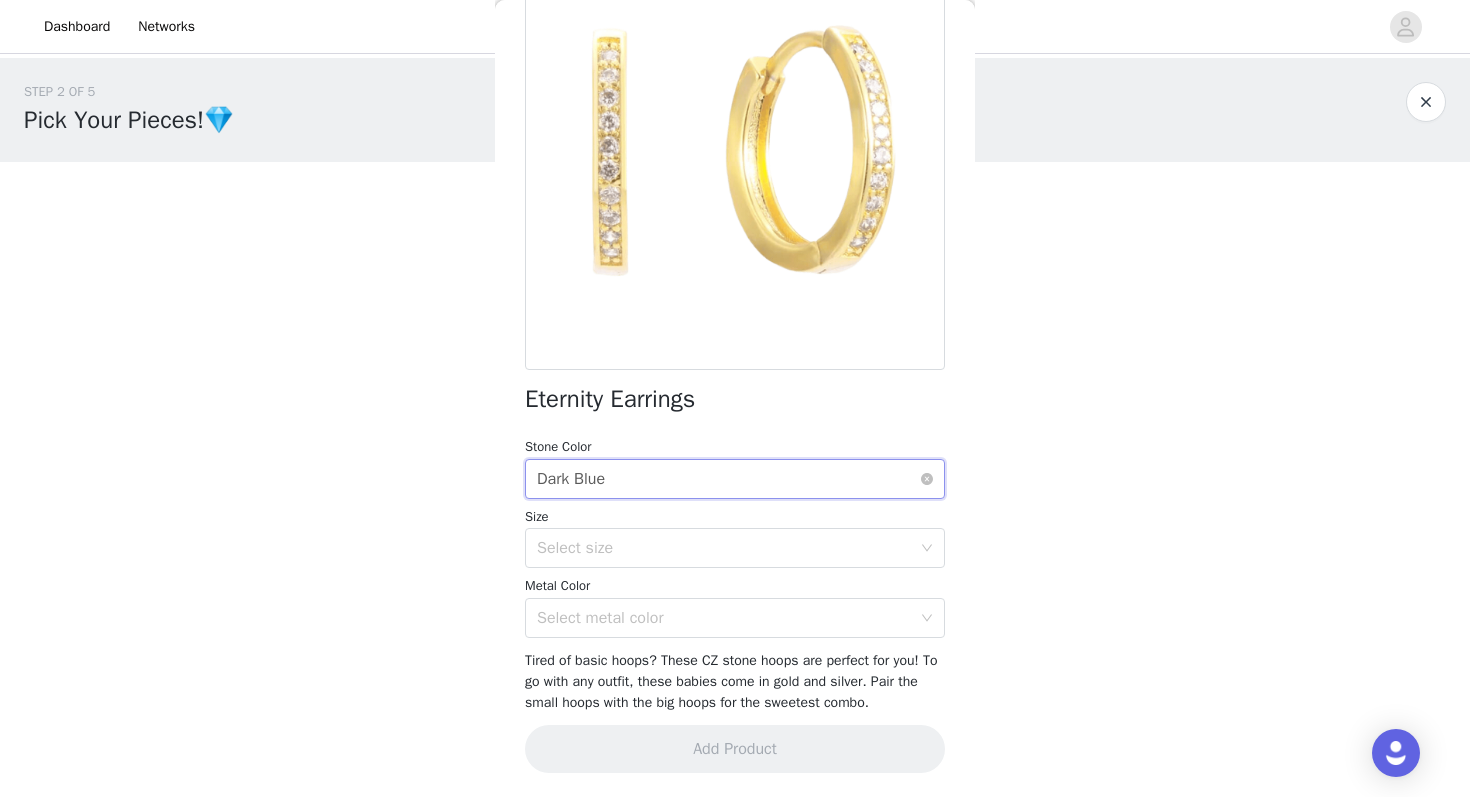 click on "Dark Blue" at bounding box center [571, 479] 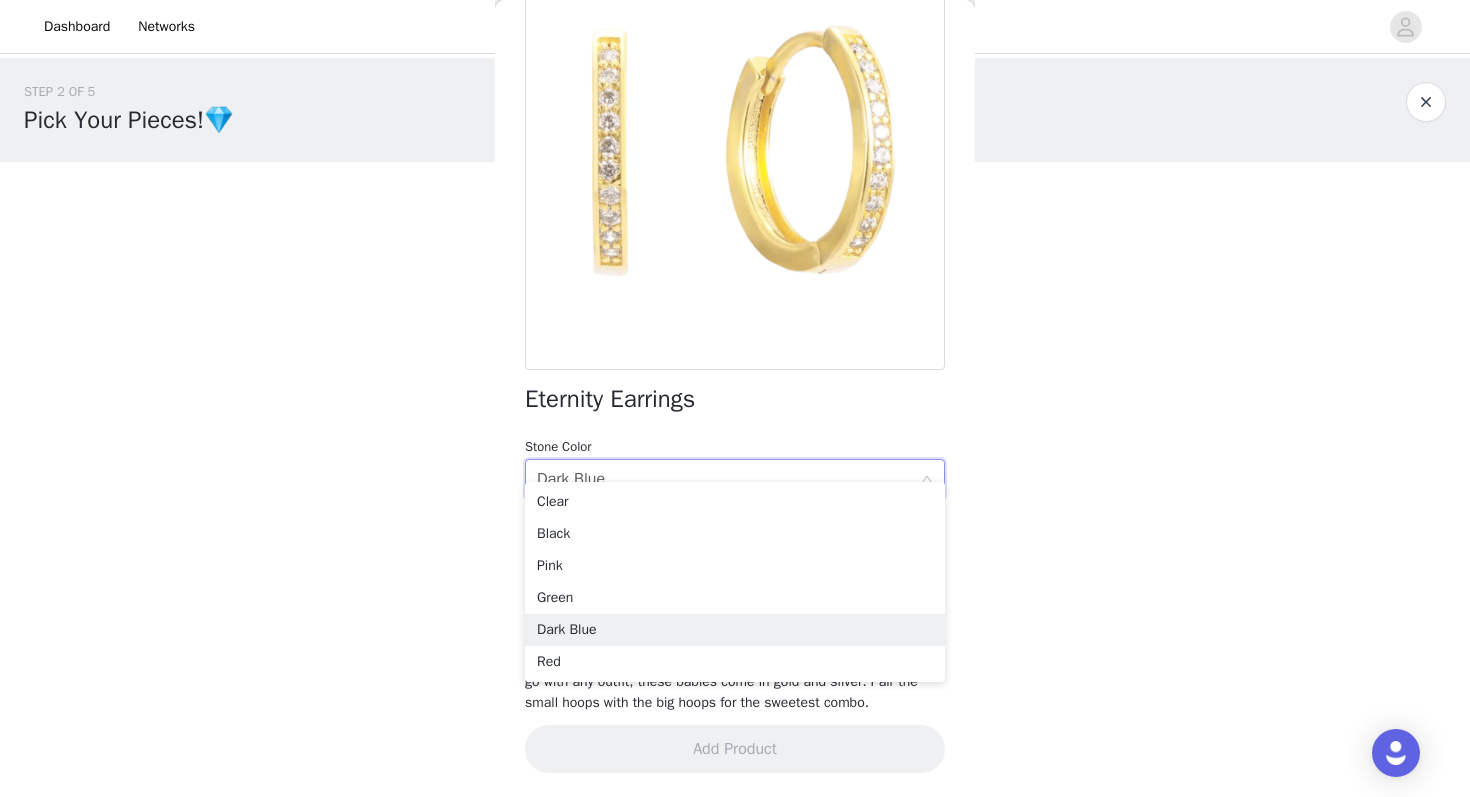click on "Tired of basic hoops? These CZ stone hoops are perfect for you! To go with any outfit, these babies come in gold and silver. Pair the small hoops with the big hoops for the sweetest combo." at bounding box center (735, 681) 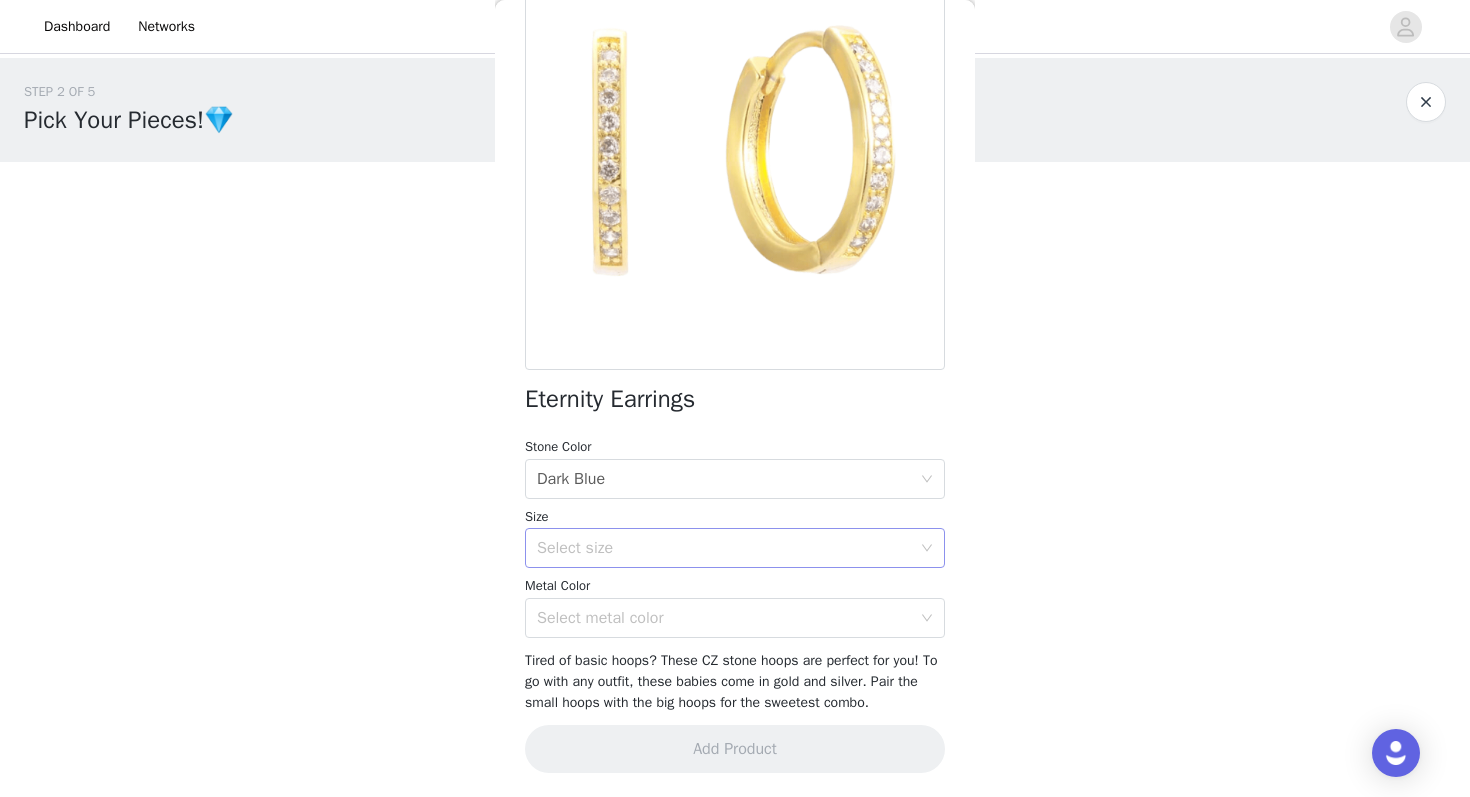 click on "Select size" at bounding box center (728, 548) 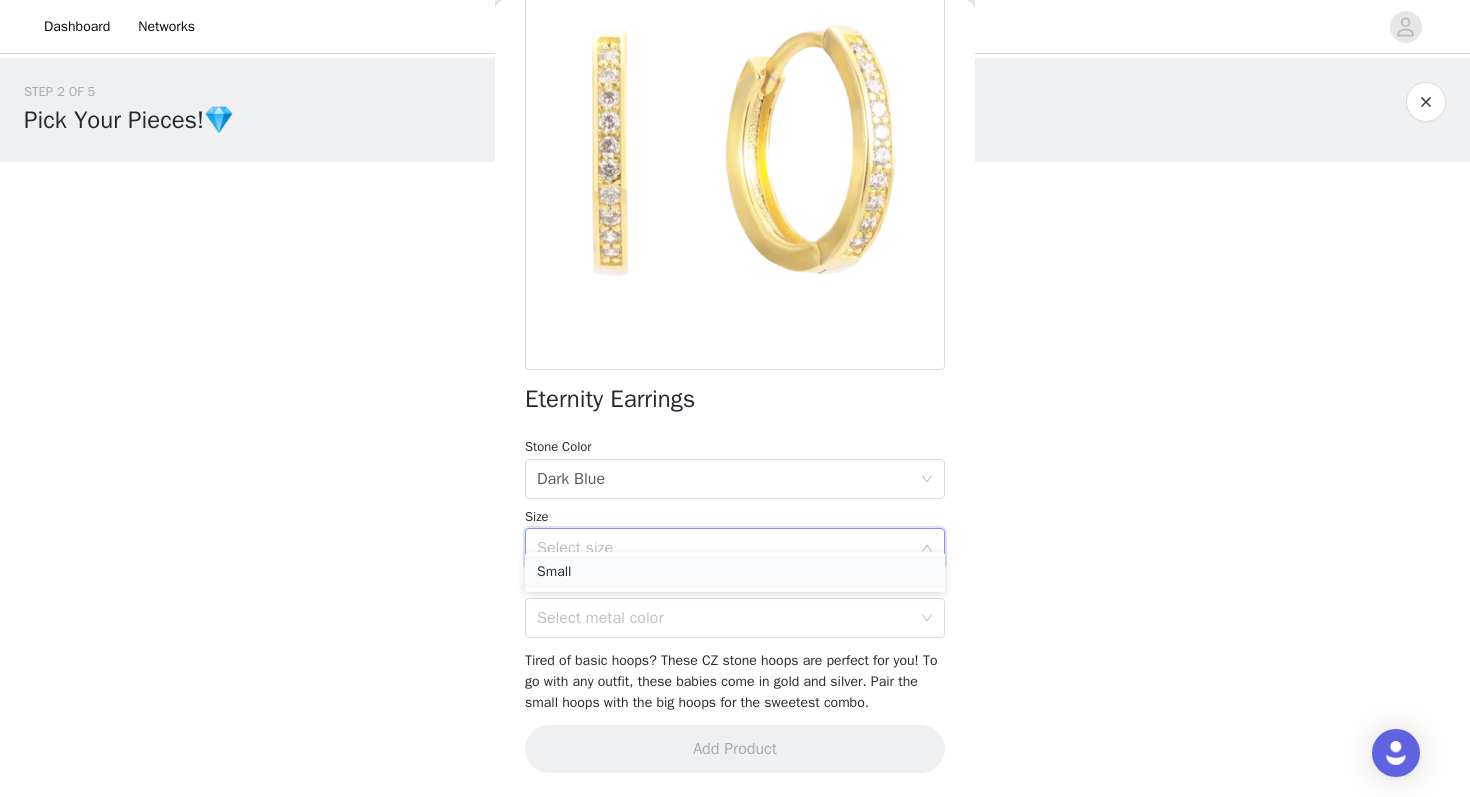 click on "Small" at bounding box center (735, 572) 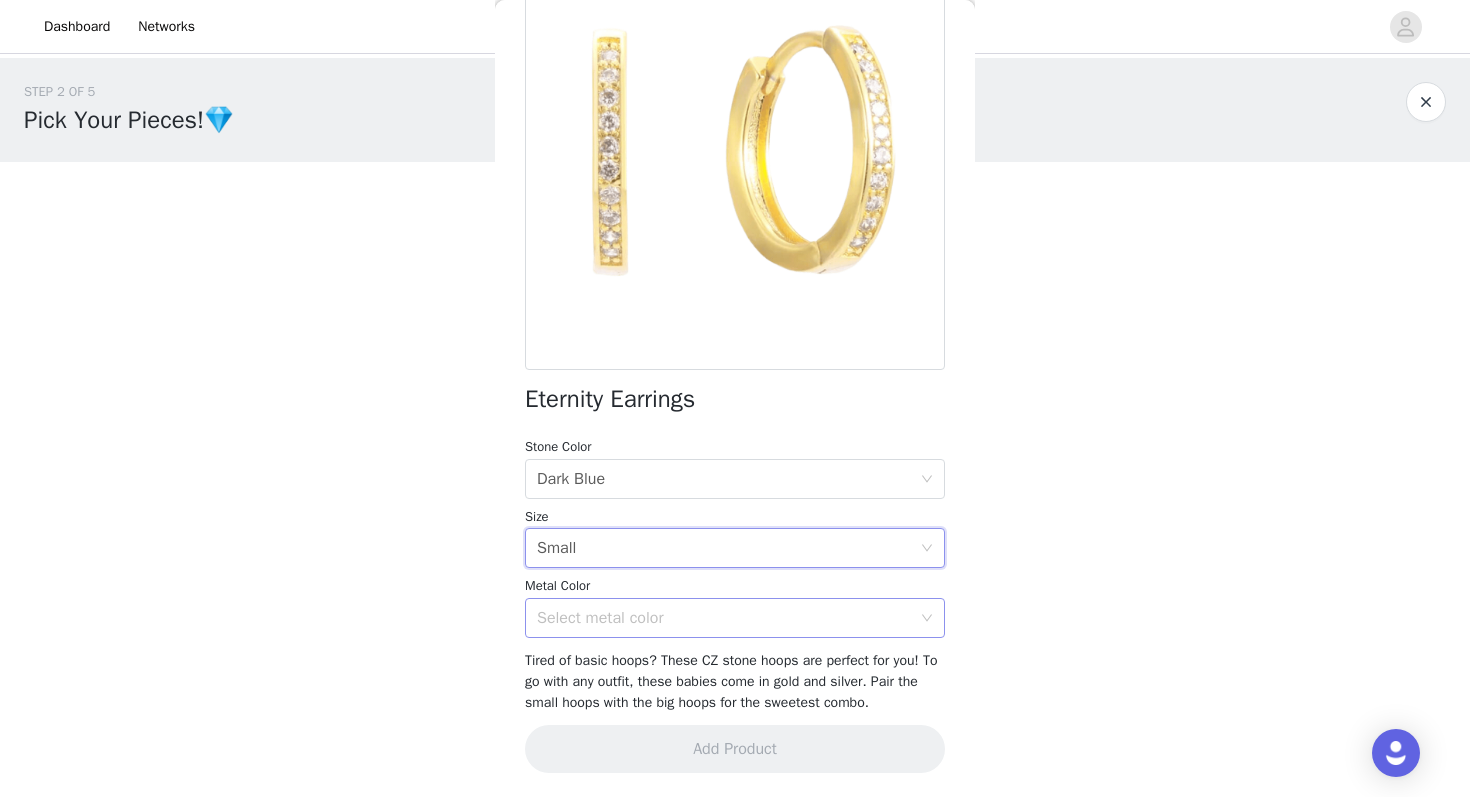 click on "Select metal color" at bounding box center [724, 618] 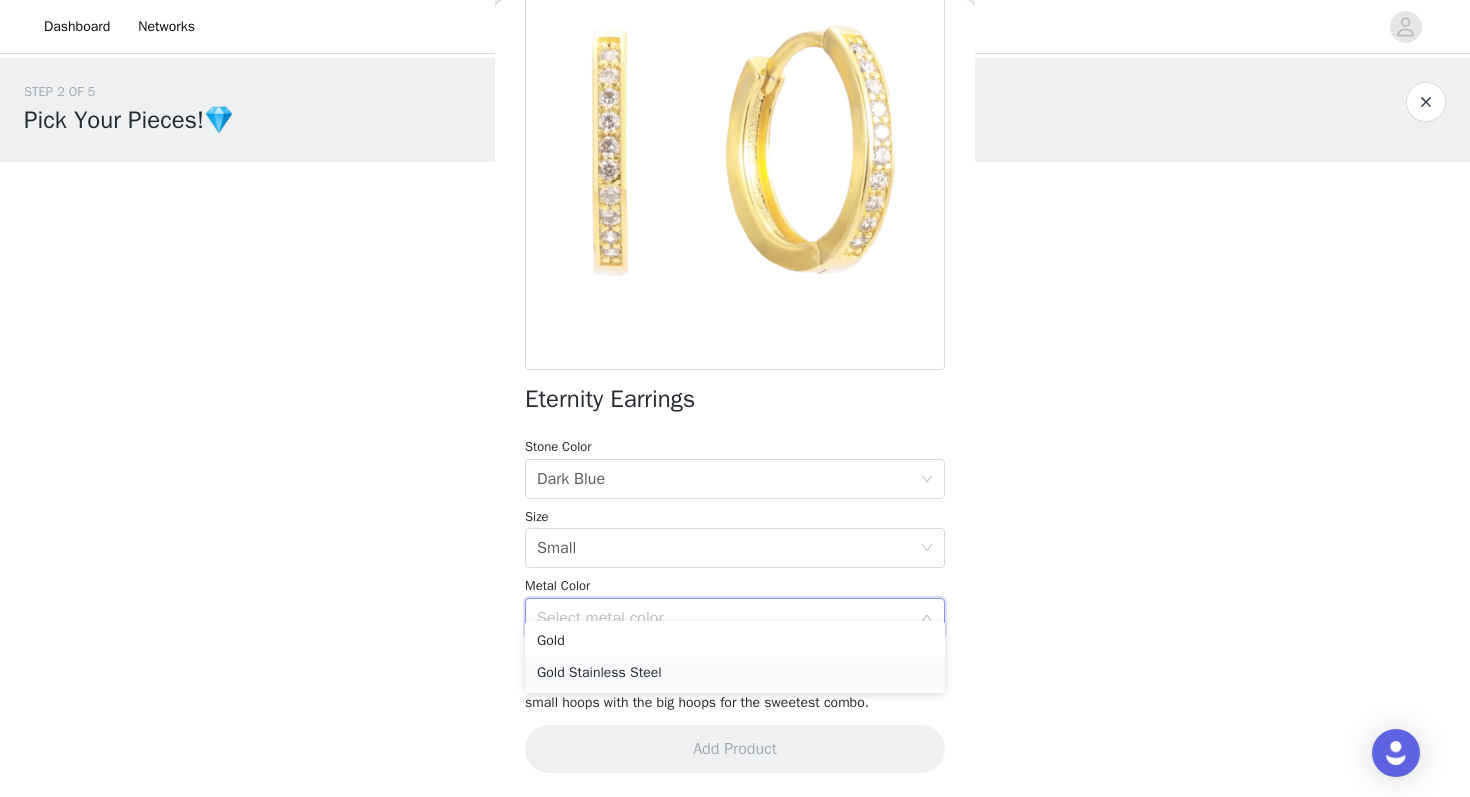 click on "Gold Stainless Steel" at bounding box center [735, 673] 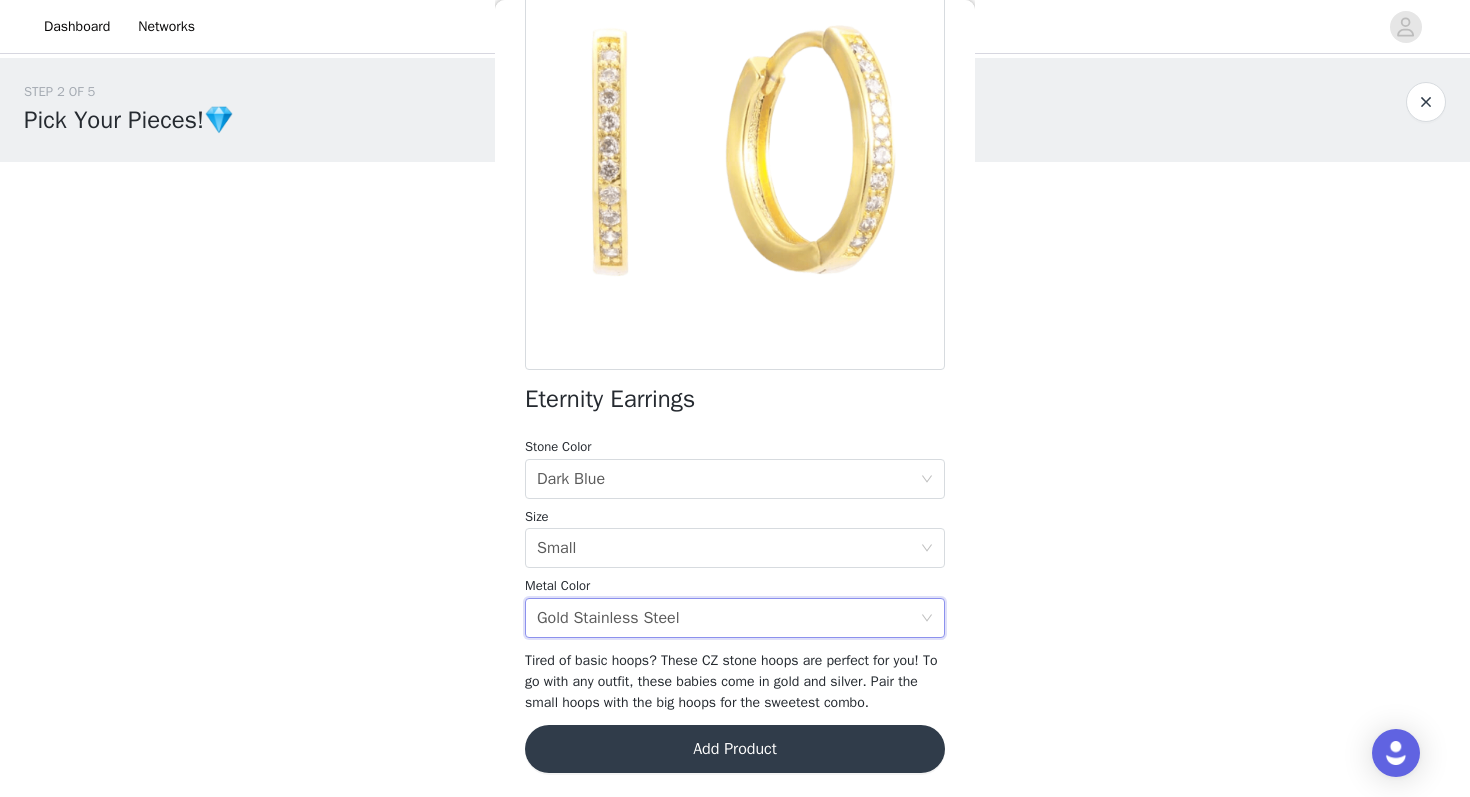 click on "Add Product" at bounding box center [735, 749] 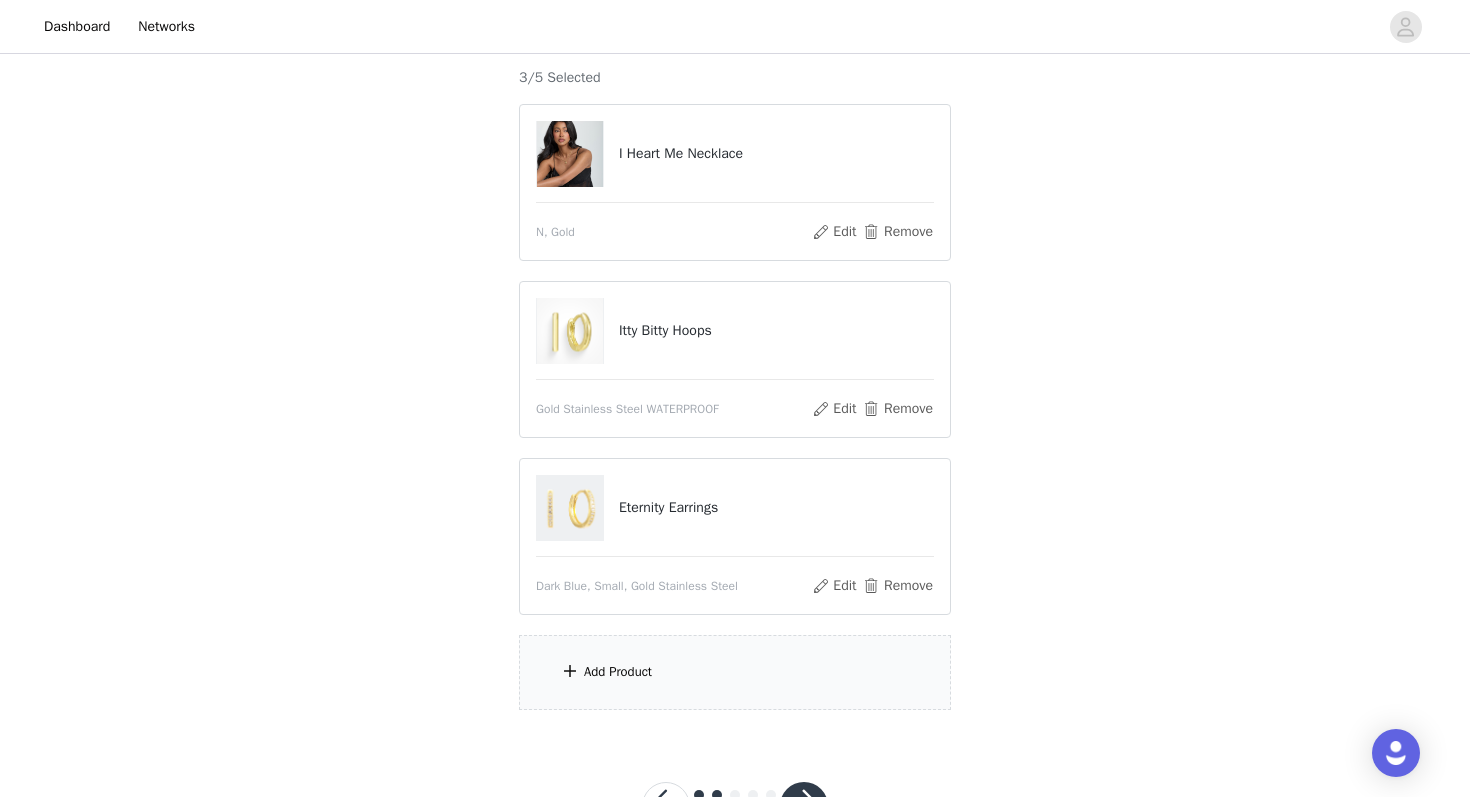 scroll, scrollTop: 227, scrollLeft: 0, axis: vertical 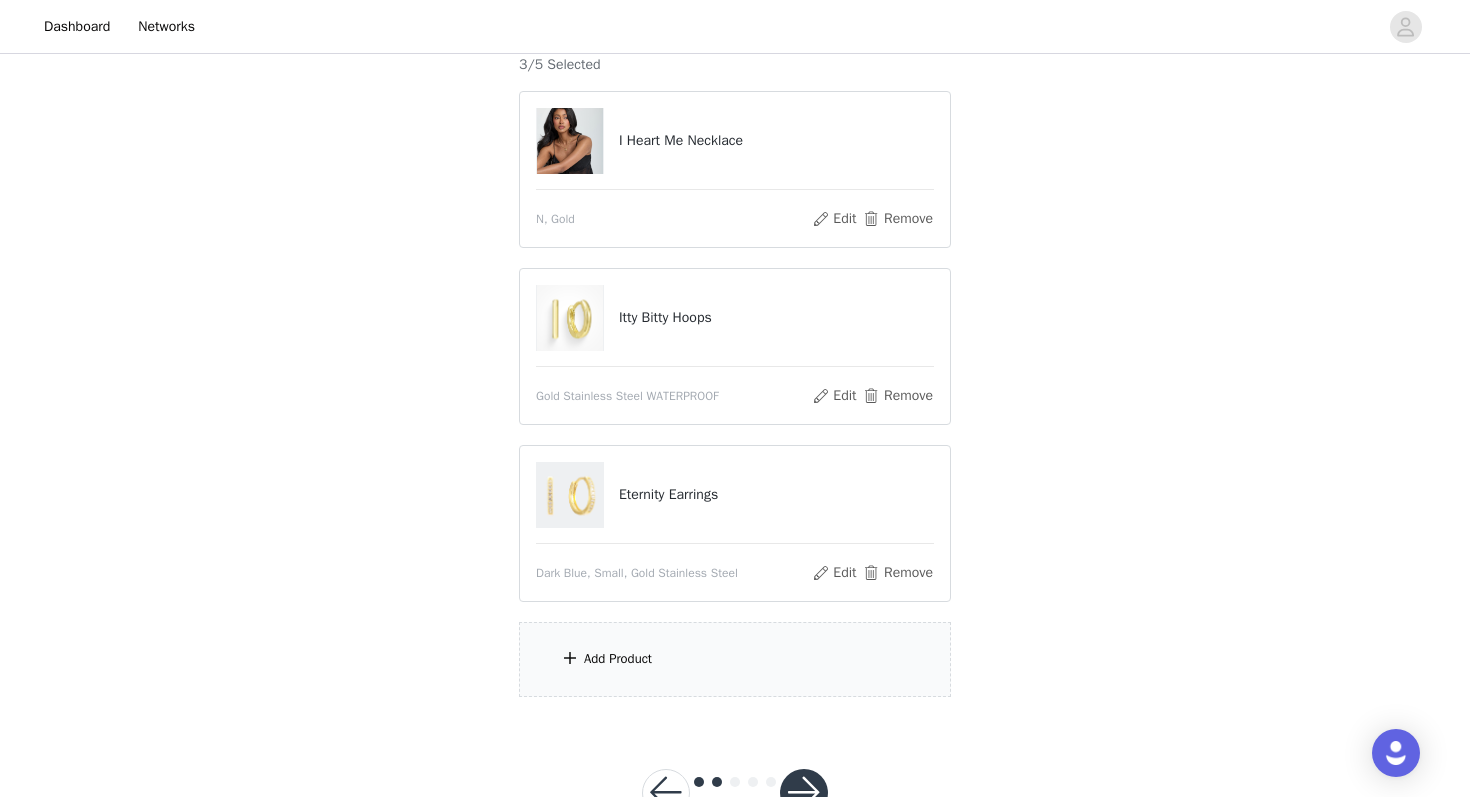 click on "Add Product" at bounding box center (618, 659) 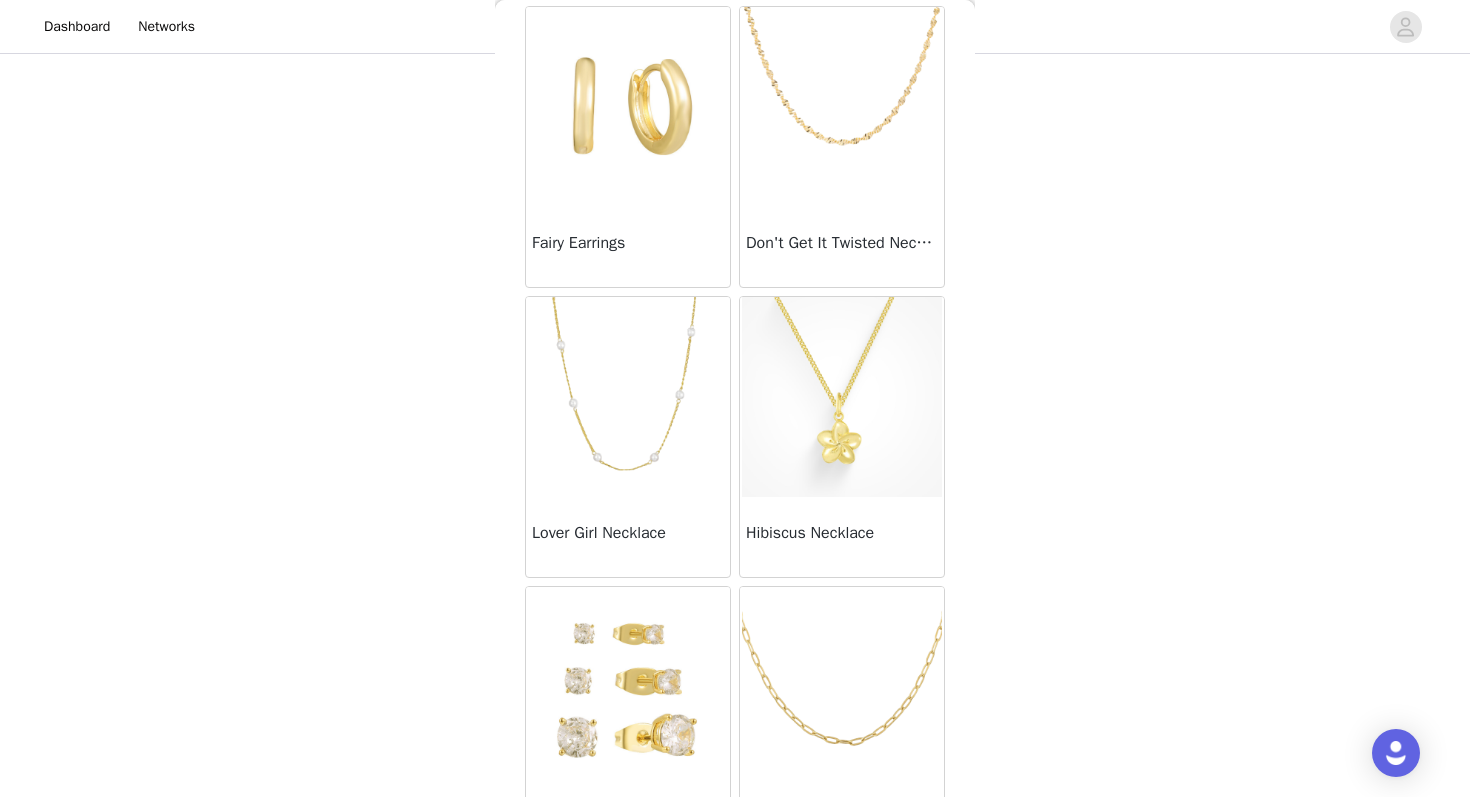 scroll, scrollTop: 670, scrollLeft: 0, axis: vertical 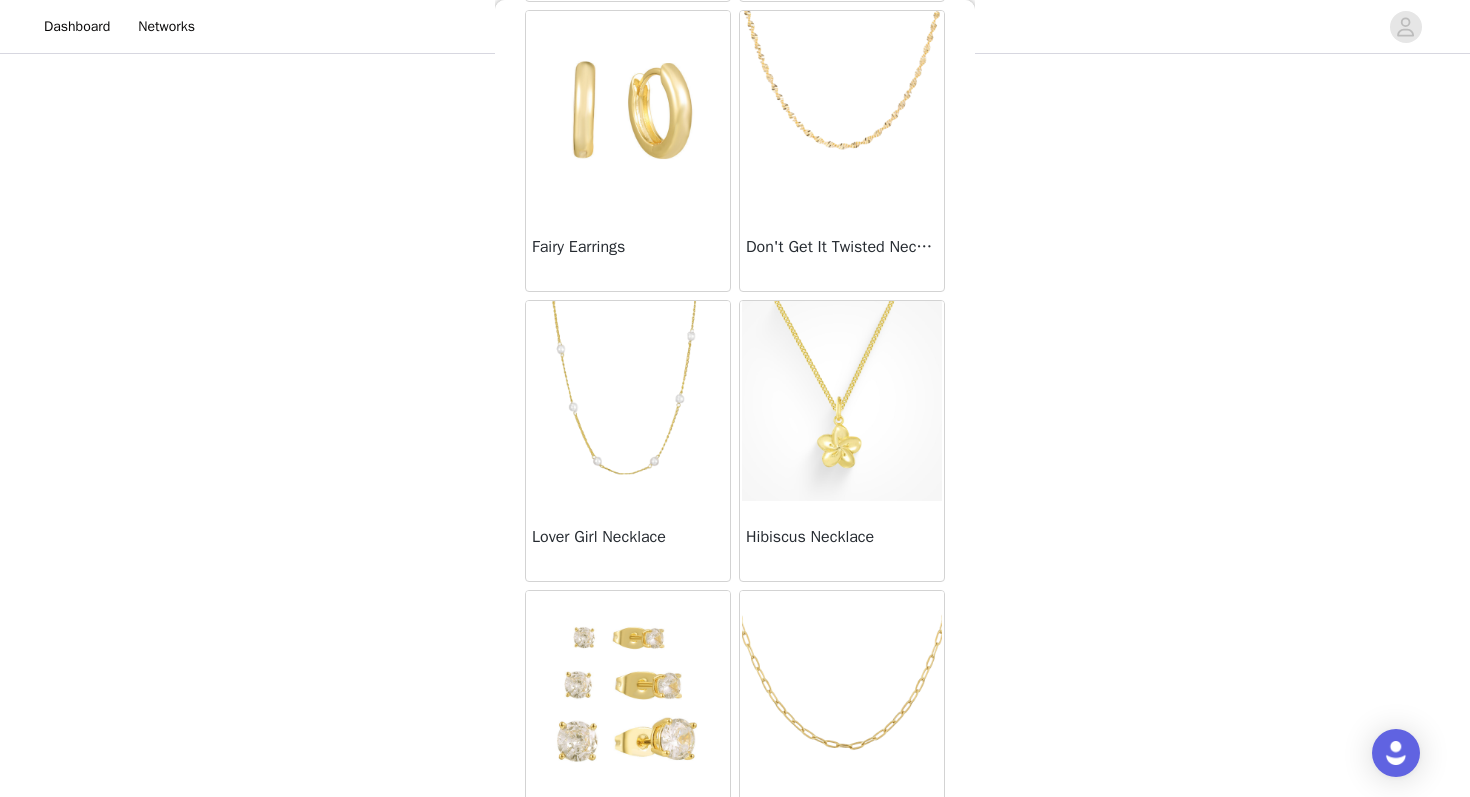 click at bounding box center (628, 111) 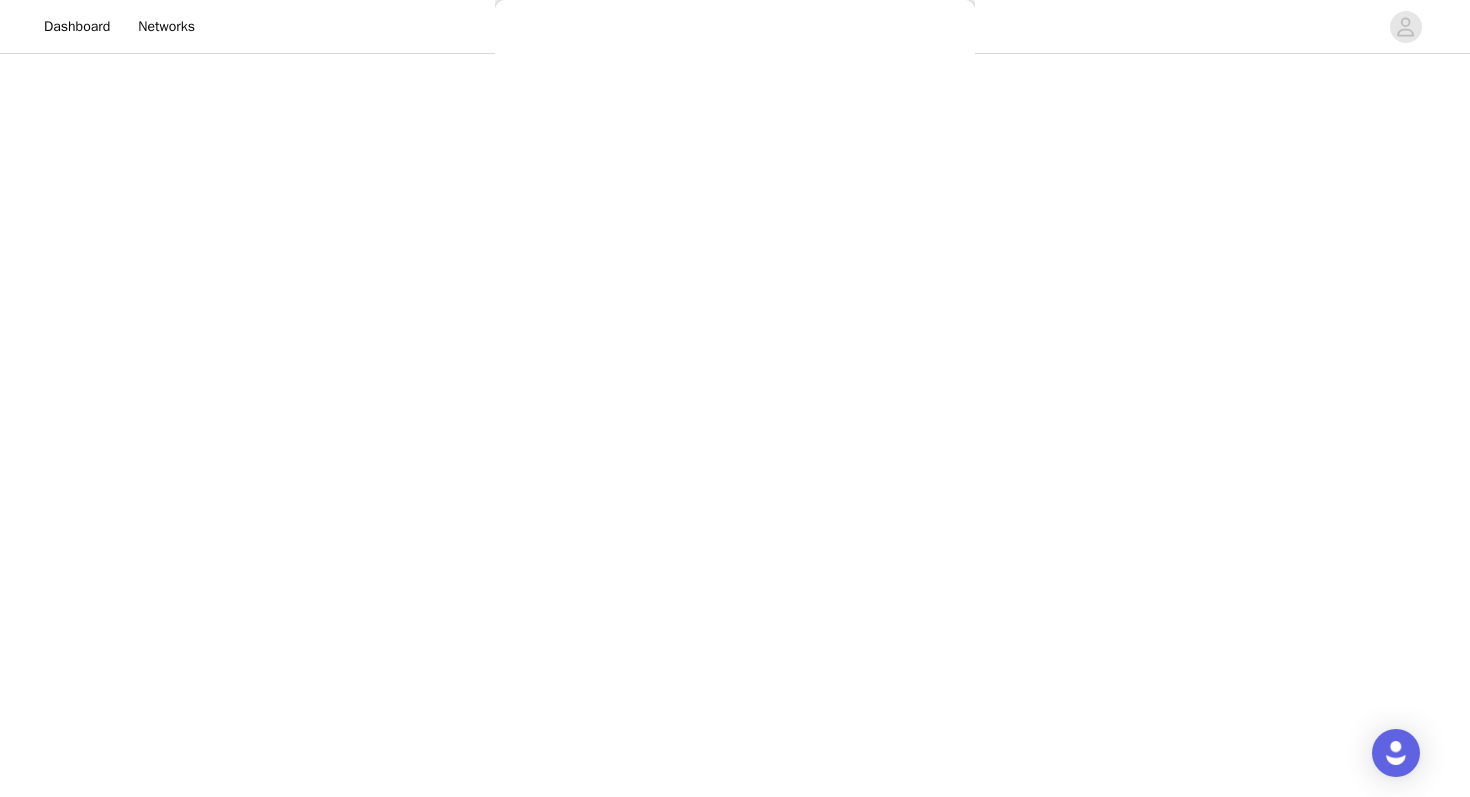 scroll, scrollTop: 40, scrollLeft: 0, axis: vertical 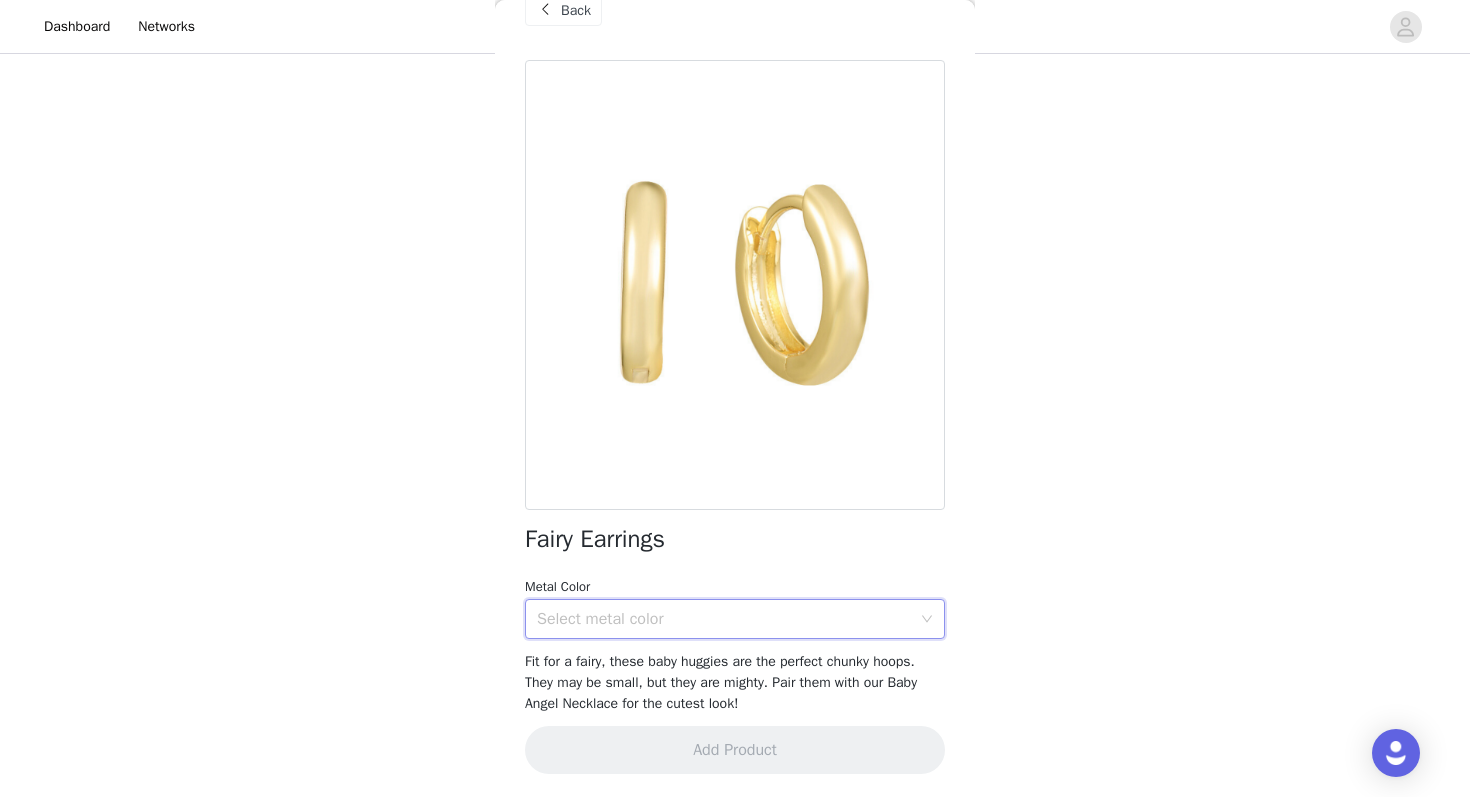 click on "Select metal color" at bounding box center [728, 619] 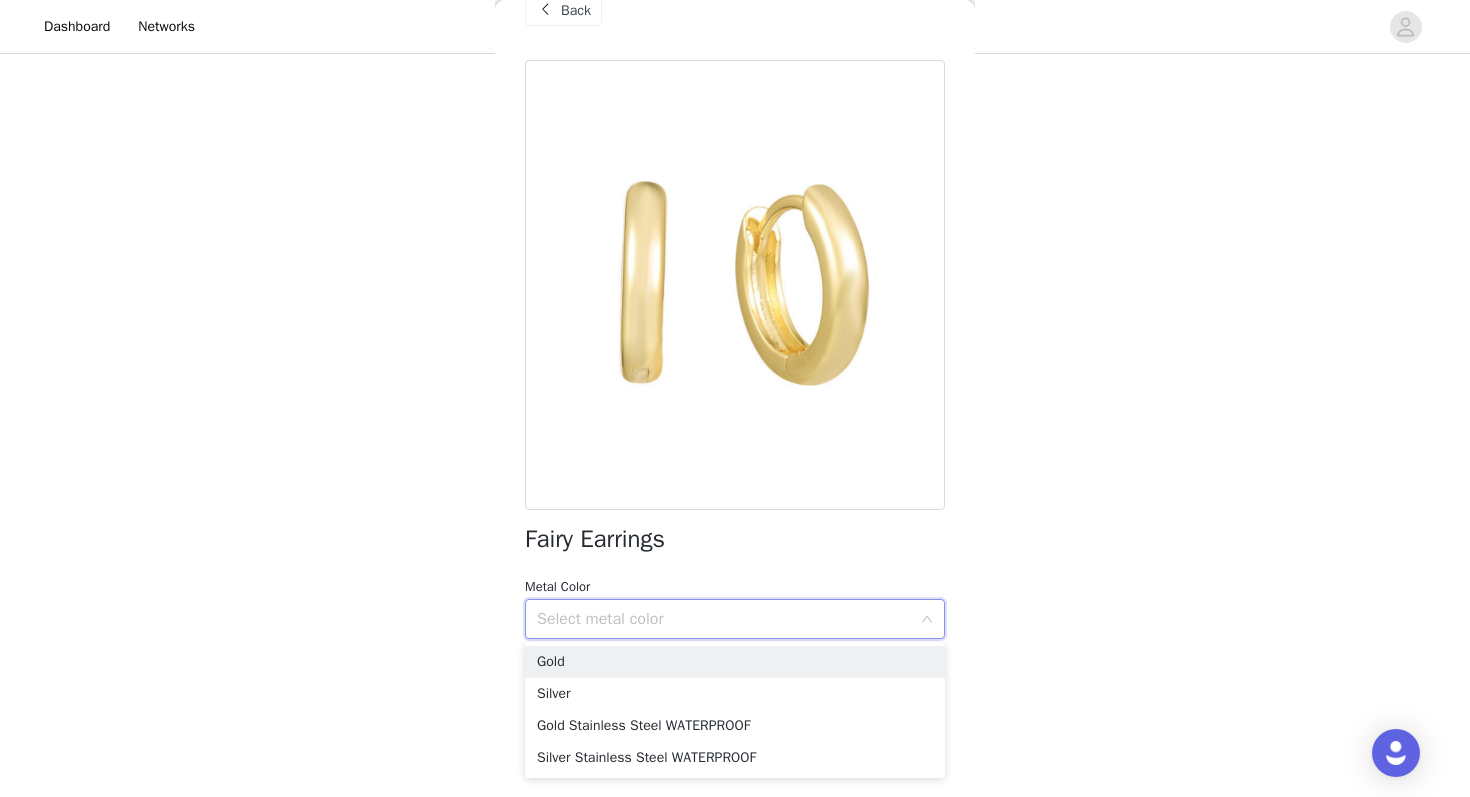 scroll, scrollTop: 0, scrollLeft: 0, axis: both 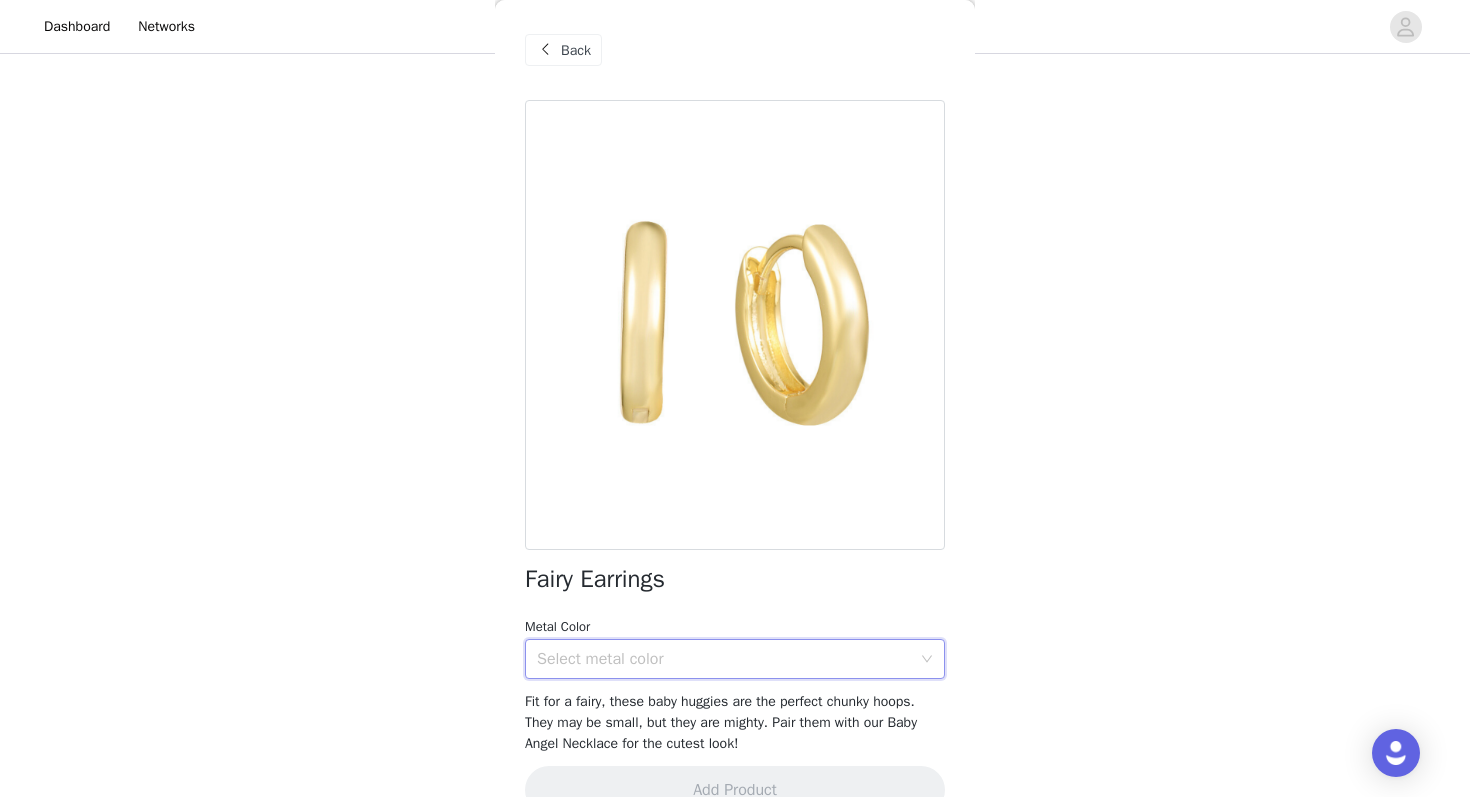 click on "Back" at bounding box center [576, 50] 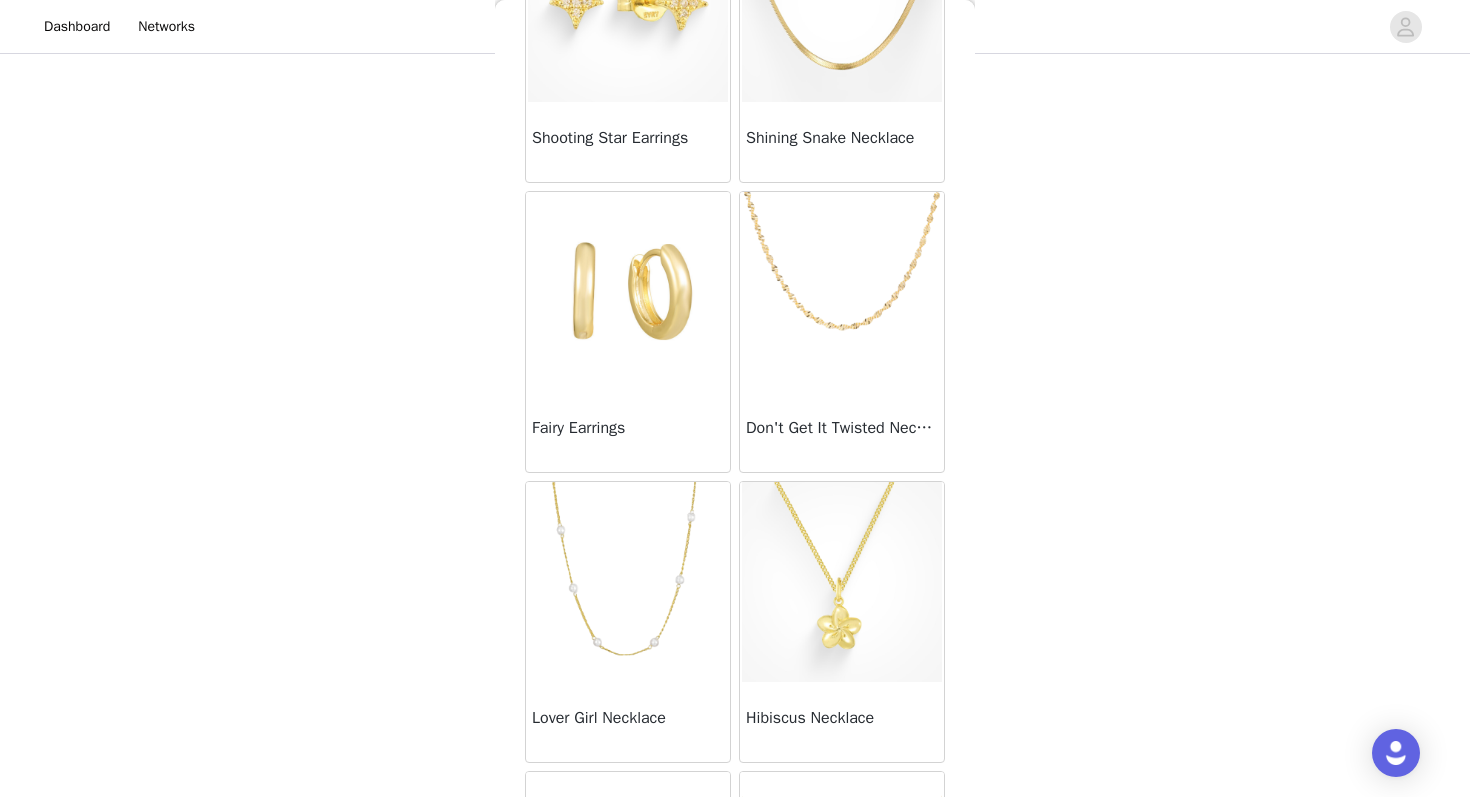 click at bounding box center (842, 292) 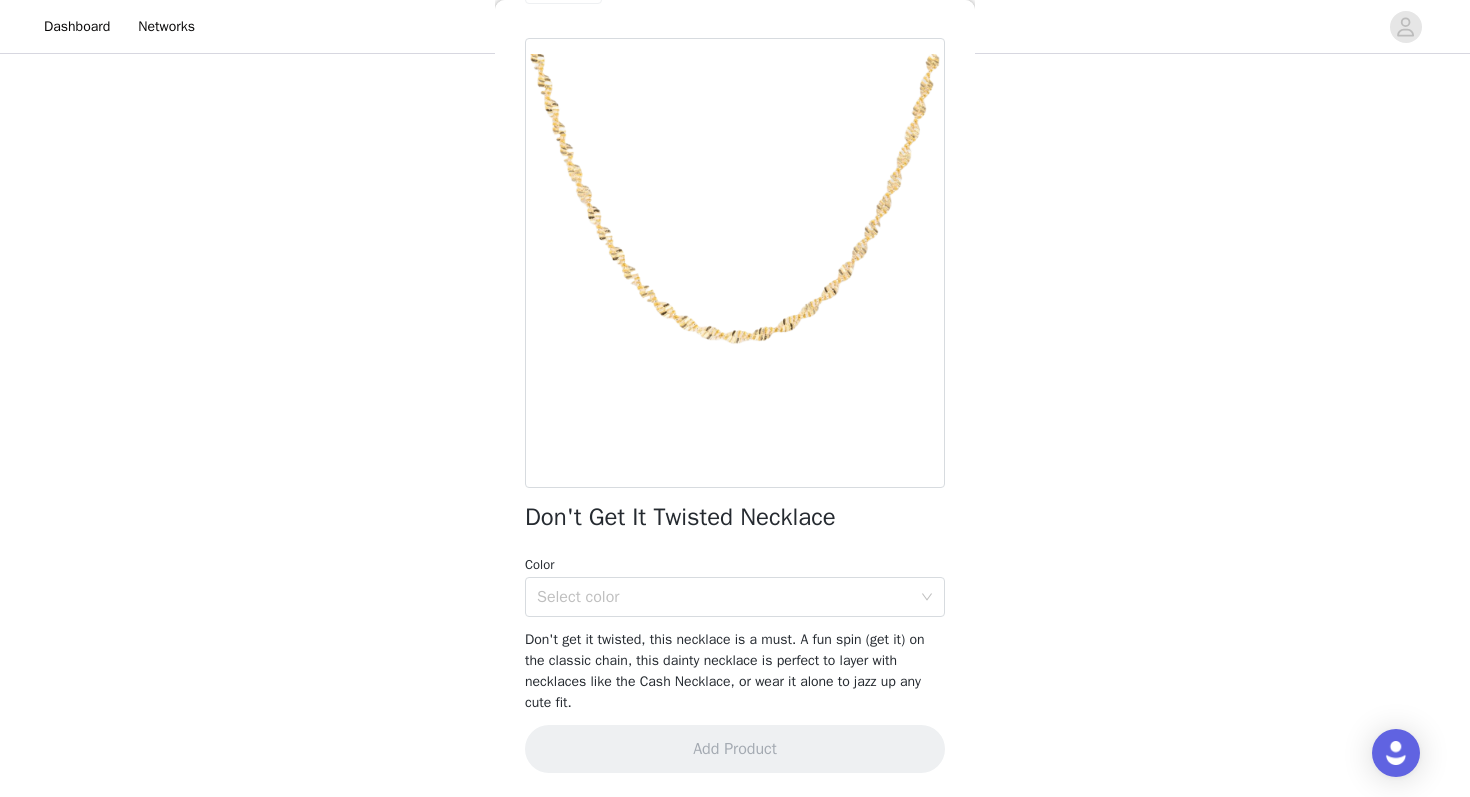 scroll, scrollTop: 61, scrollLeft: 0, axis: vertical 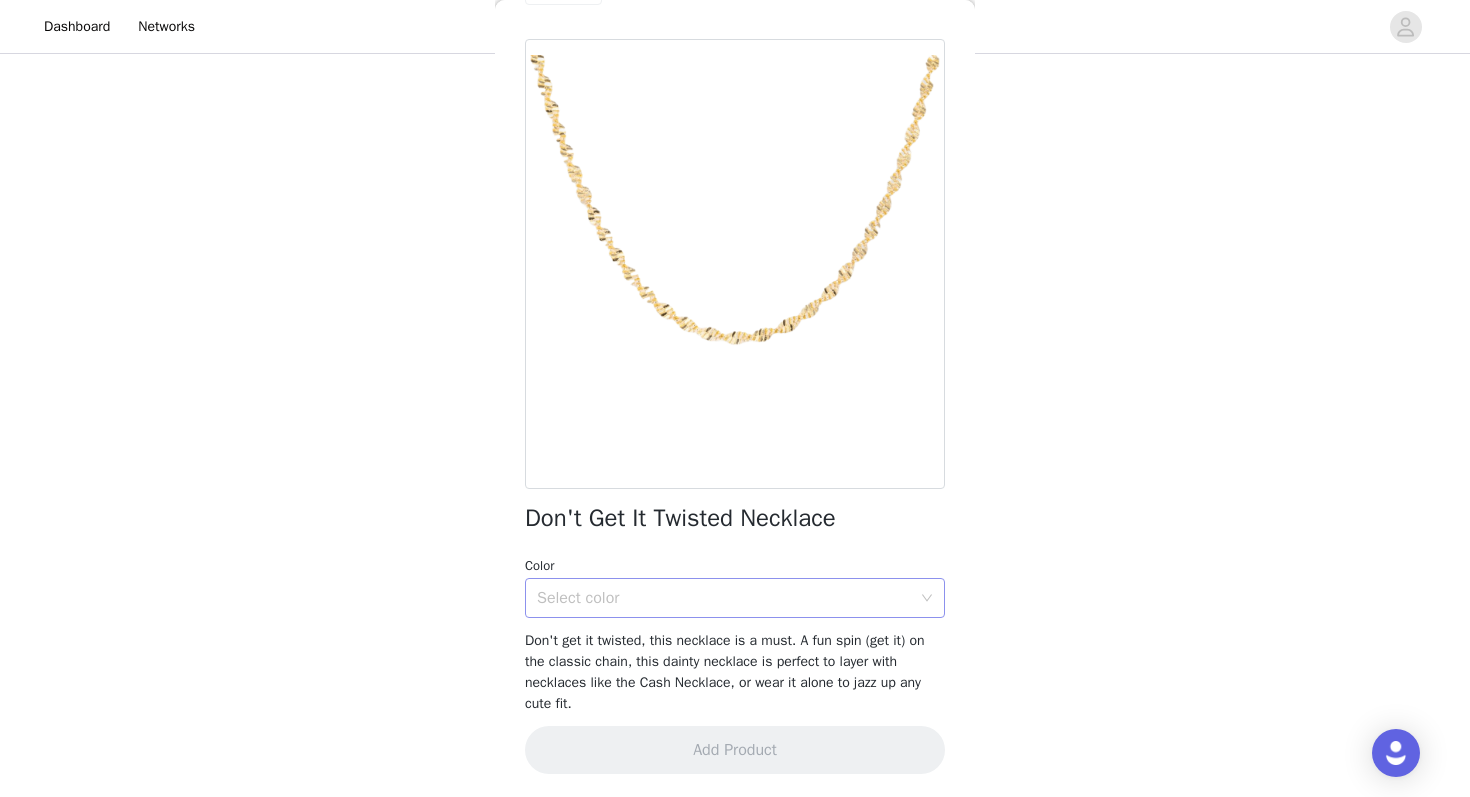 click on "Select color" at bounding box center (724, 598) 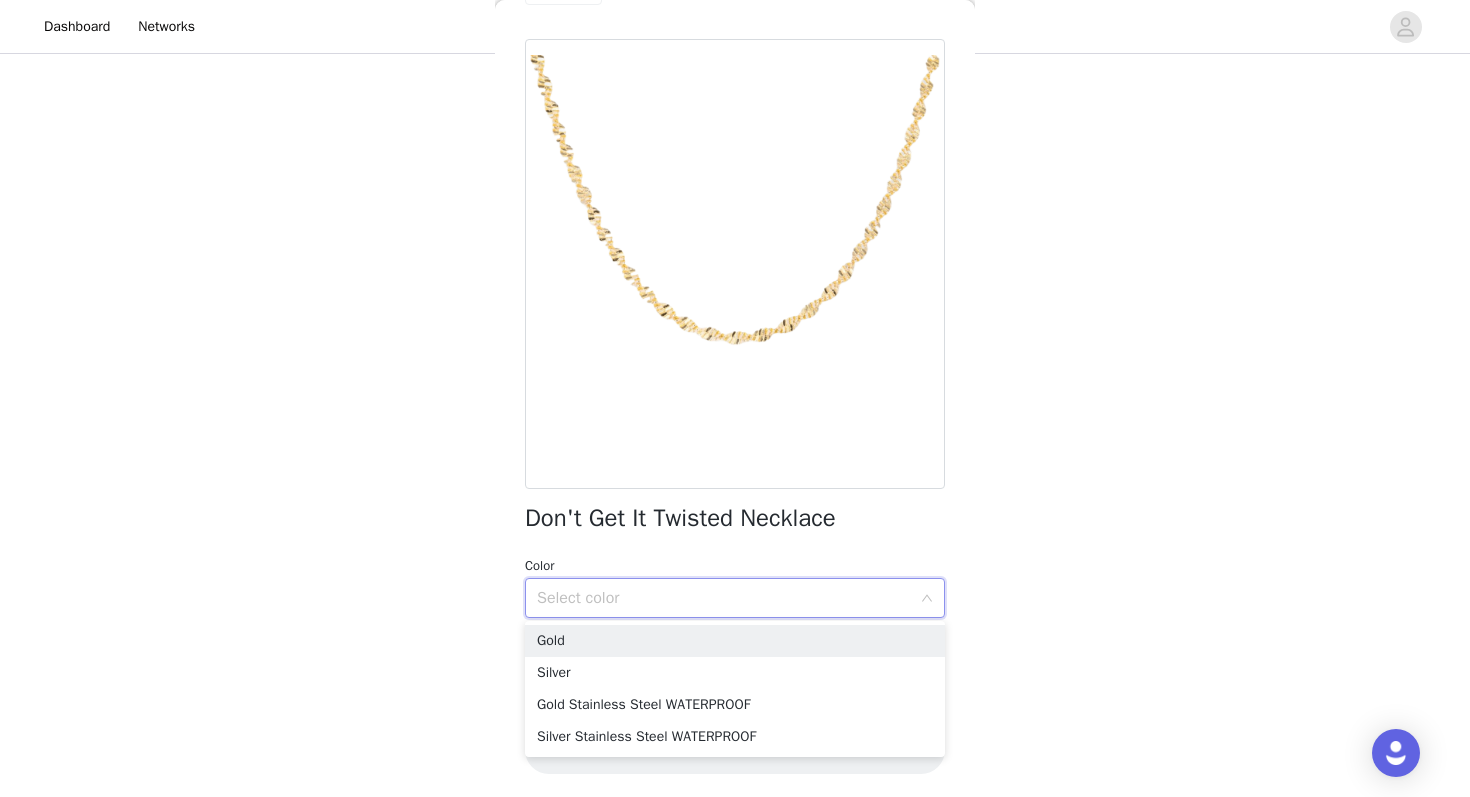 click on "STEP 2 OF 5
Pick Your Pieces!💎
Please take a look at our catalog and select 5 of your favs!❤️ If a piece you selected is out of stock it will be replaced with one of our best sellers!       3/5 Selected           I Heart Me Necklace           N, Gold       Edit   Remove     Itty Bitty Hoops           Gold Stainless Steel WATERPROOF       Edit   Remove     Eternity Earrings           Dark Blue, Small, Gold Stainless Steel       Edit   Remove     Add Product       Back     Don't Get It Twisted Necklace               Color   Select color   Don't get it twisted, this necklace is a must. A fun spin (get it) on the classic chain, this dainty necklace is perfect to layer with necklaces like the Cash Necklace, or wear it alone to jazz up any cute fit.      Add Product" at bounding box center [735, 276] 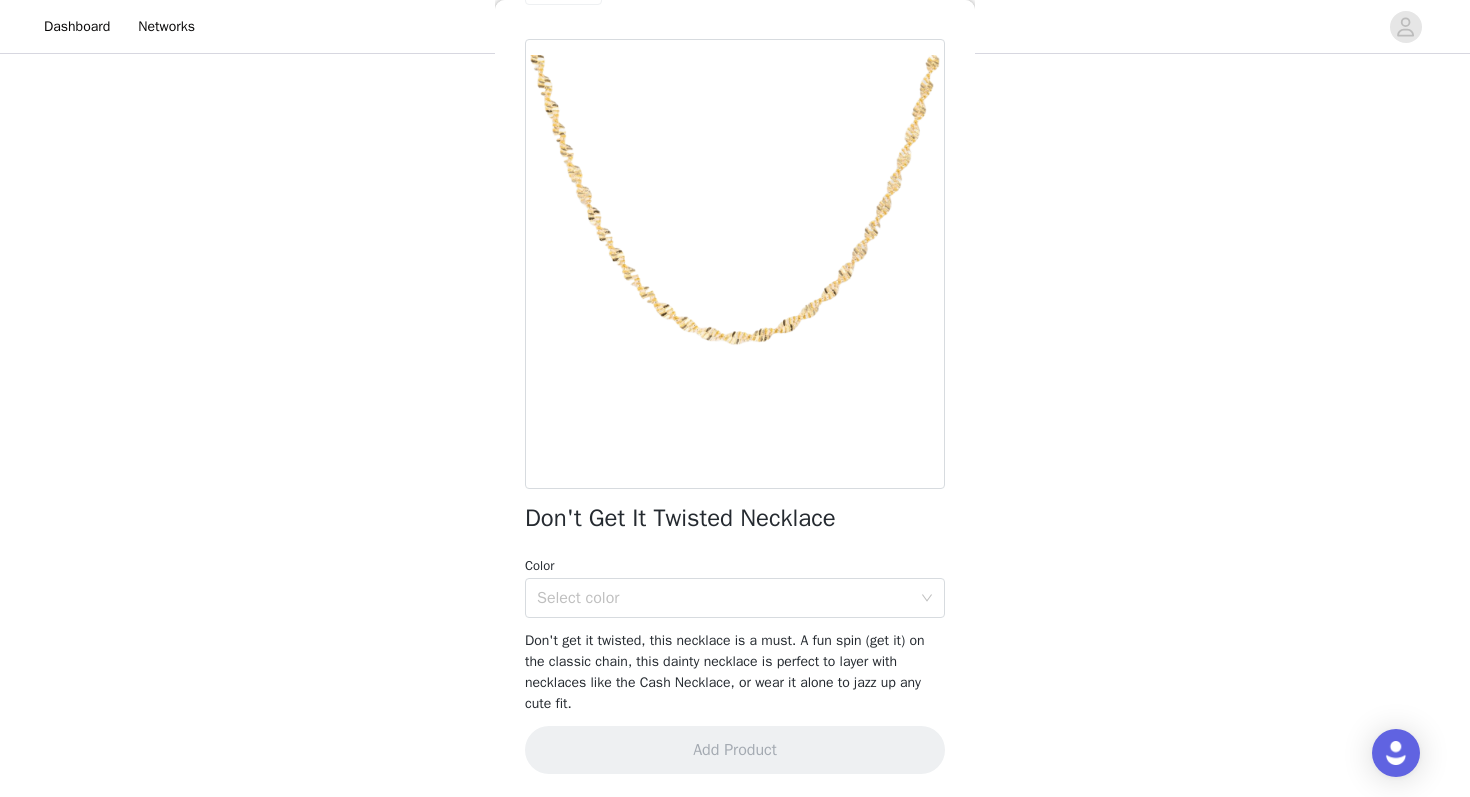 scroll, scrollTop: 0, scrollLeft: 0, axis: both 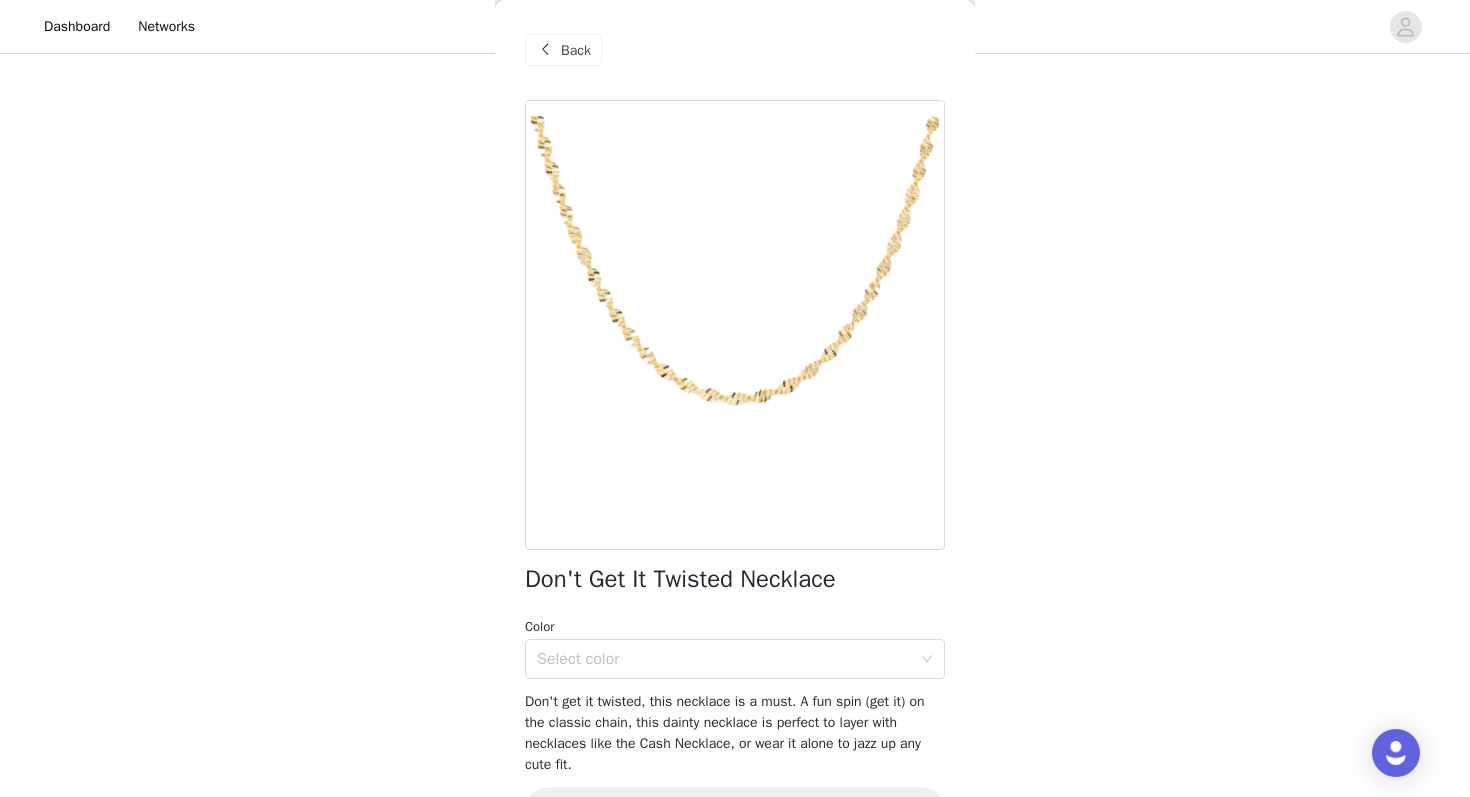 click on "Back" at bounding box center [563, 50] 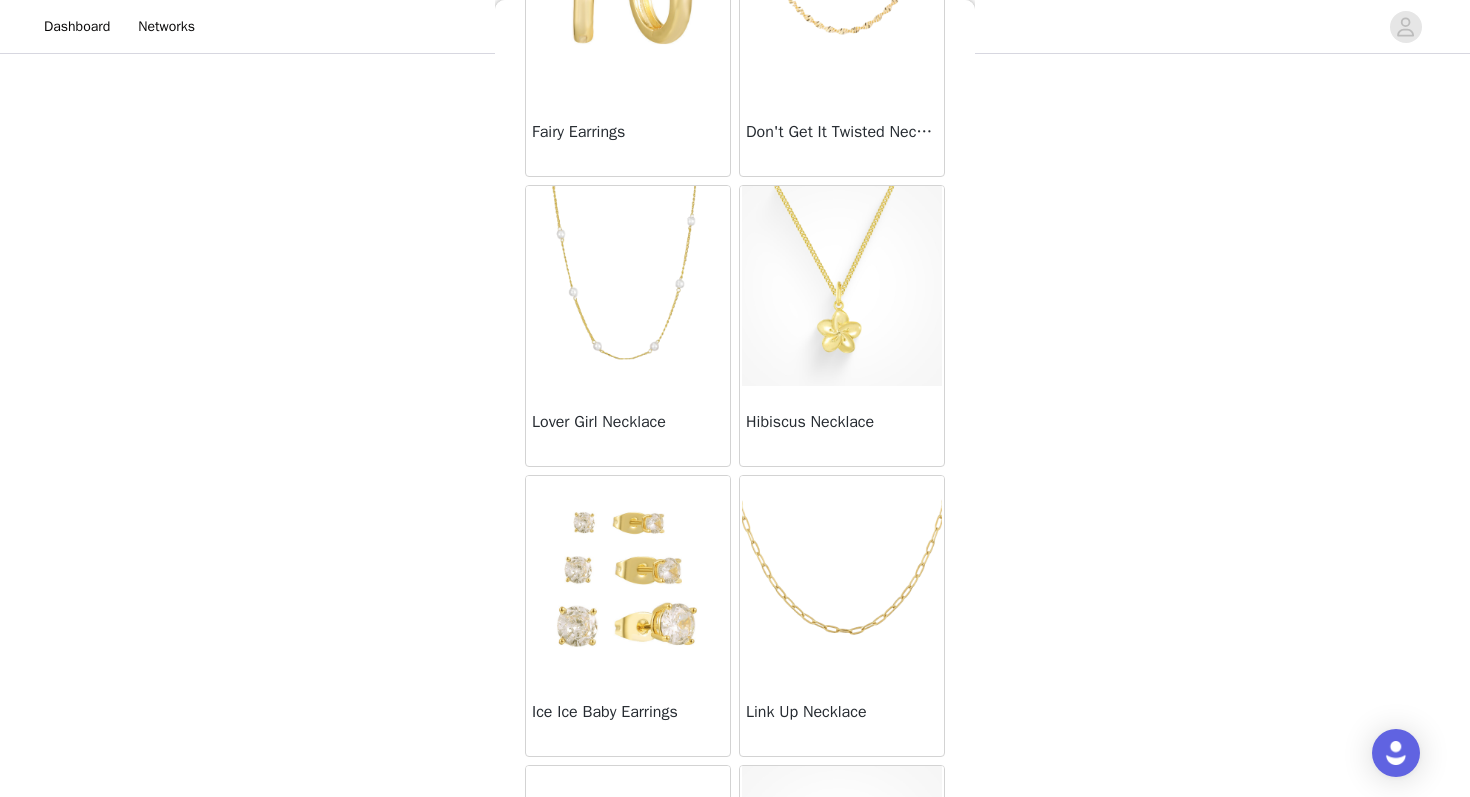 scroll, scrollTop: 787, scrollLeft: 0, axis: vertical 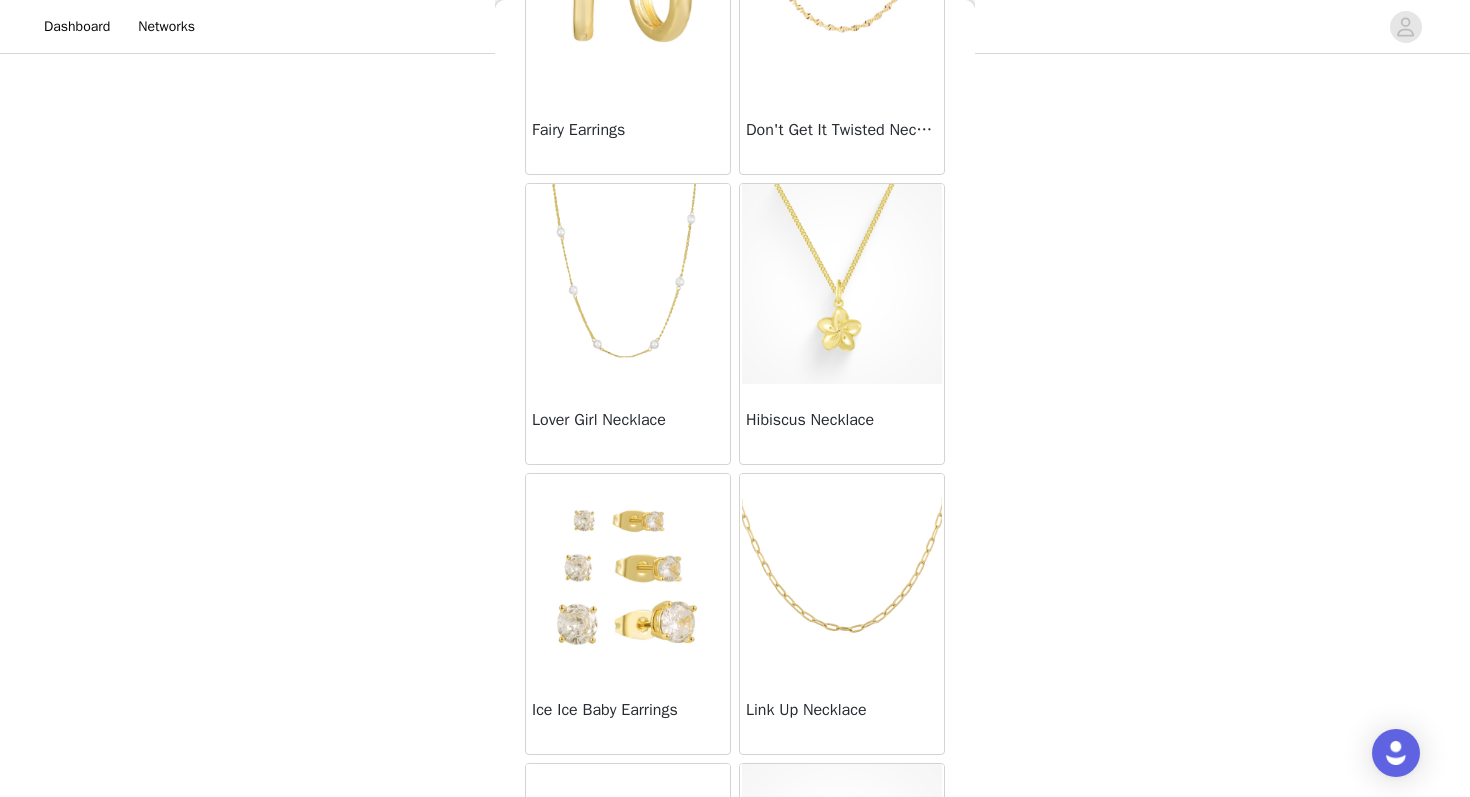 click at bounding box center (842, 284) 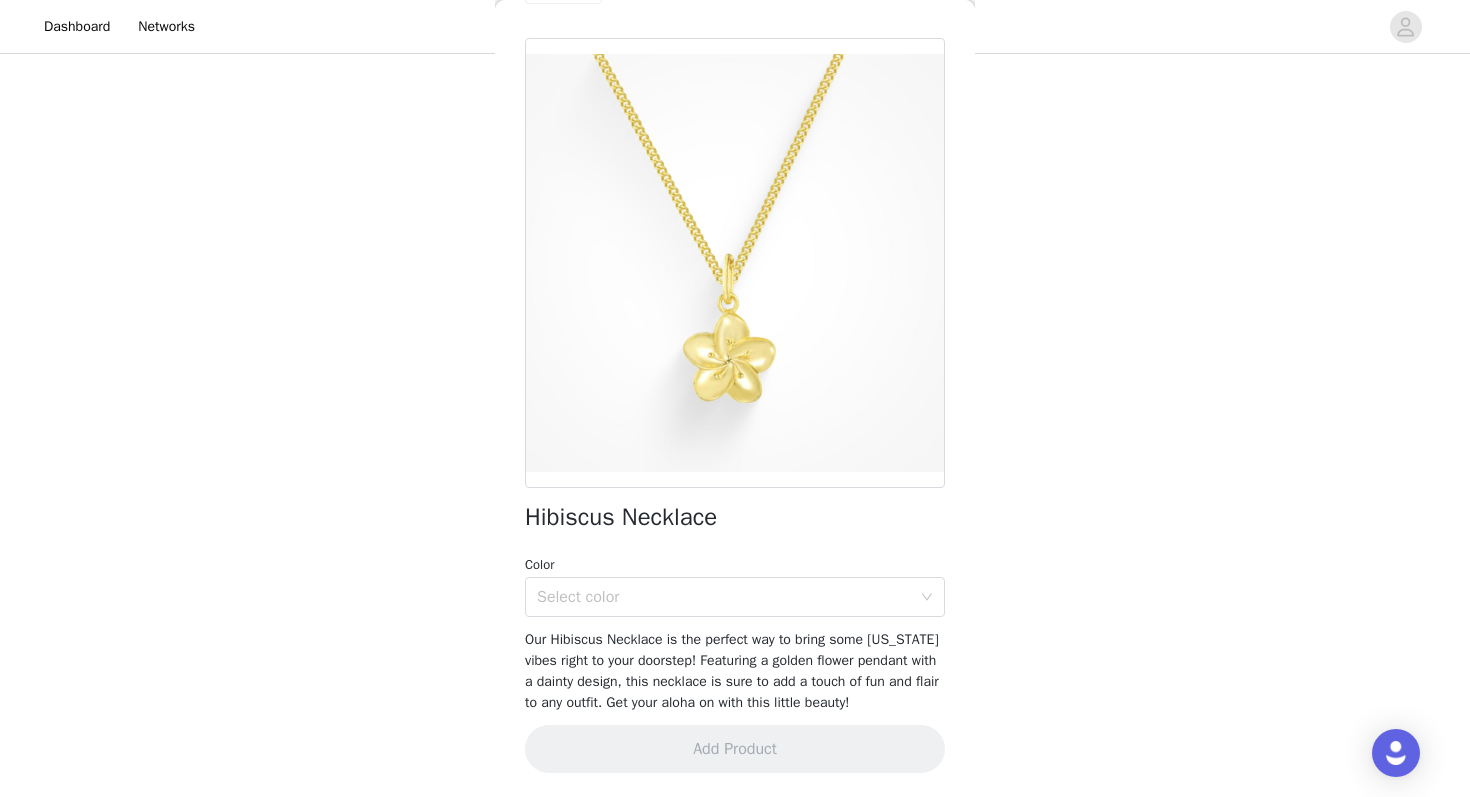 scroll, scrollTop: 61, scrollLeft: 0, axis: vertical 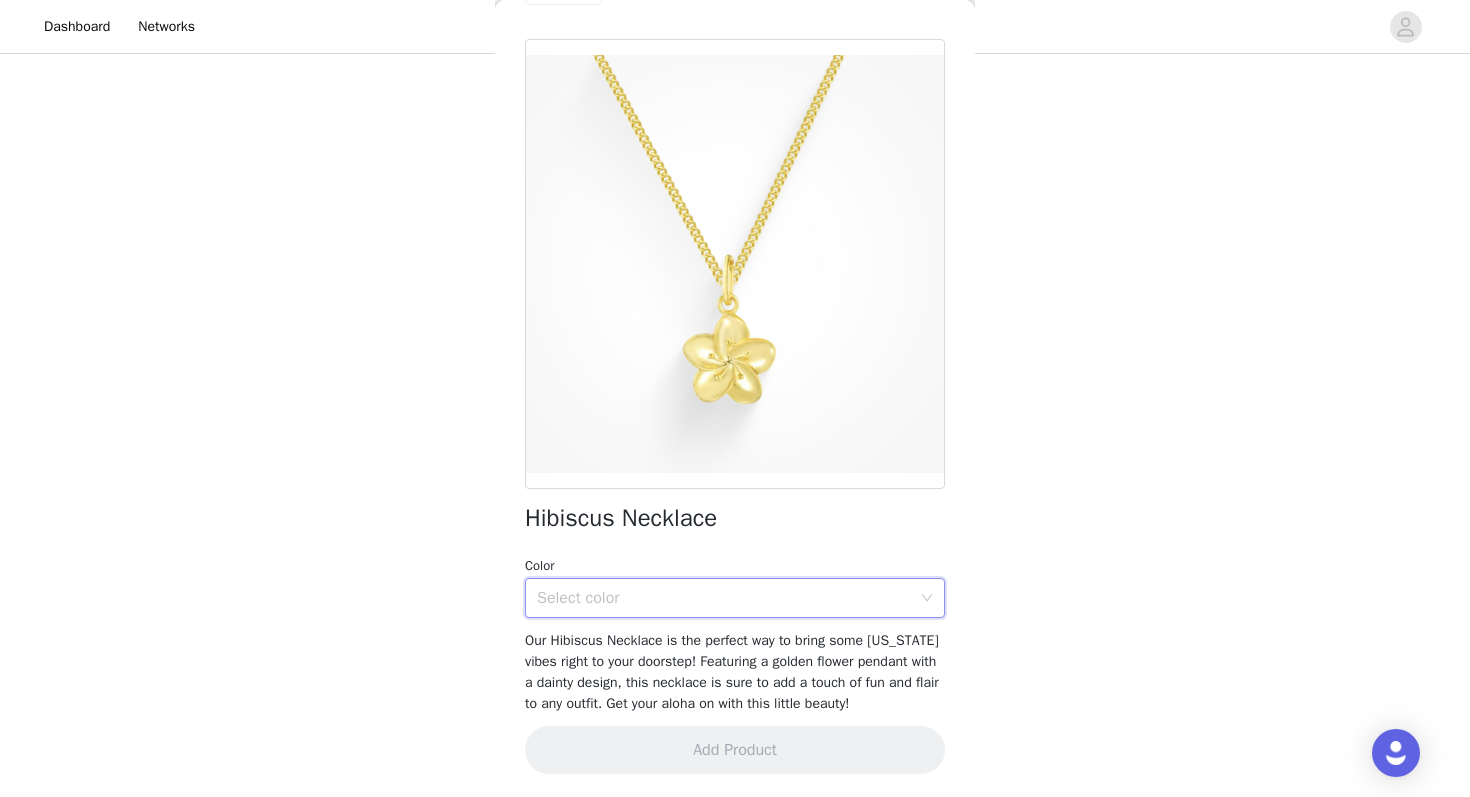 click on "Select color" at bounding box center [728, 598] 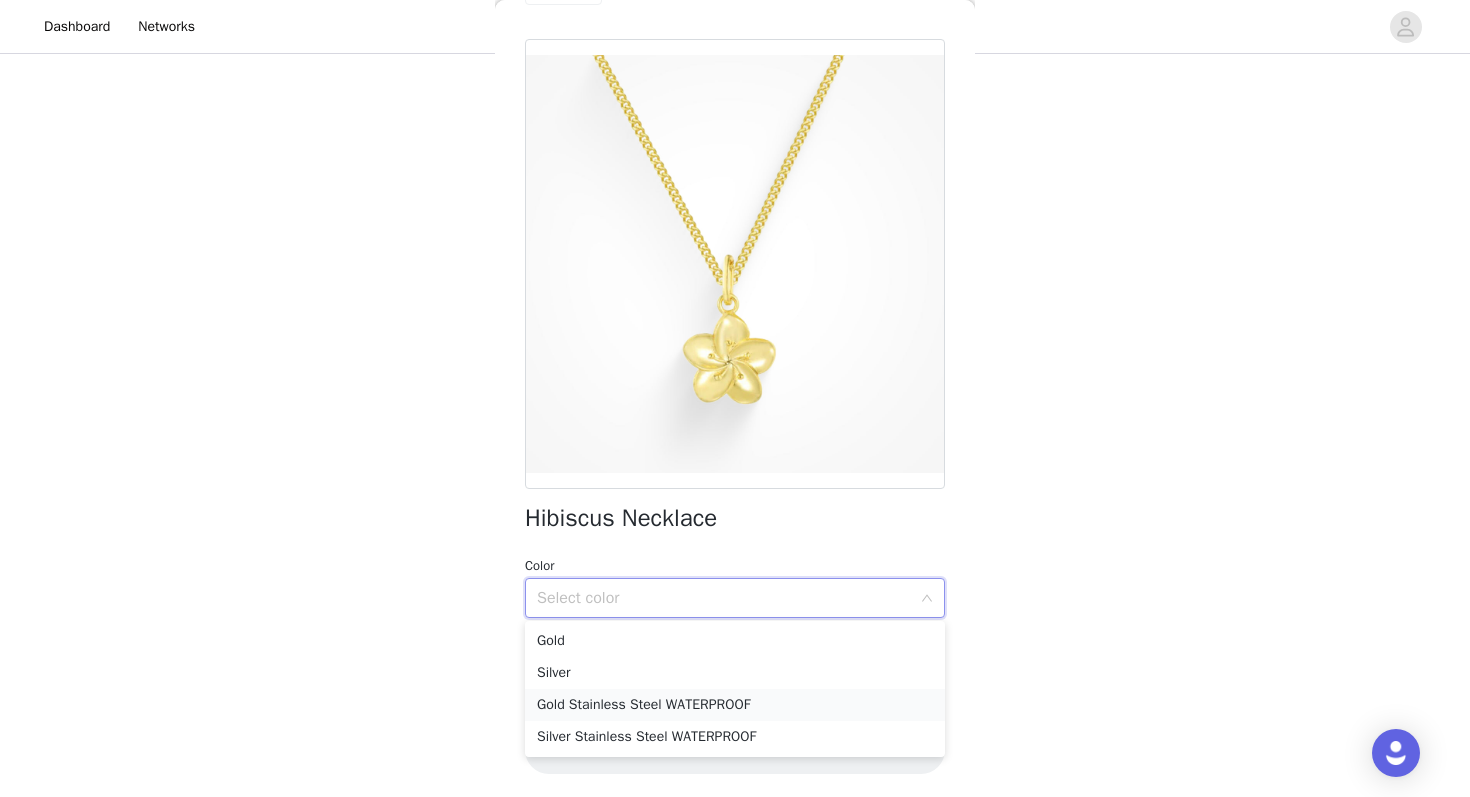 click on "Gold Stainless Steel WATERPROOF" at bounding box center [735, 705] 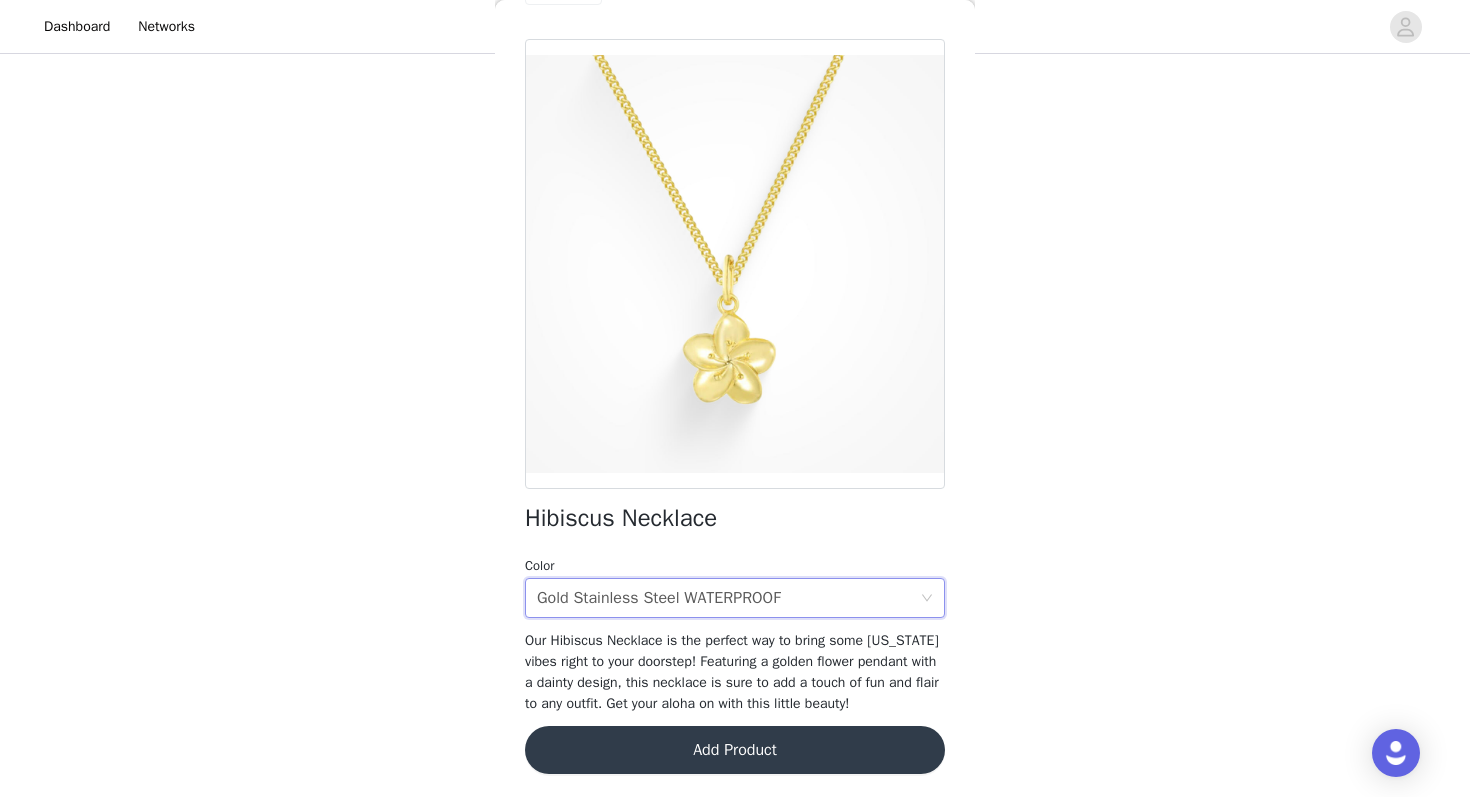 click on "Add Product" at bounding box center (735, 750) 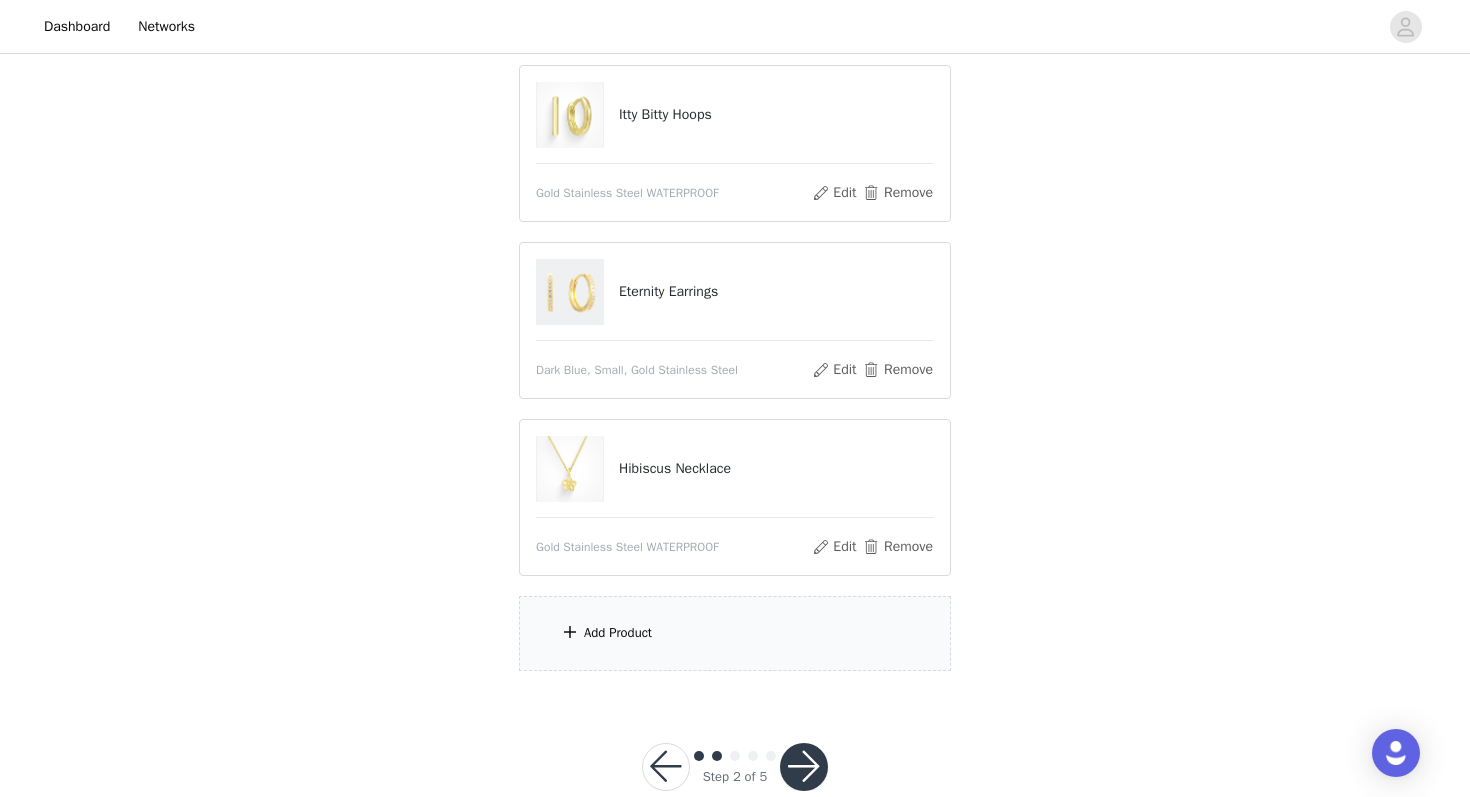 scroll, scrollTop: 471, scrollLeft: 0, axis: vertical 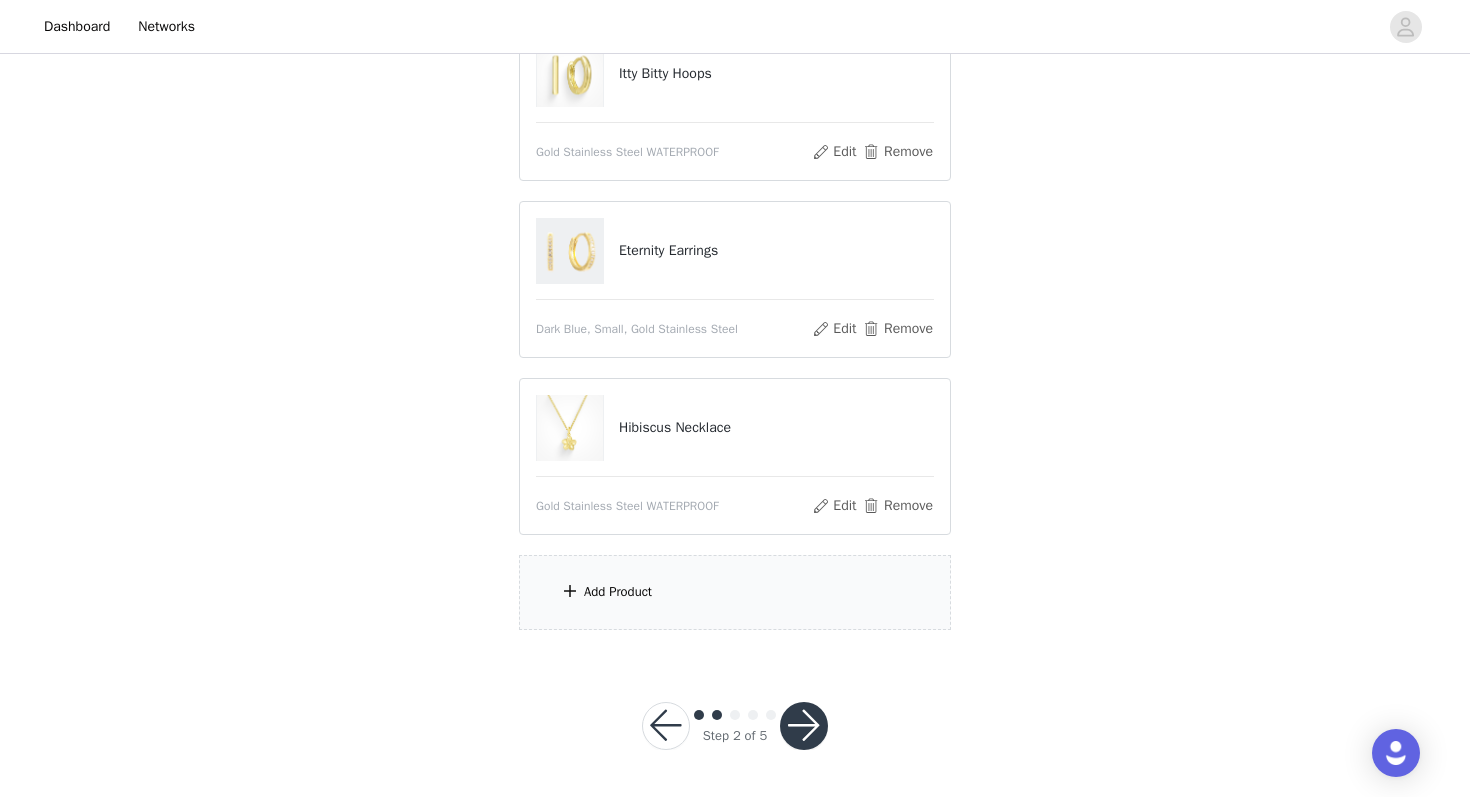 click on "Add Product" at bounding box center [618, 592] 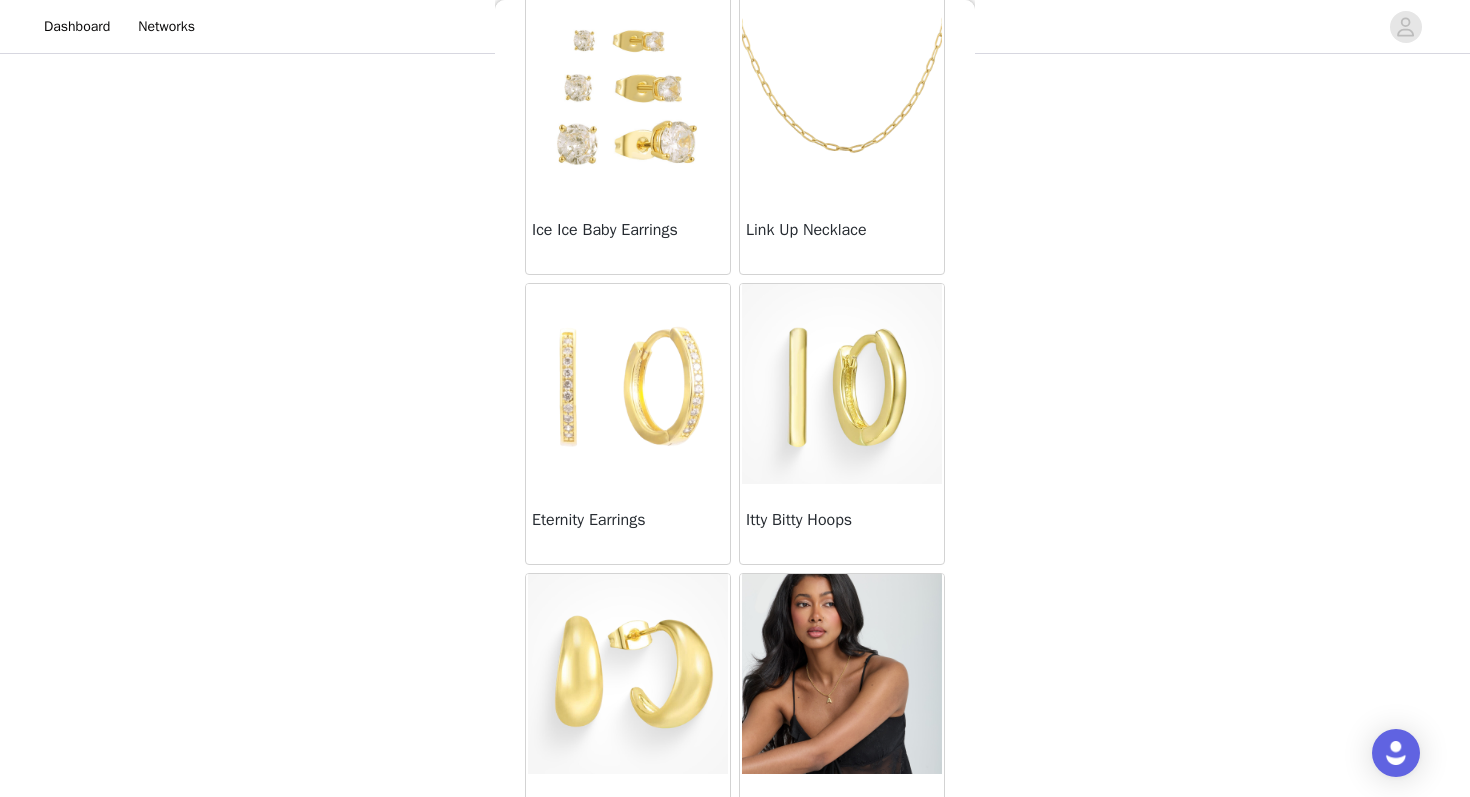 scroll, scrollTop: 1329, scrollLeft: 0, axis: vertical 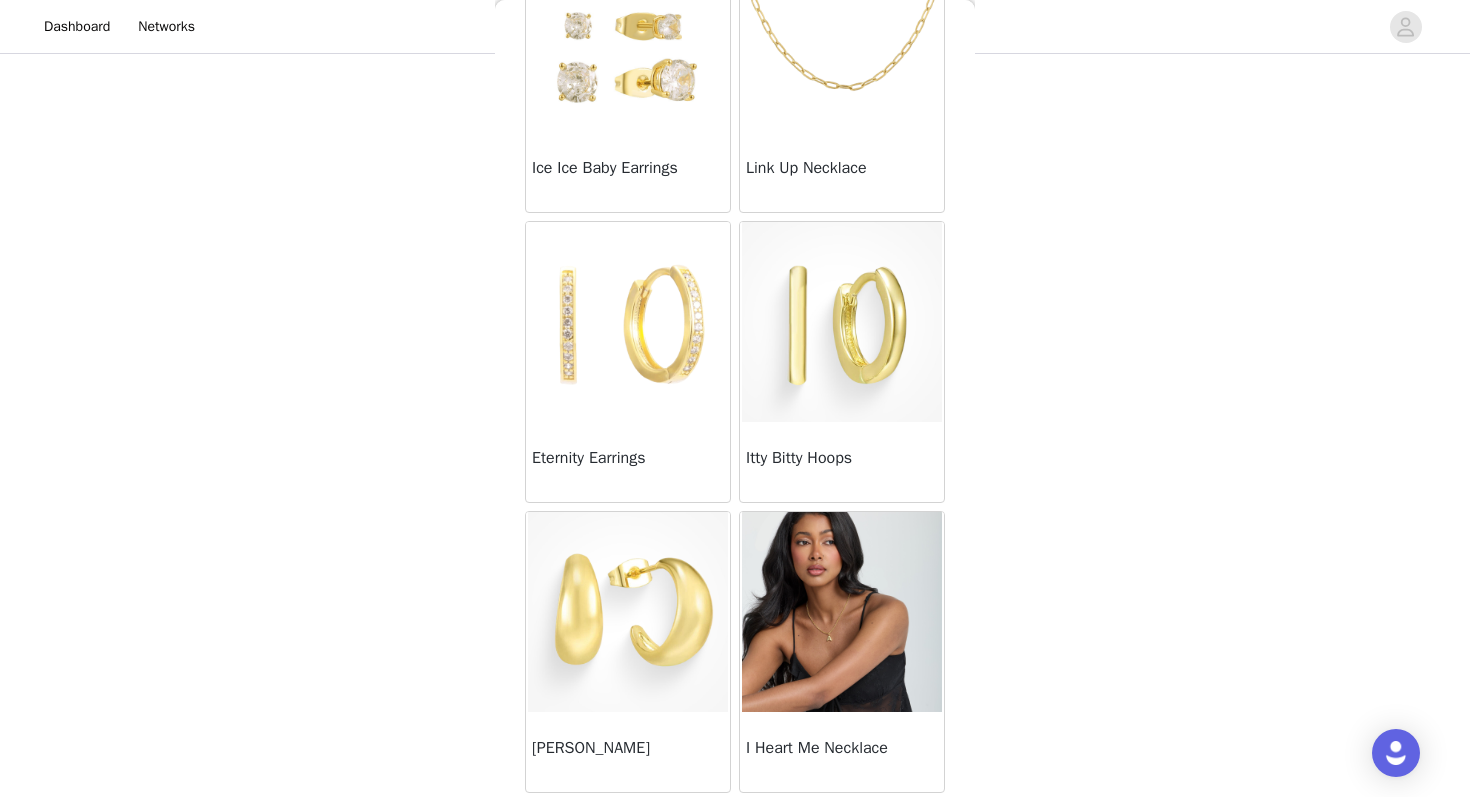 click at bounding box center (628, 322) 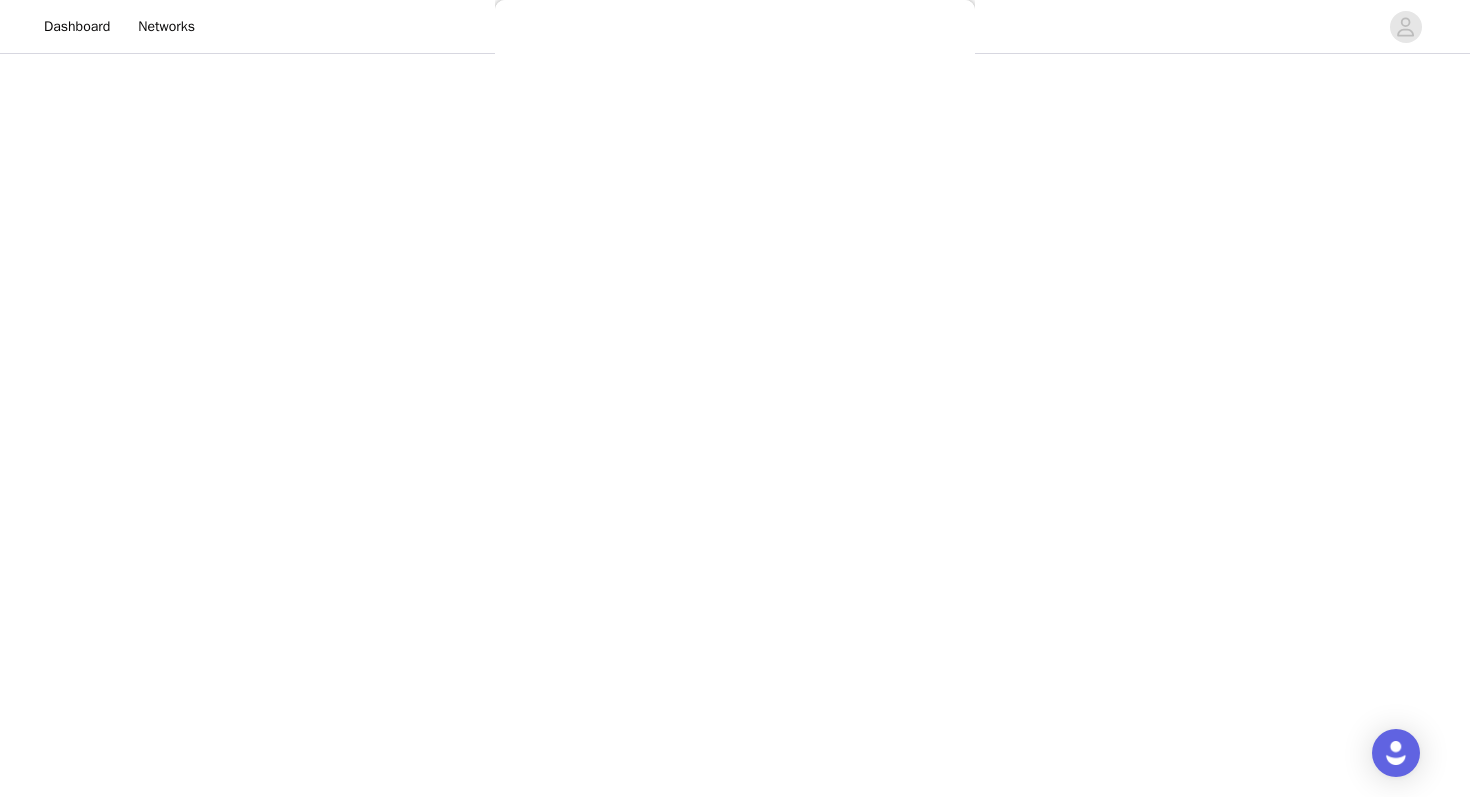 scroll, scrollTop: 200, scrollLeft: 0, axis: vertical 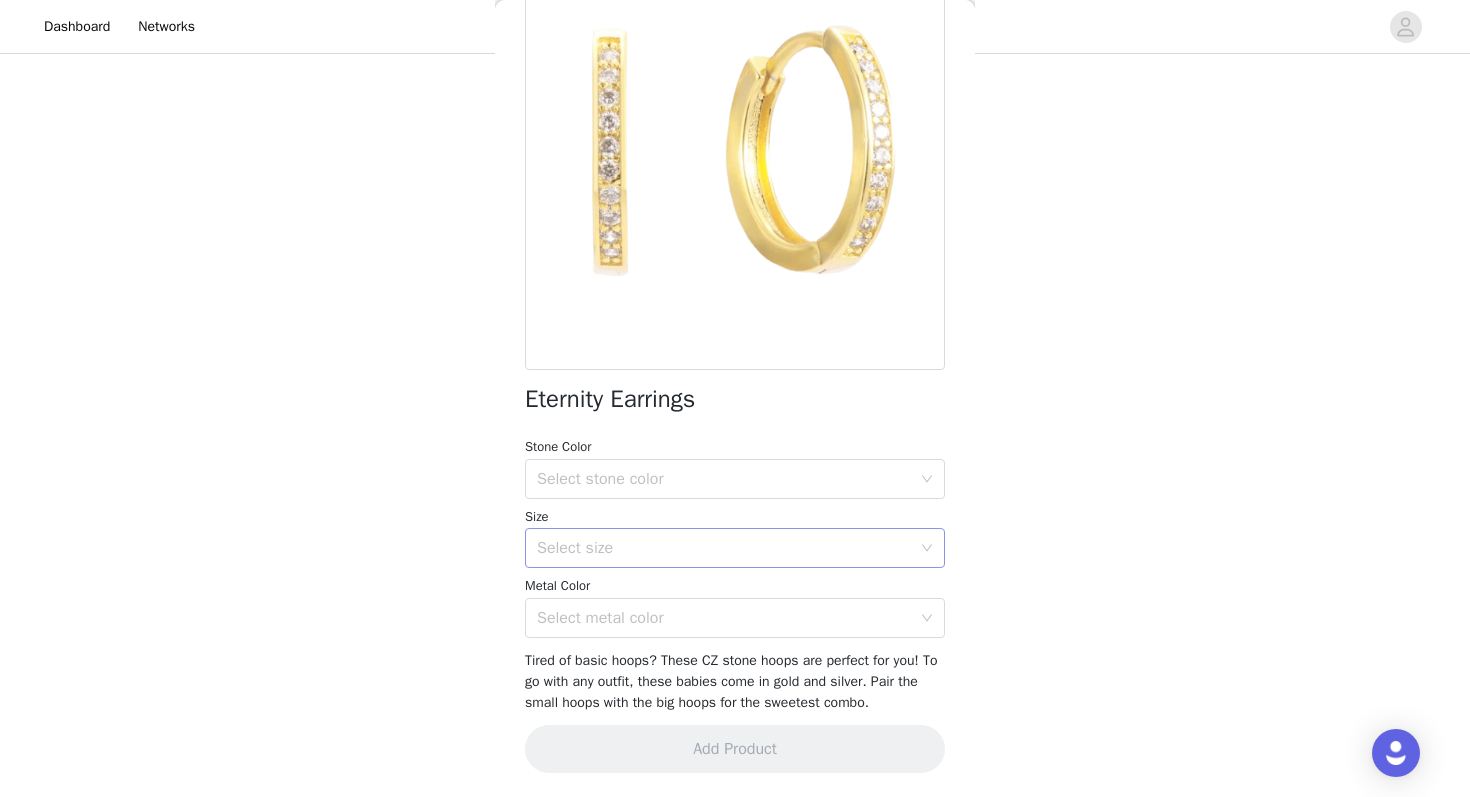 click on "Select size" at bounding box center (724, 548) 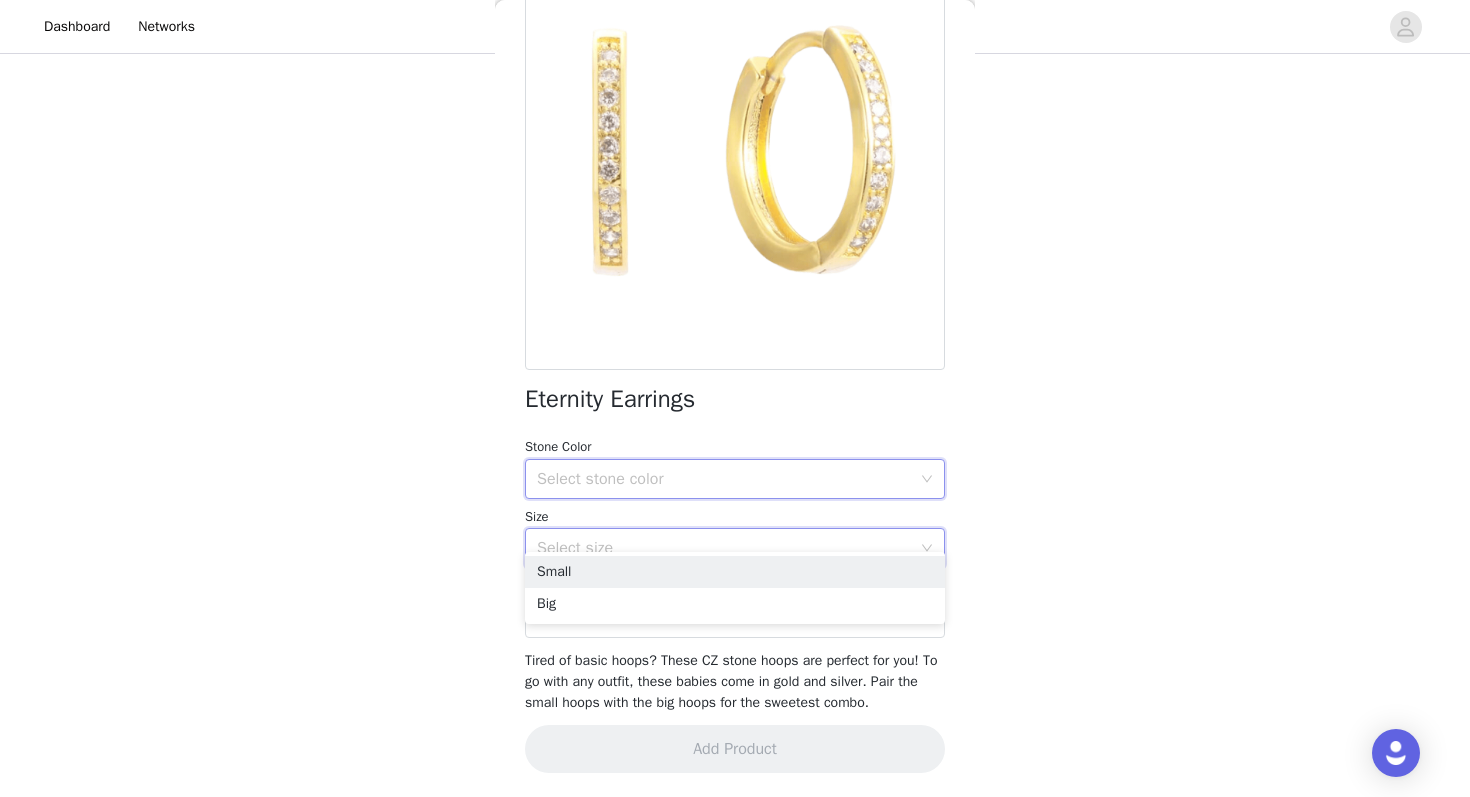 click on "Select stone color" at bounding box center (728, 479) 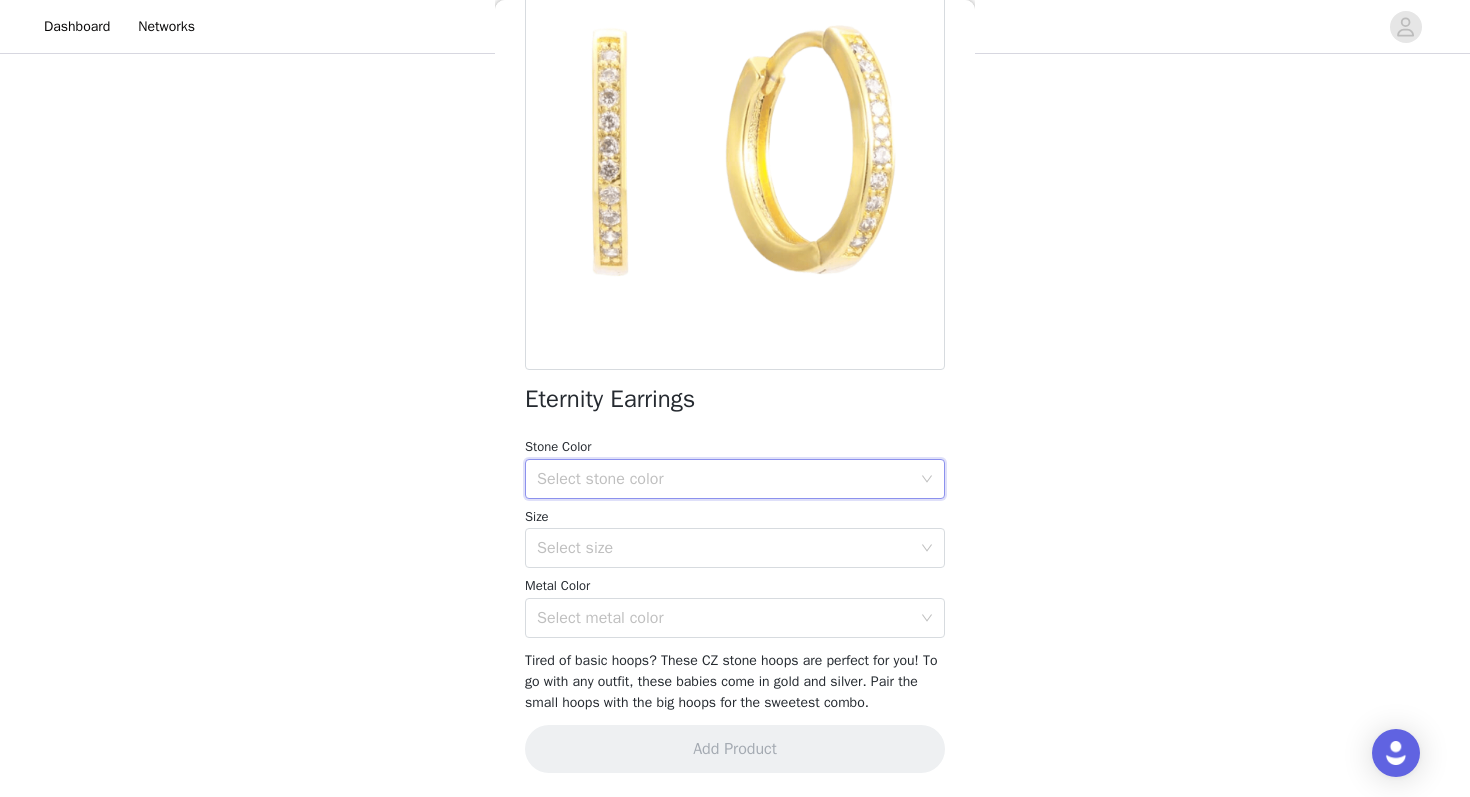 click on "STEP 2 OF 5
Pick Your Pieces!💎
Please take a look at our catalog and select 5 of your favs!❤️ If a piece you selected is out of stock it will be replaced with one of our best sellers!       4/5 Selected           I Heart Me Necklace           N, Gold       Edit   Remove     Itty Bitty Hoops           Gold Stainless Steel WATERPROOF       Edit   Remove     Eternity Earrings           Dark Blue, Small, Gold Stainless Steel       Edit   Remove     Hibiscus Necklace           Gold Stainless Steel WATERPROOF       Edit   Remove     Add Product       Back     Eternity Earrings               Stone Color   Select stone color Size   Select size Metal Color   Select metal color     Tired of basic hoops? These CZ stone hoops are perfect for you! To go with any outfit, these babies come in gold and silver. Pair the small hoops with the big hoops for the sweetest combo.     Add Product" at bounding box center (735, 120) 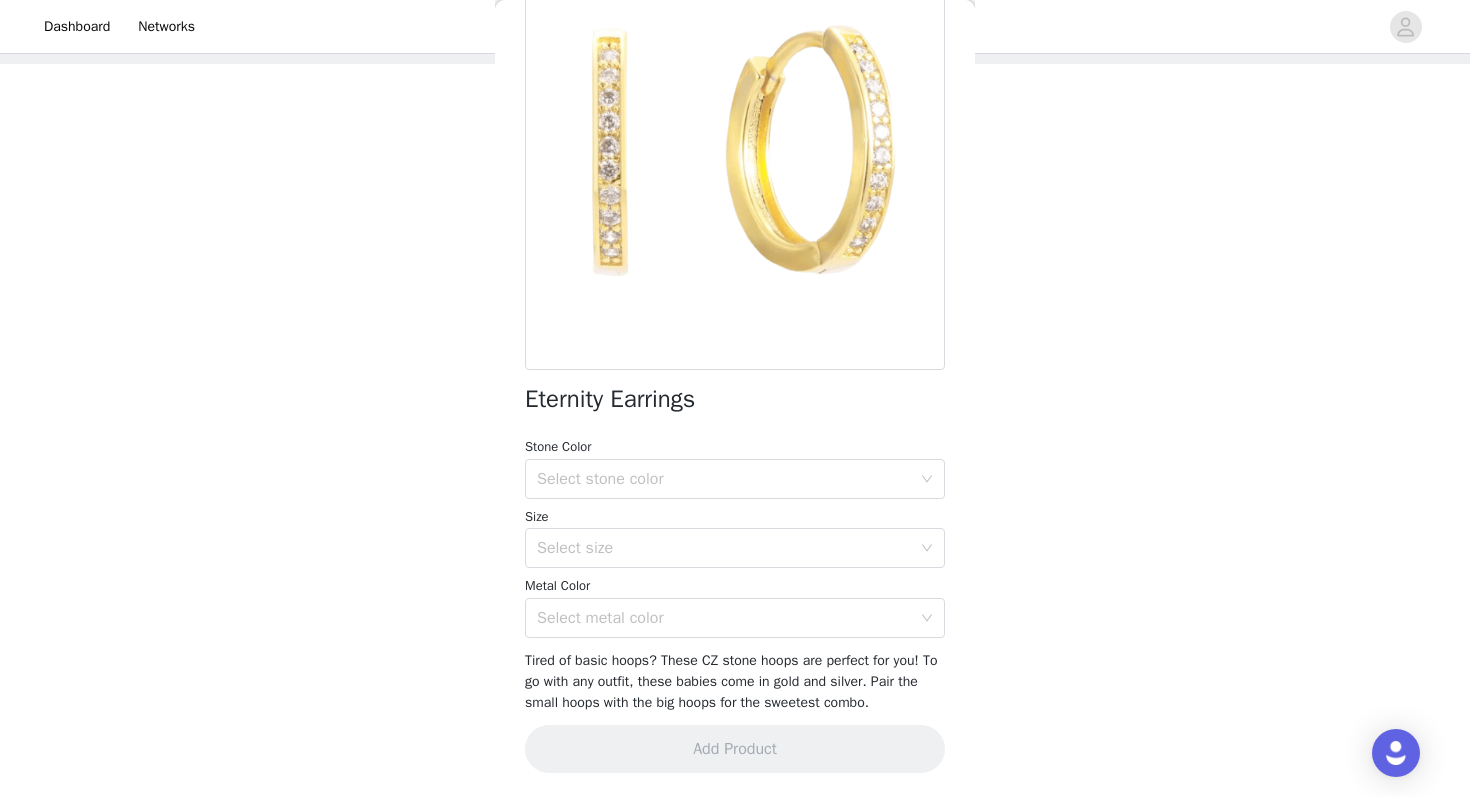 scroll, scrollTop: 45, scrollLeft: 0, axis: vertical 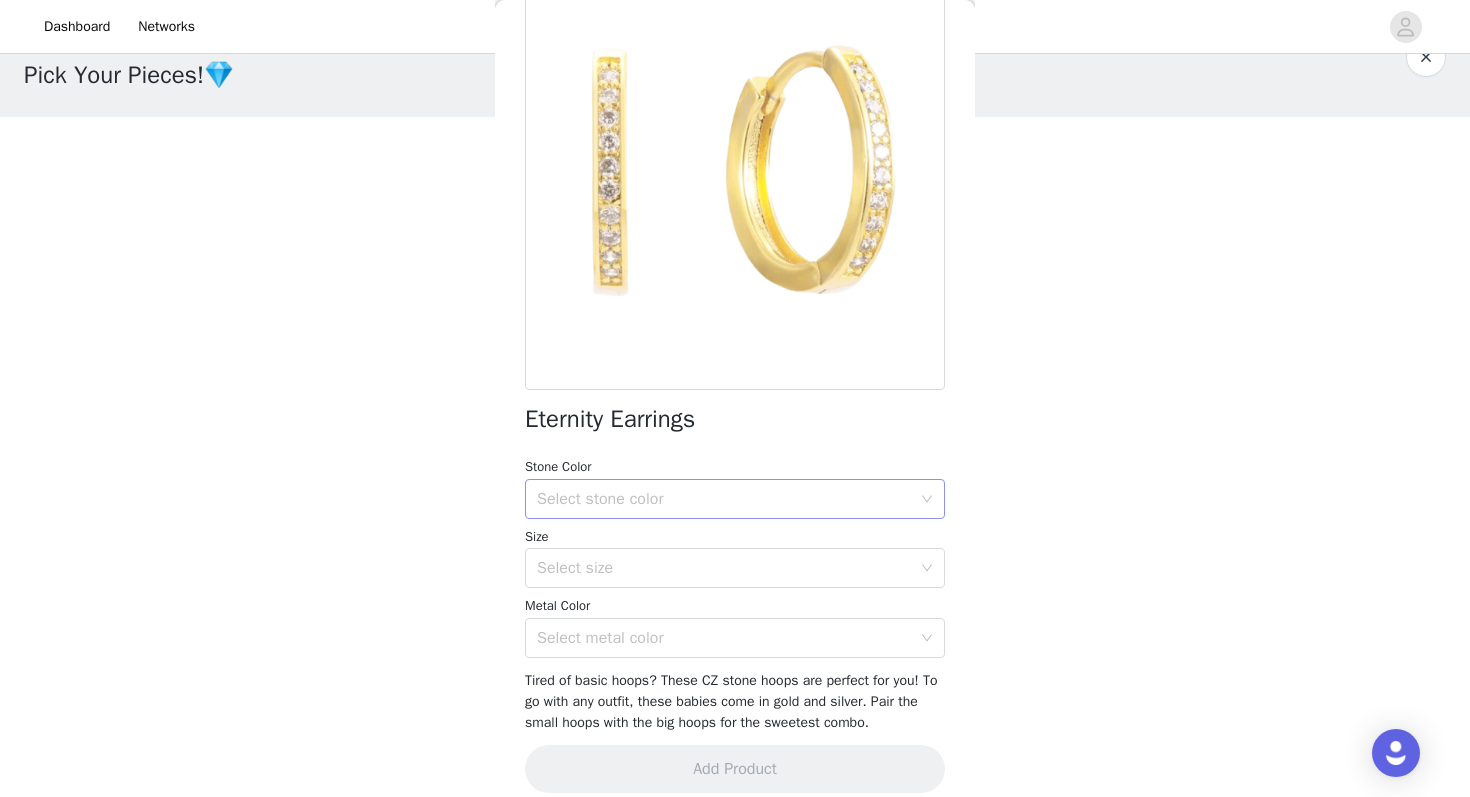 click on "Select stone color" at bounding box center (724, 499) 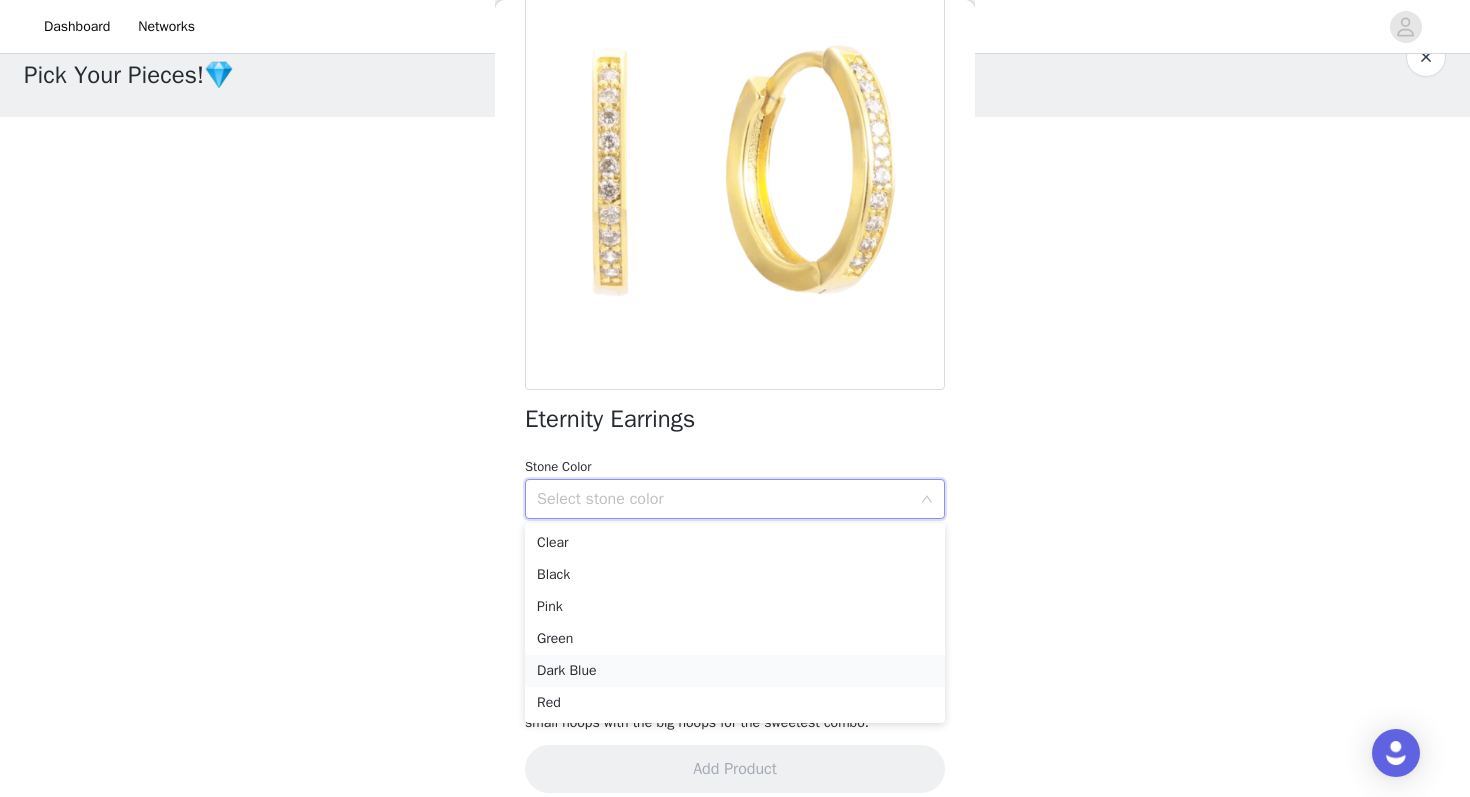 click on "Dark Blue" at bounding box center (735, 671) 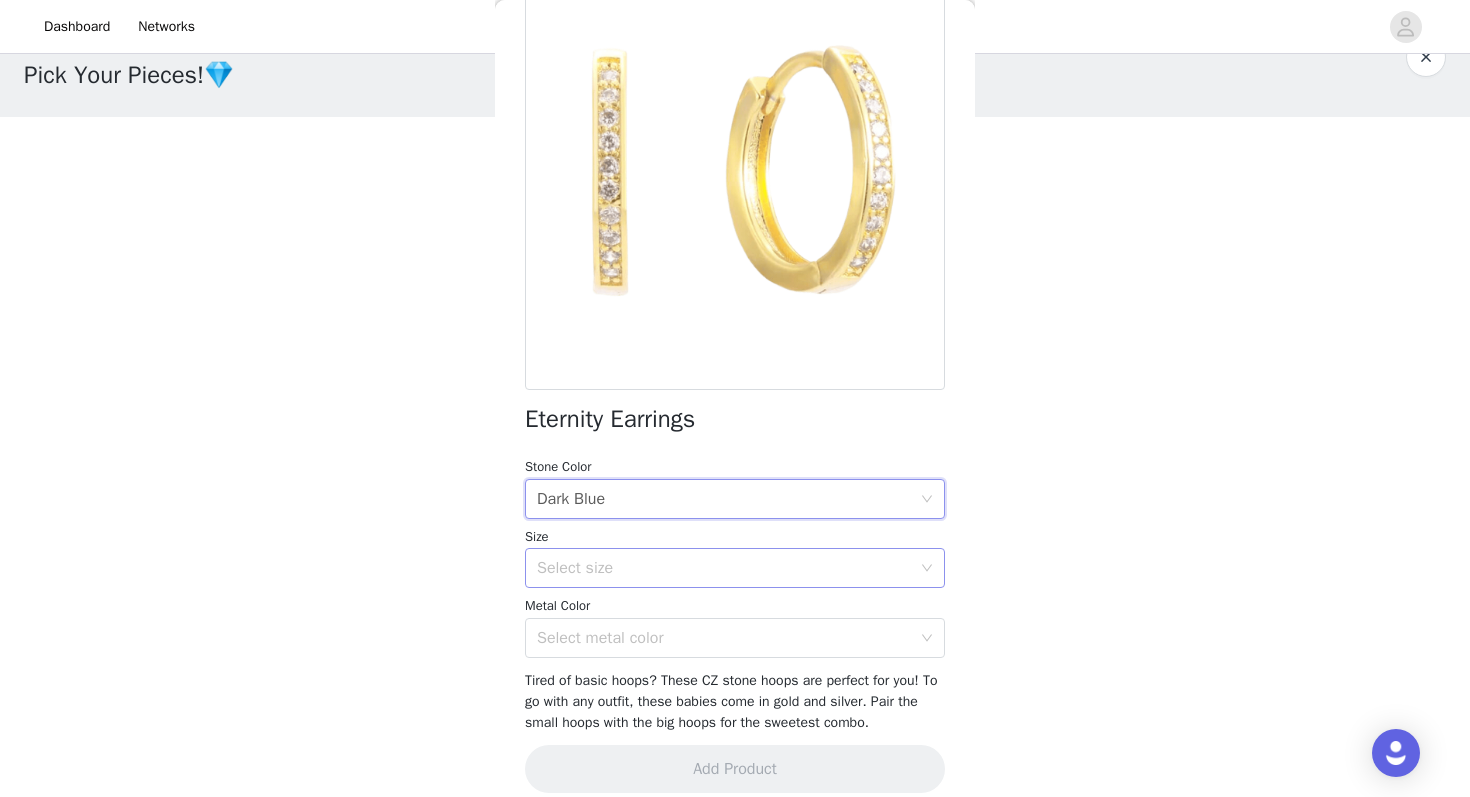 click on "Select size" at bounding box center [724, 568] 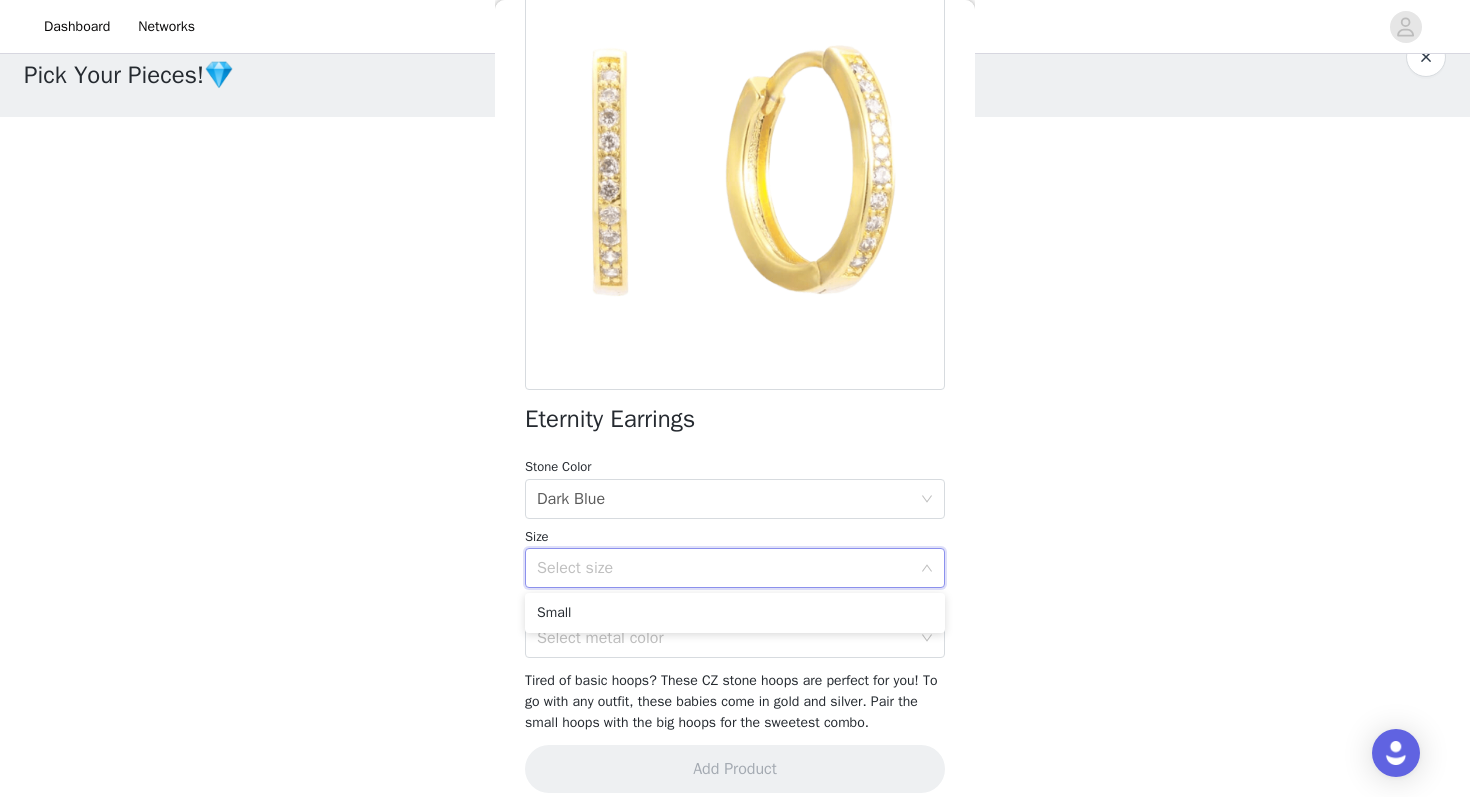 click on "Back     Eternity Earrings               Stone Color   Select stone color Dark Blue Size   Select size Metal Color   Select metal color     Tired of basic hoops? These CZ stone hoops are perfect for you! To go with any outfit, these babies come in gold and silver. Pair the small hoops with the big hoops for the sweetest combo.     Add Product" at bounding box center [735, 398] 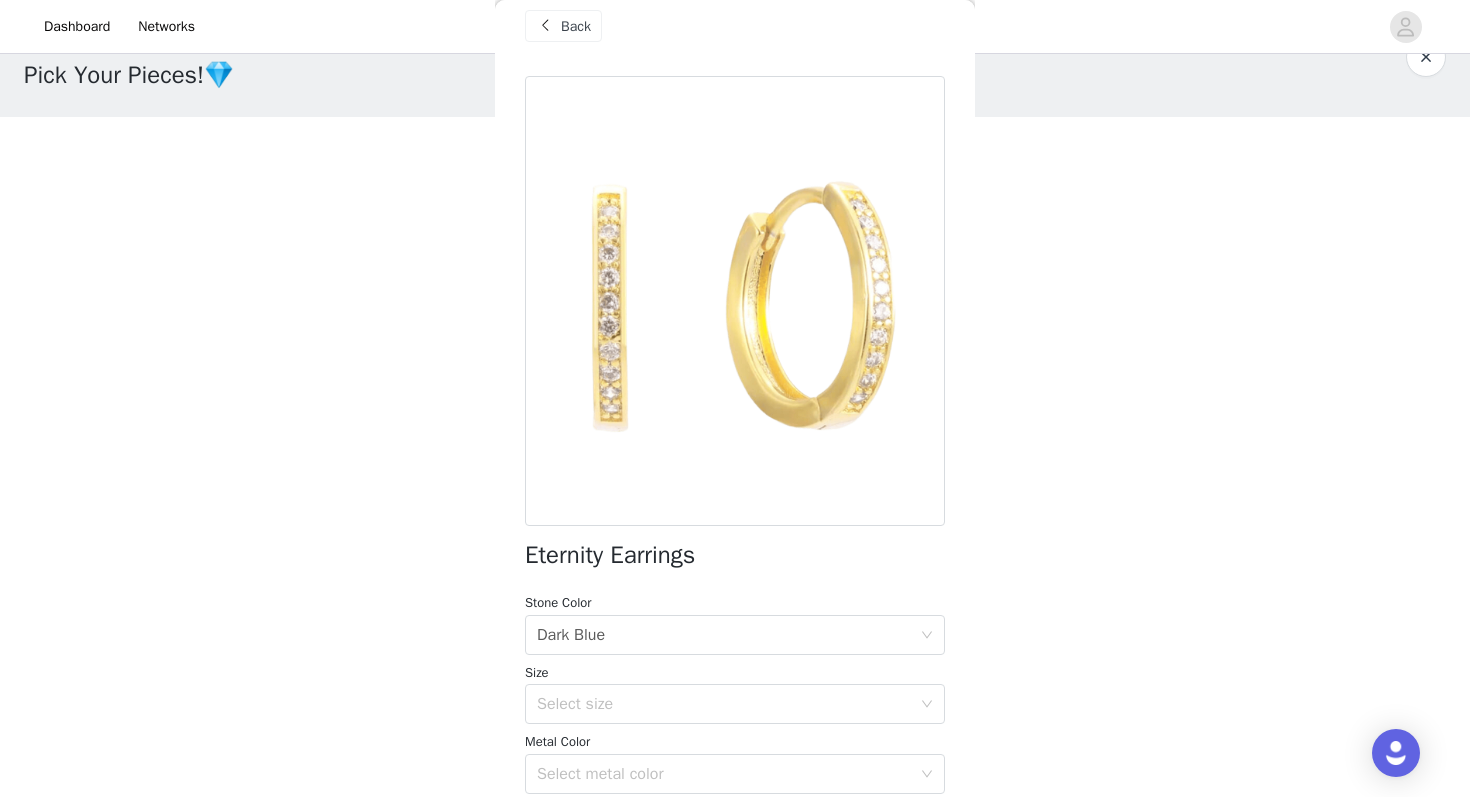 scroll, scrollTop: 0, scrollLeft: 0, axis: both 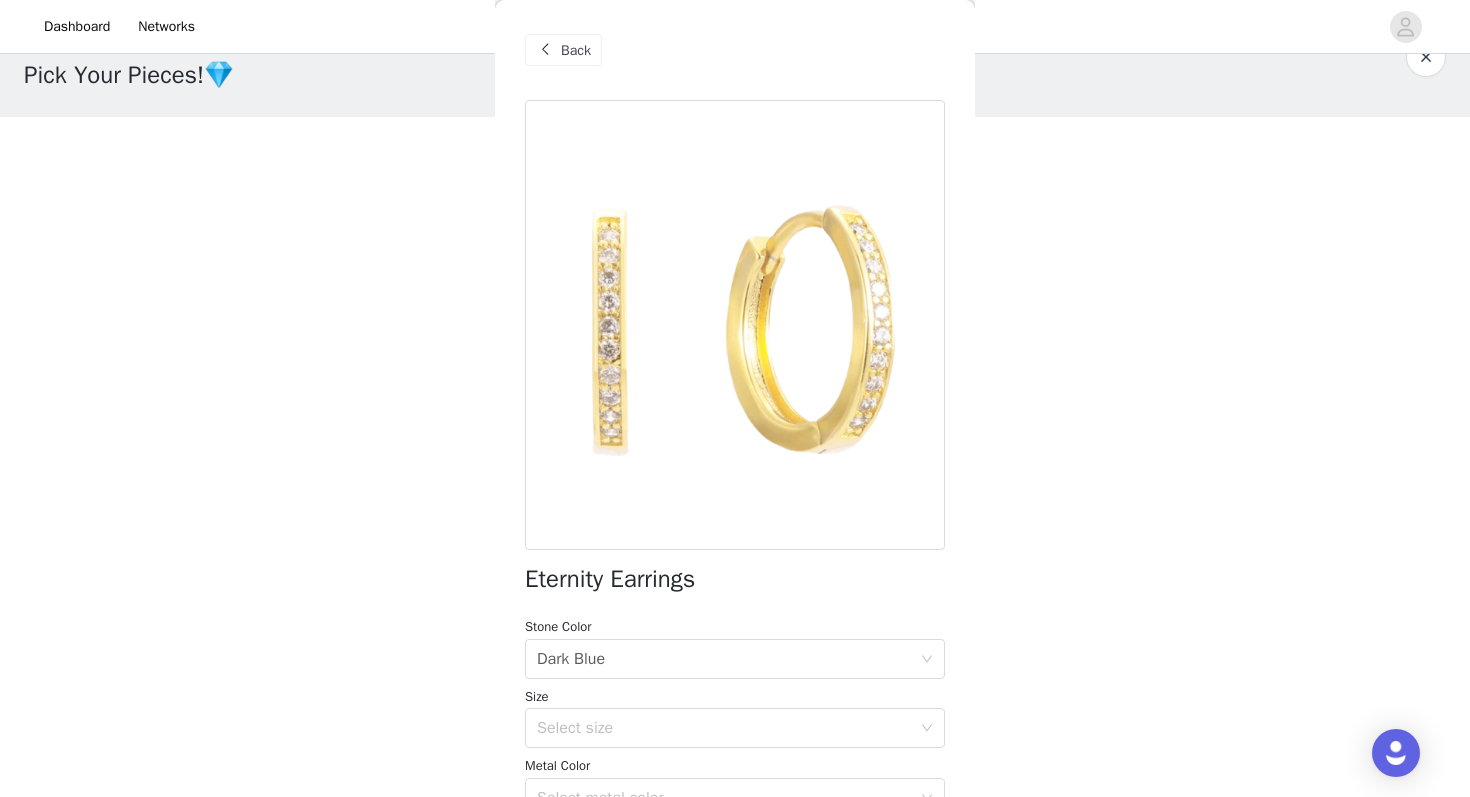 click on "Back" at bounding box center [563, 50] 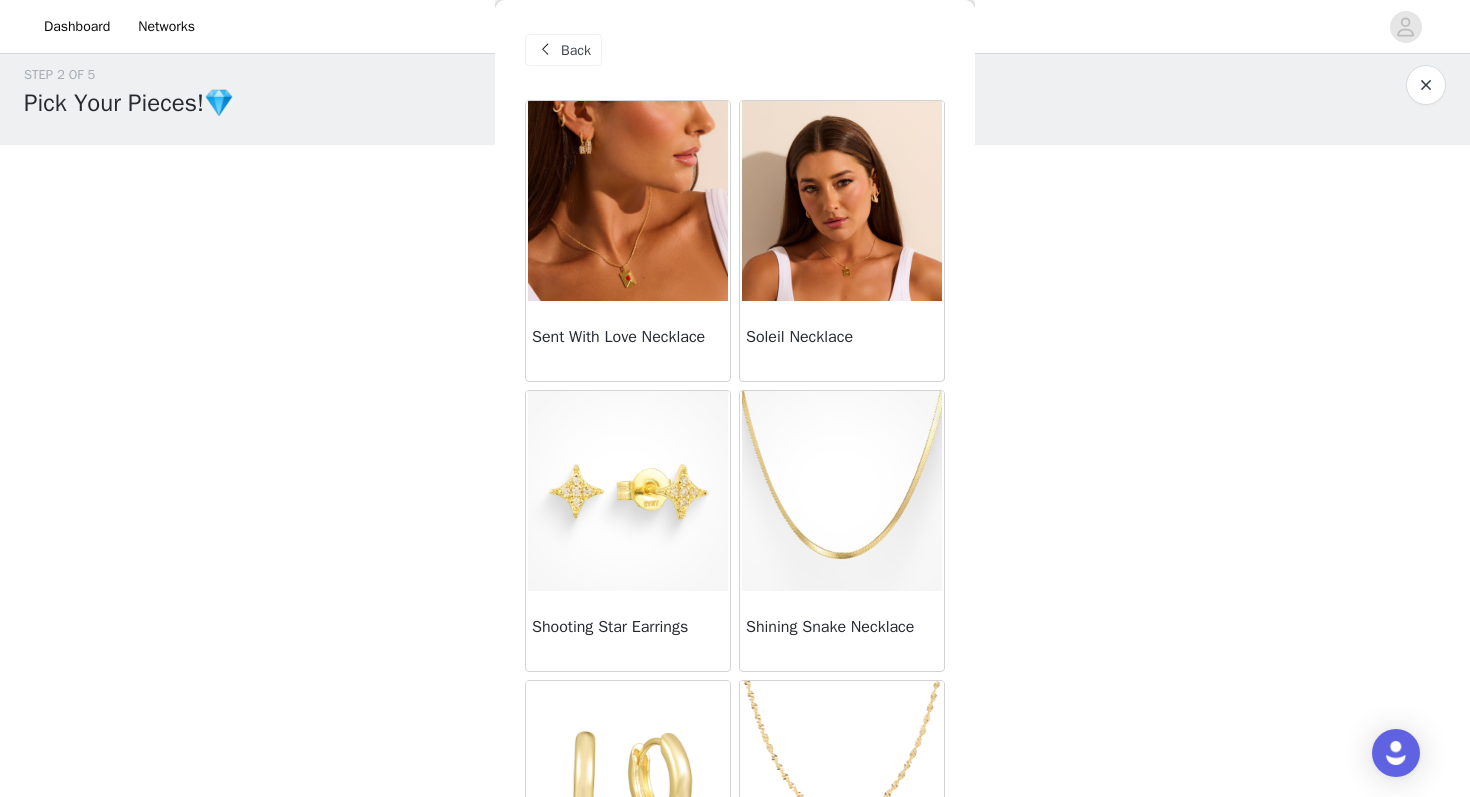 scroll, scrollTop: 13, scrollLeft: 0, axis: vertical 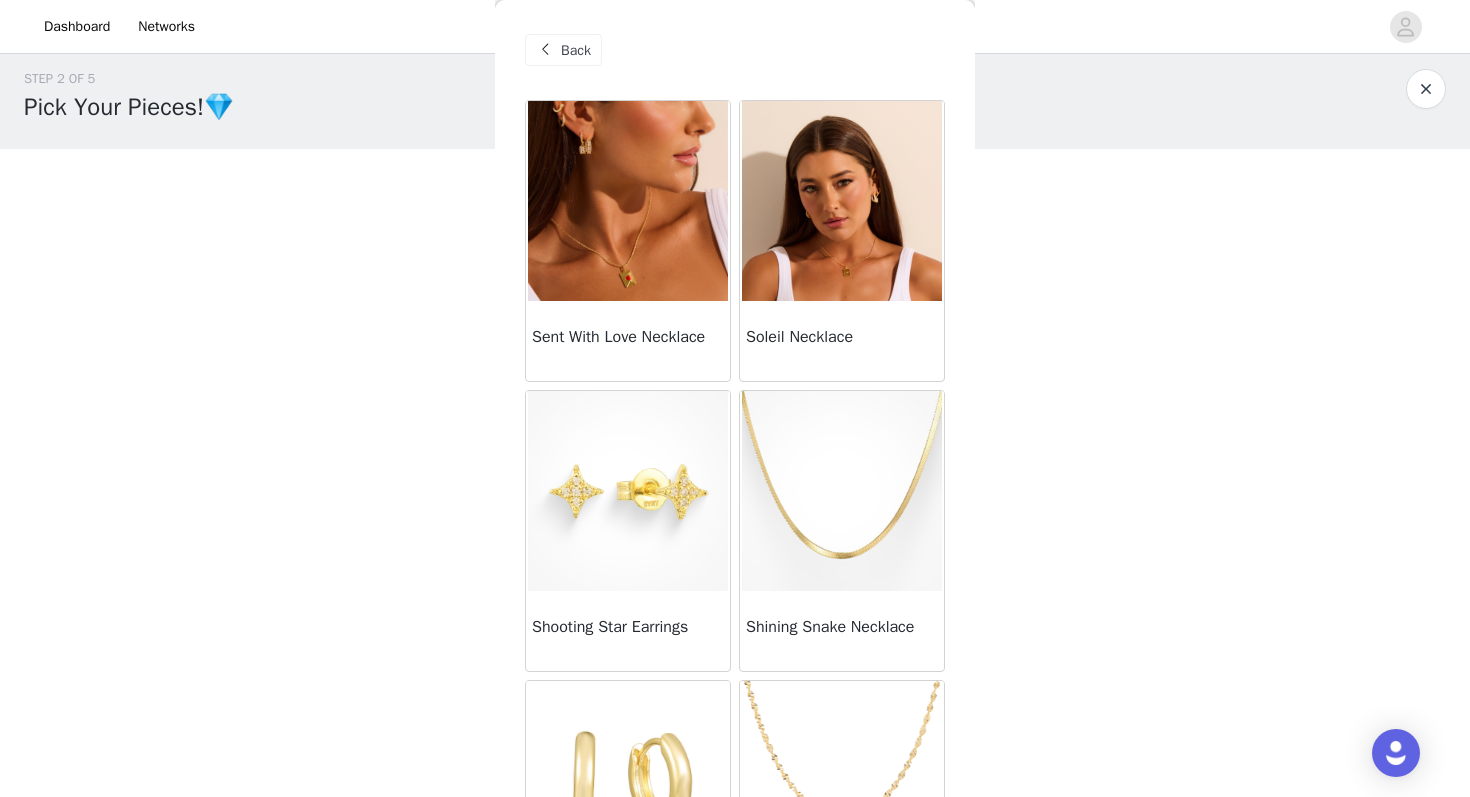 click at bounding box center [628, 491] 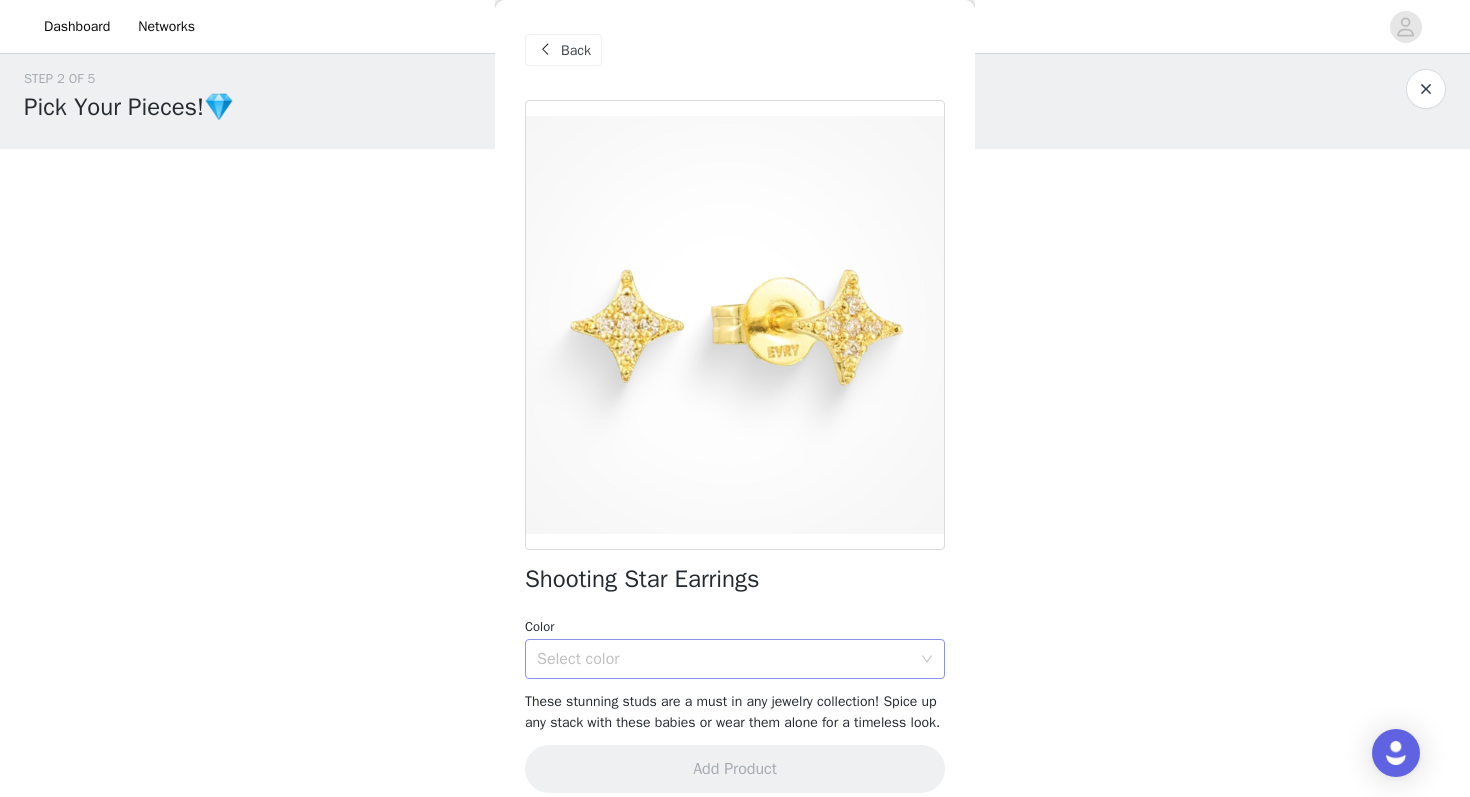 click on "Select color" at bounding box center [728, 659] 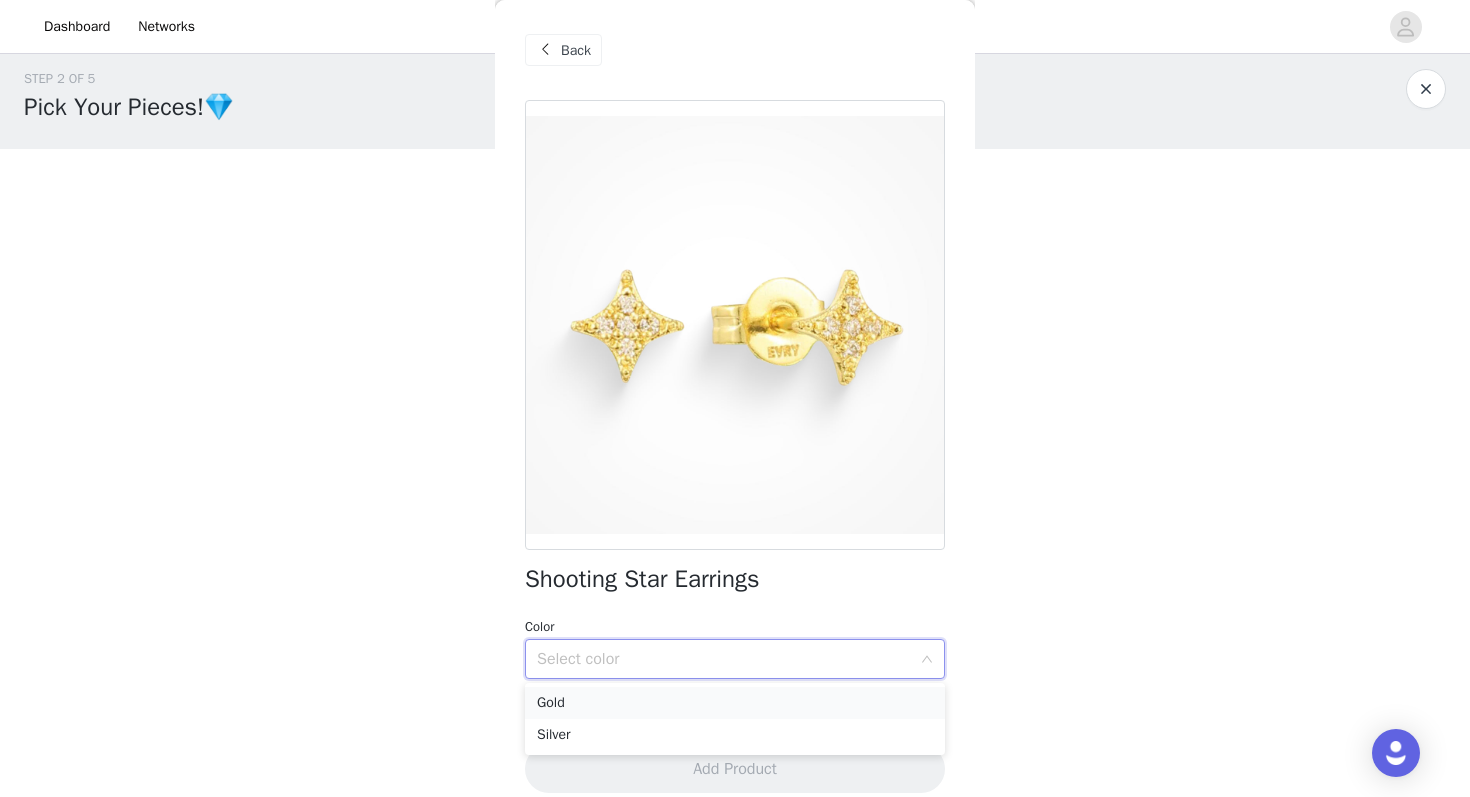 click on "Gold" at bounding box center (735, 703) 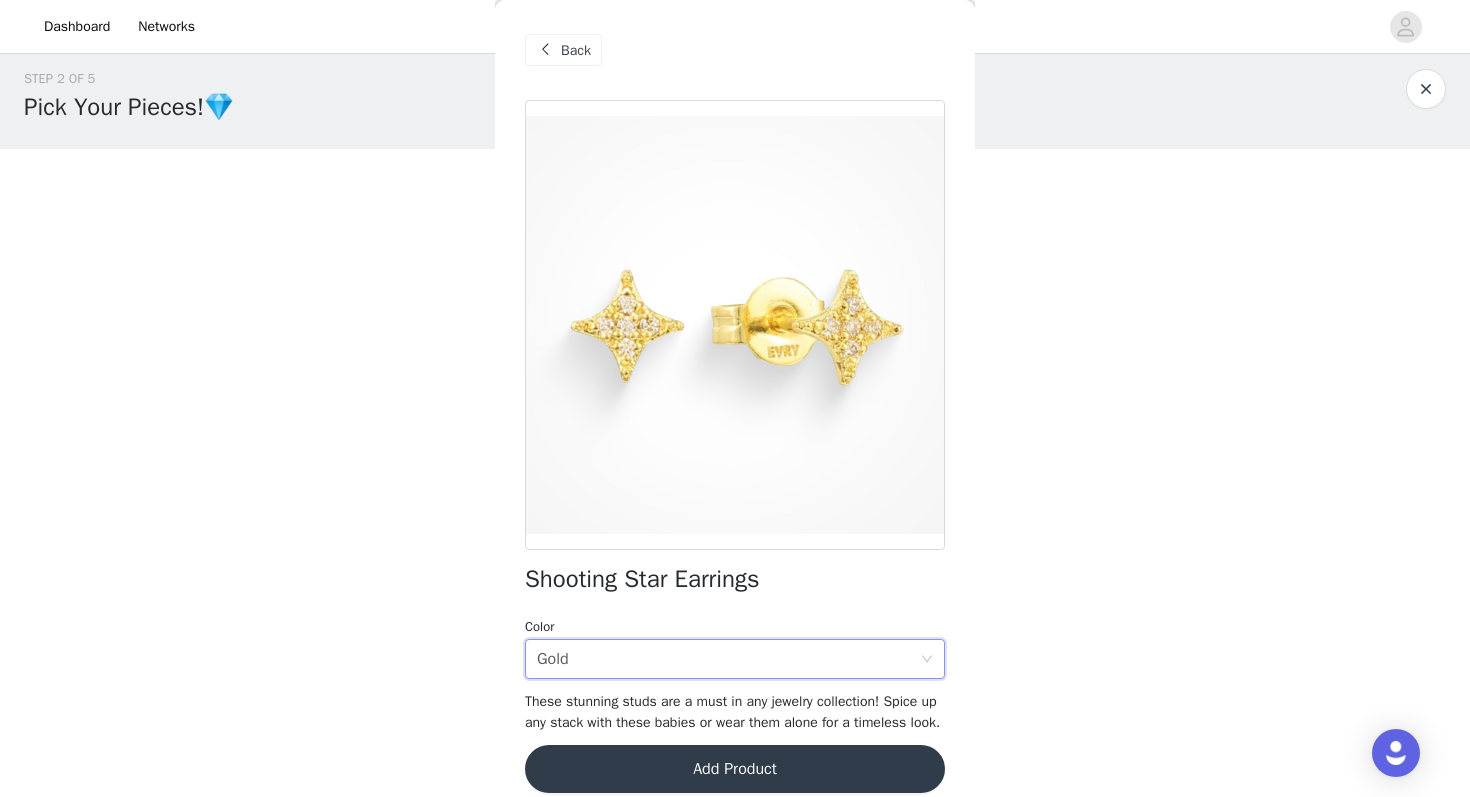 scroll, scrollTop: 40, scrollLeft: 0, axis: vertical 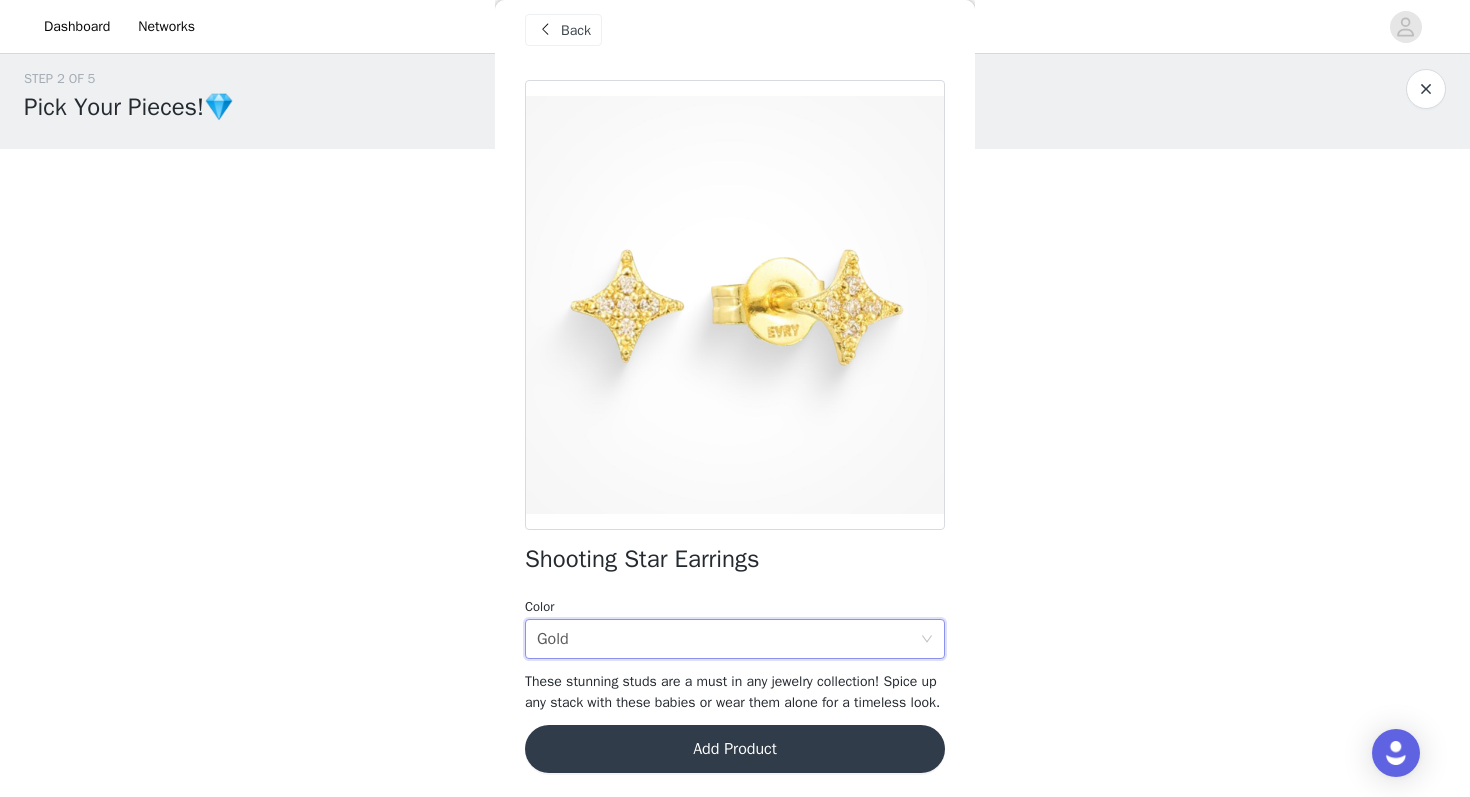 click on "Add Product" at bounding box center (735, 749) 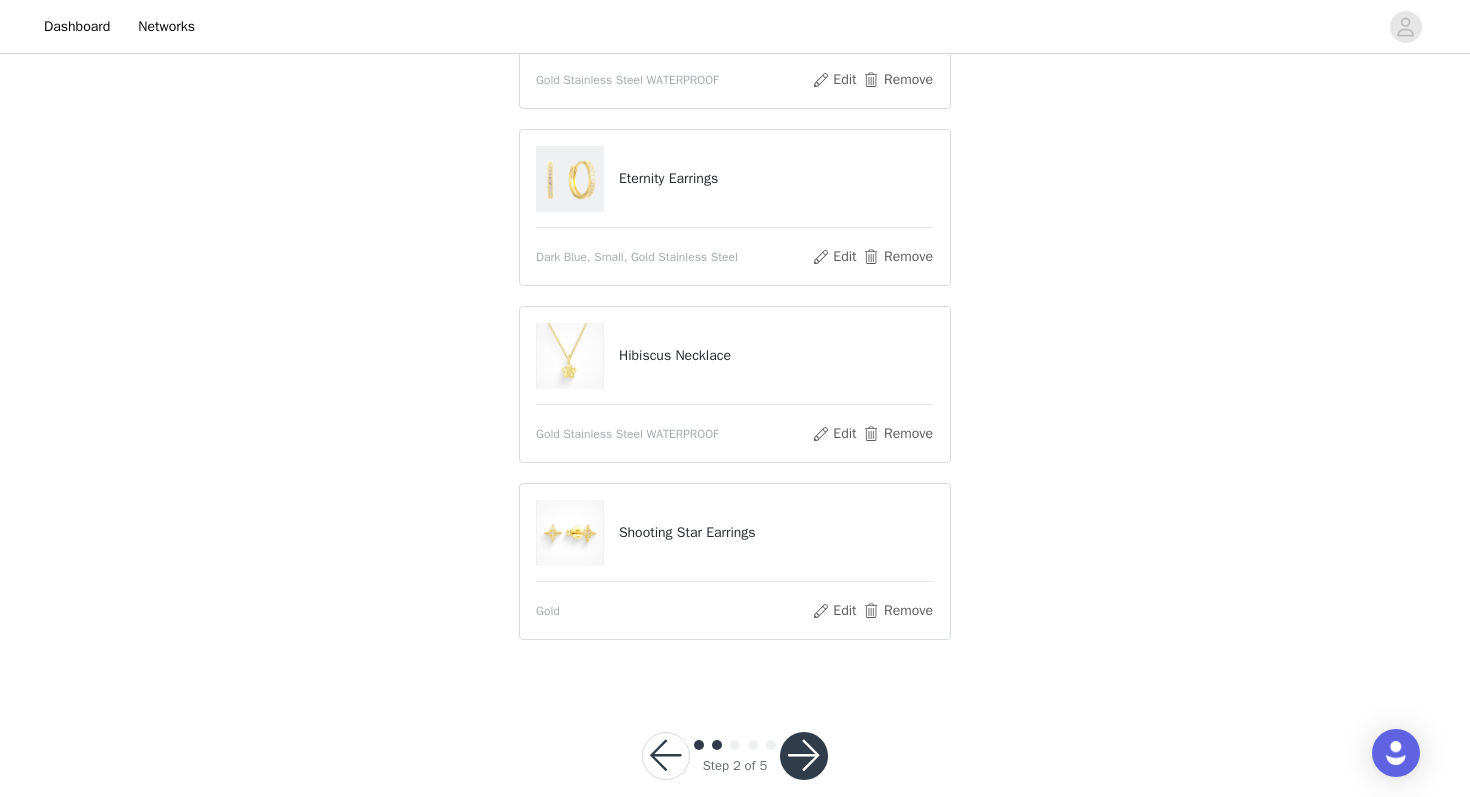 scroll, scrollTop: 540, scrollLeft: 0, axis: vertical 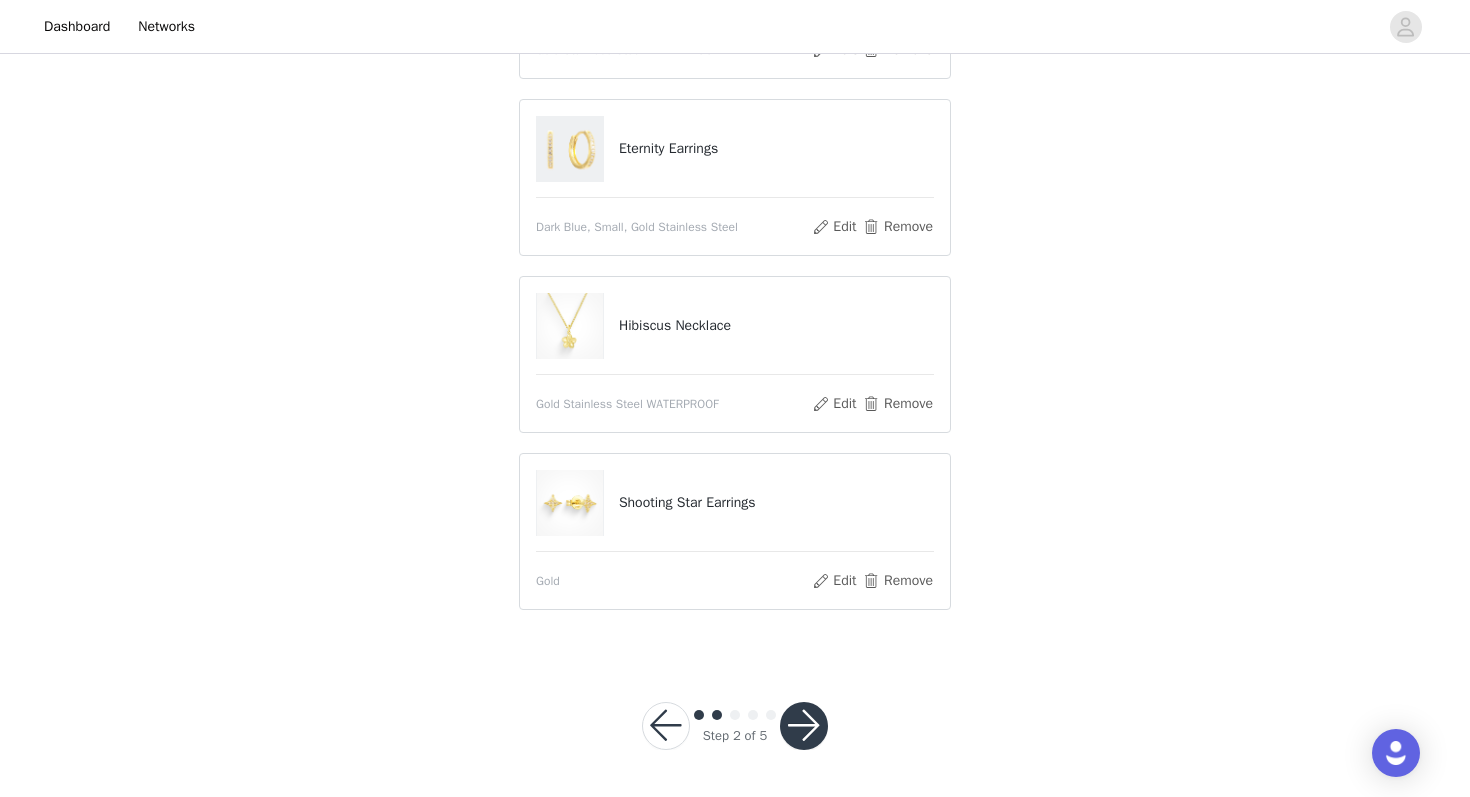 click at bounding box center [804, 726] 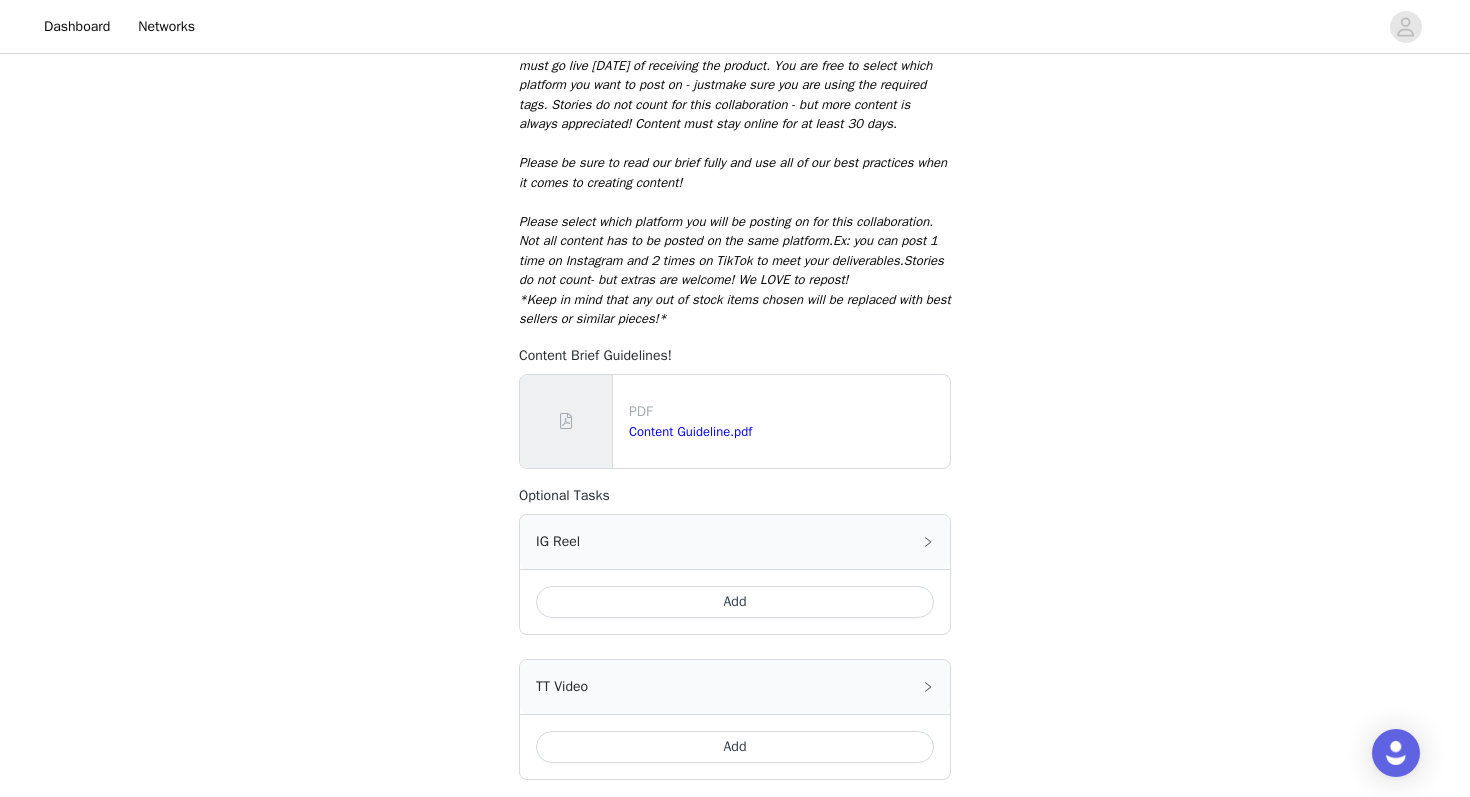 scroll, scrollTop: 951, scrollLeft: 0, axis: vertical 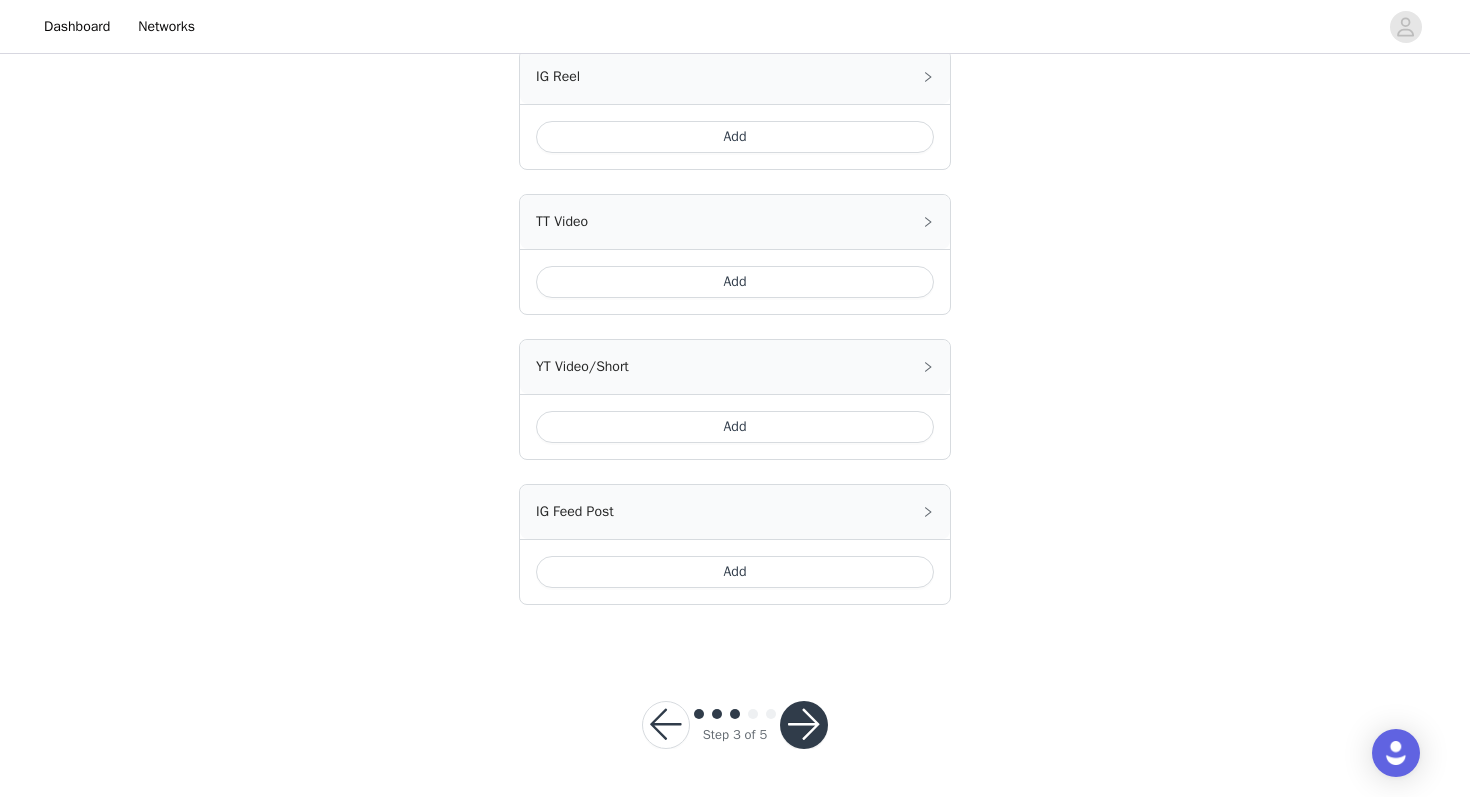 click at bounding box center [804, 725] 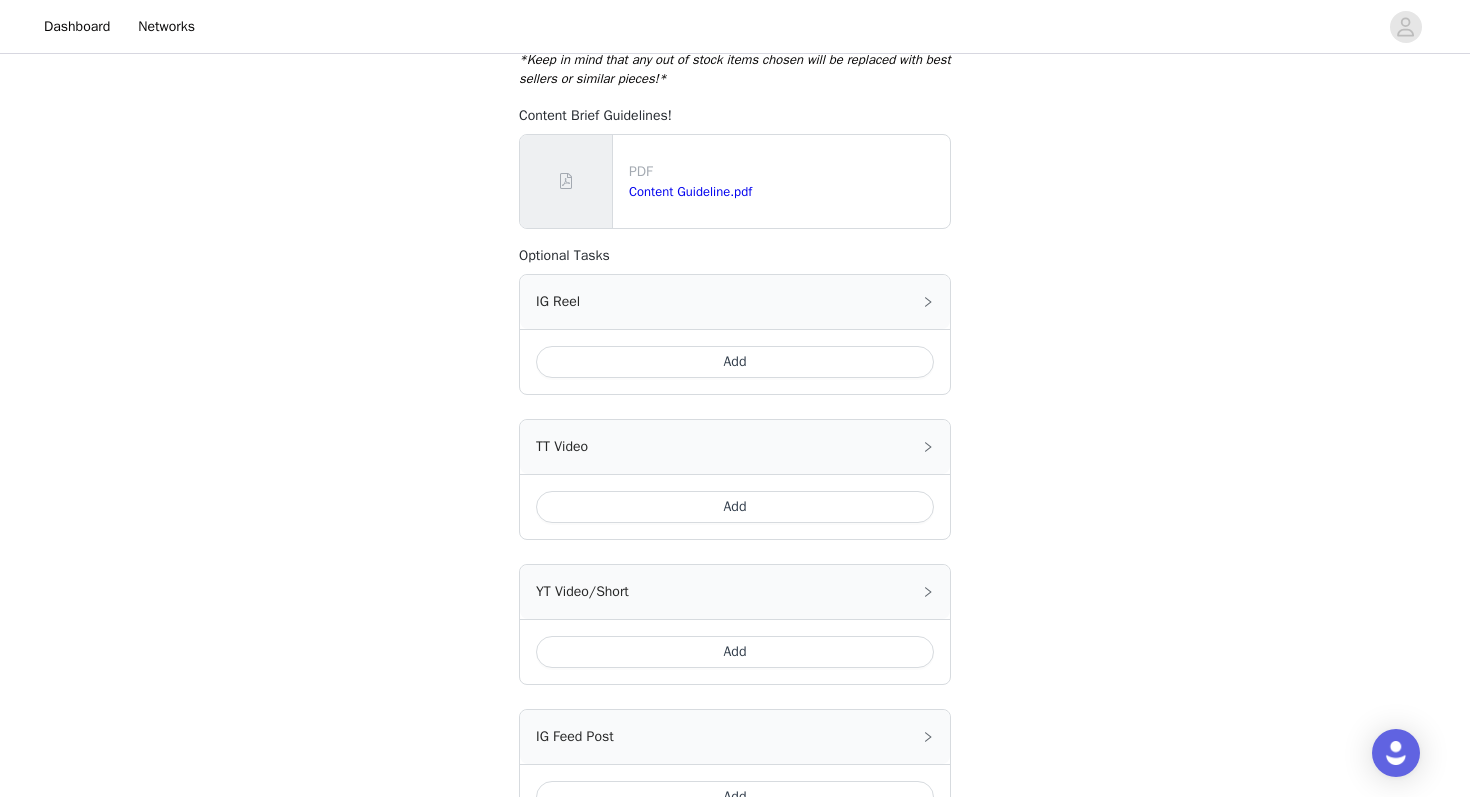 scroll, scrollTop: 687, scrollLeft: 0, axis: vertical 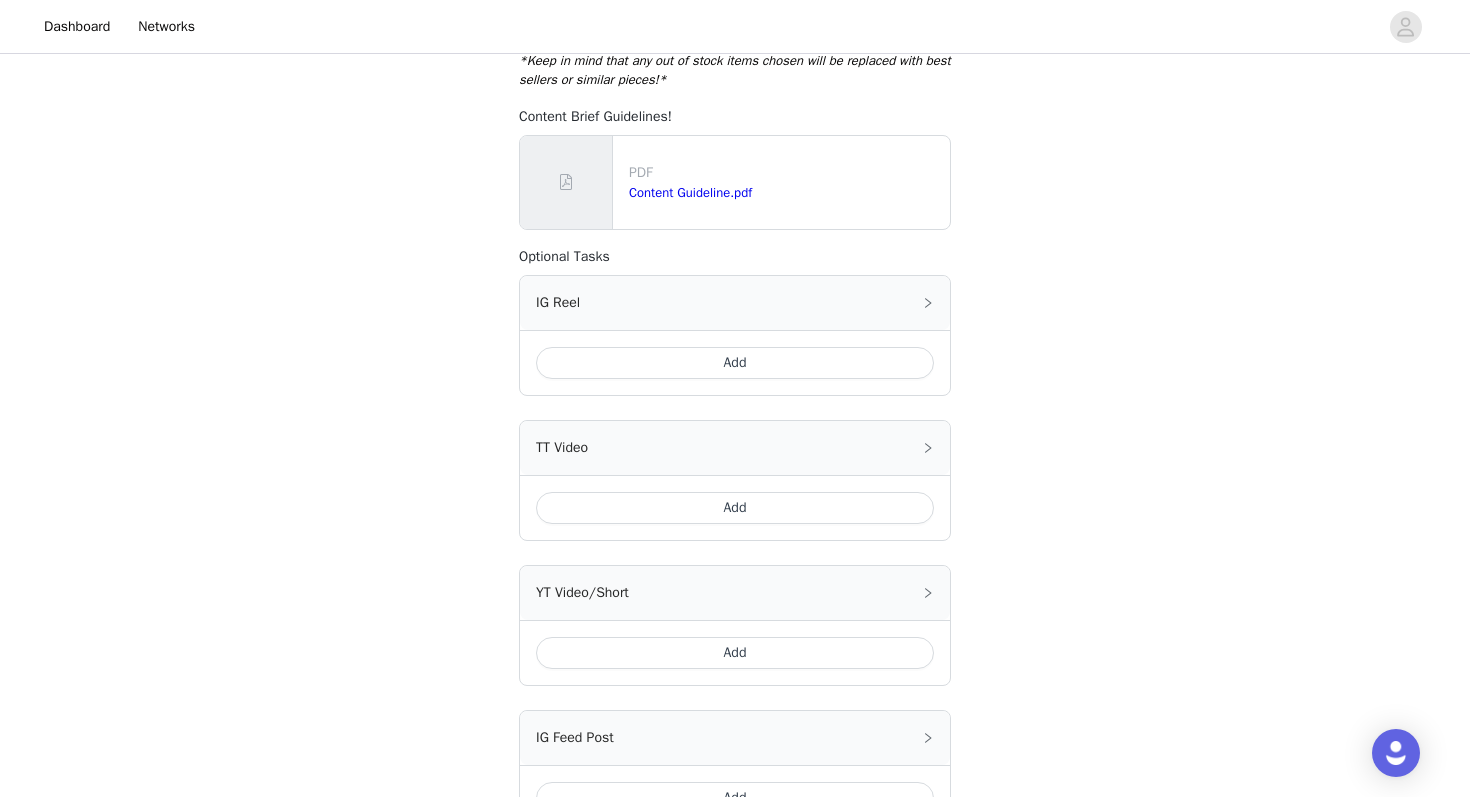 click on "Add" at bounding box center [735, 508] 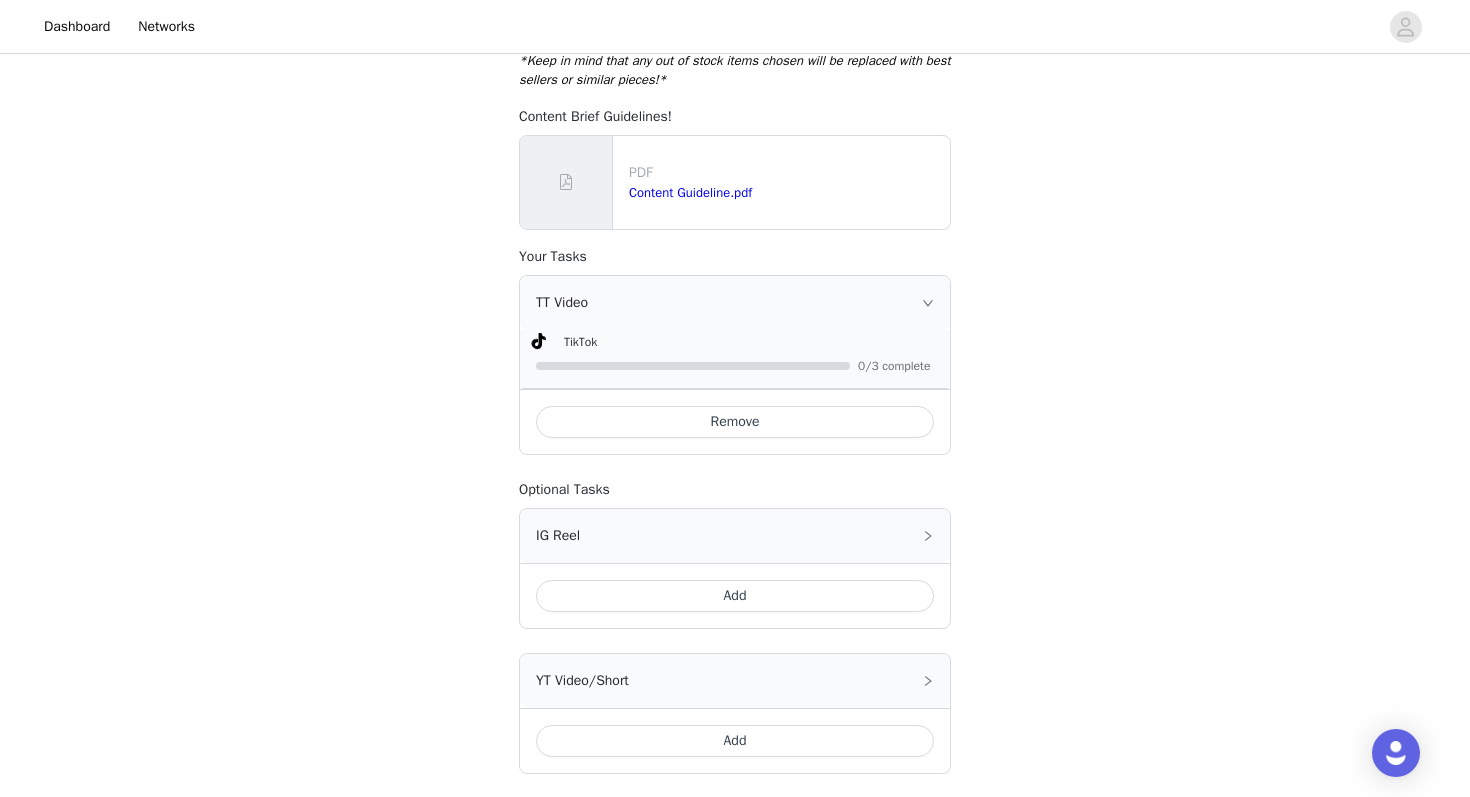 click on "TikTok" at bounding box center (751, 341) 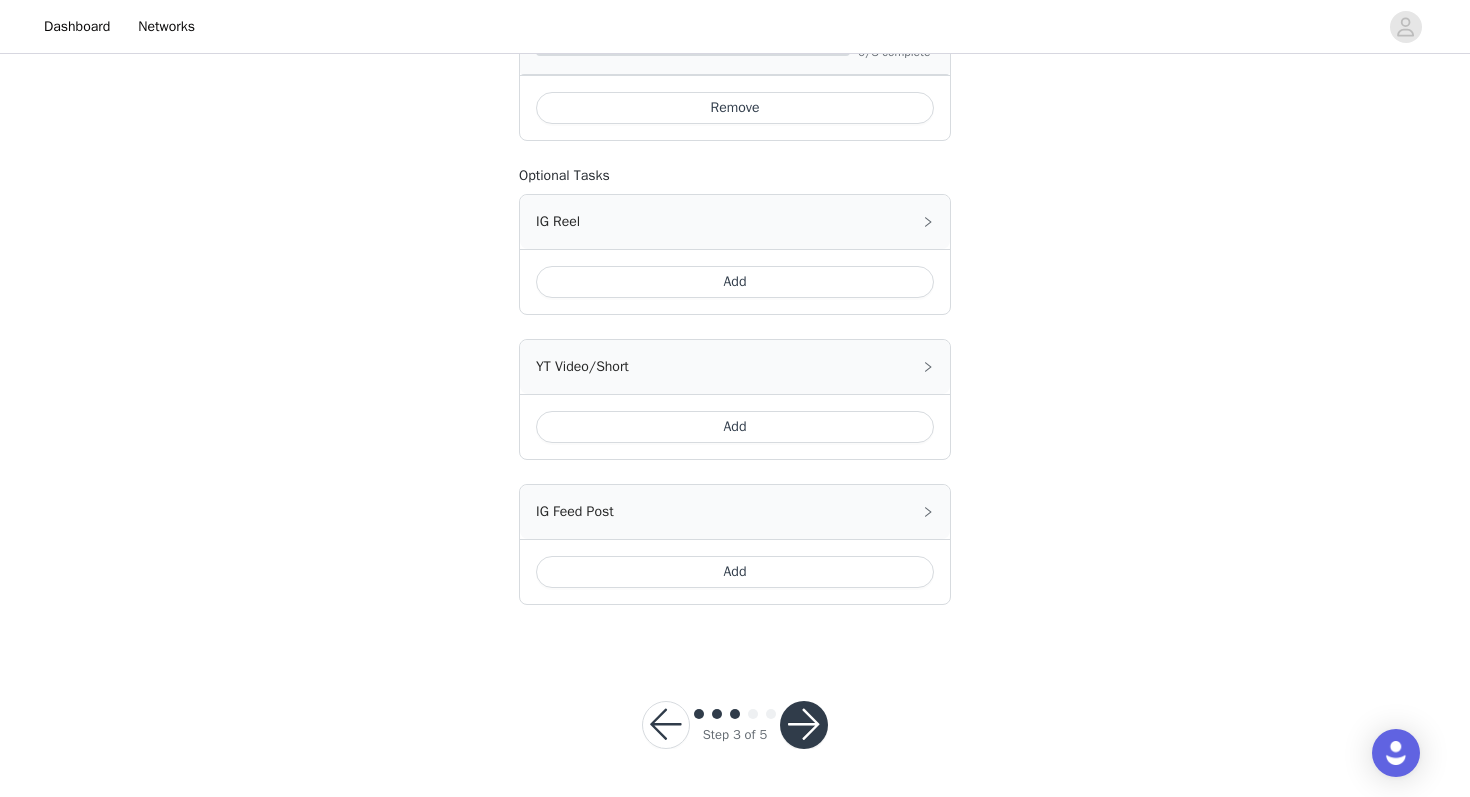 scroll, scrollTop: 1039, scrollLeft: 0, axis: vertical 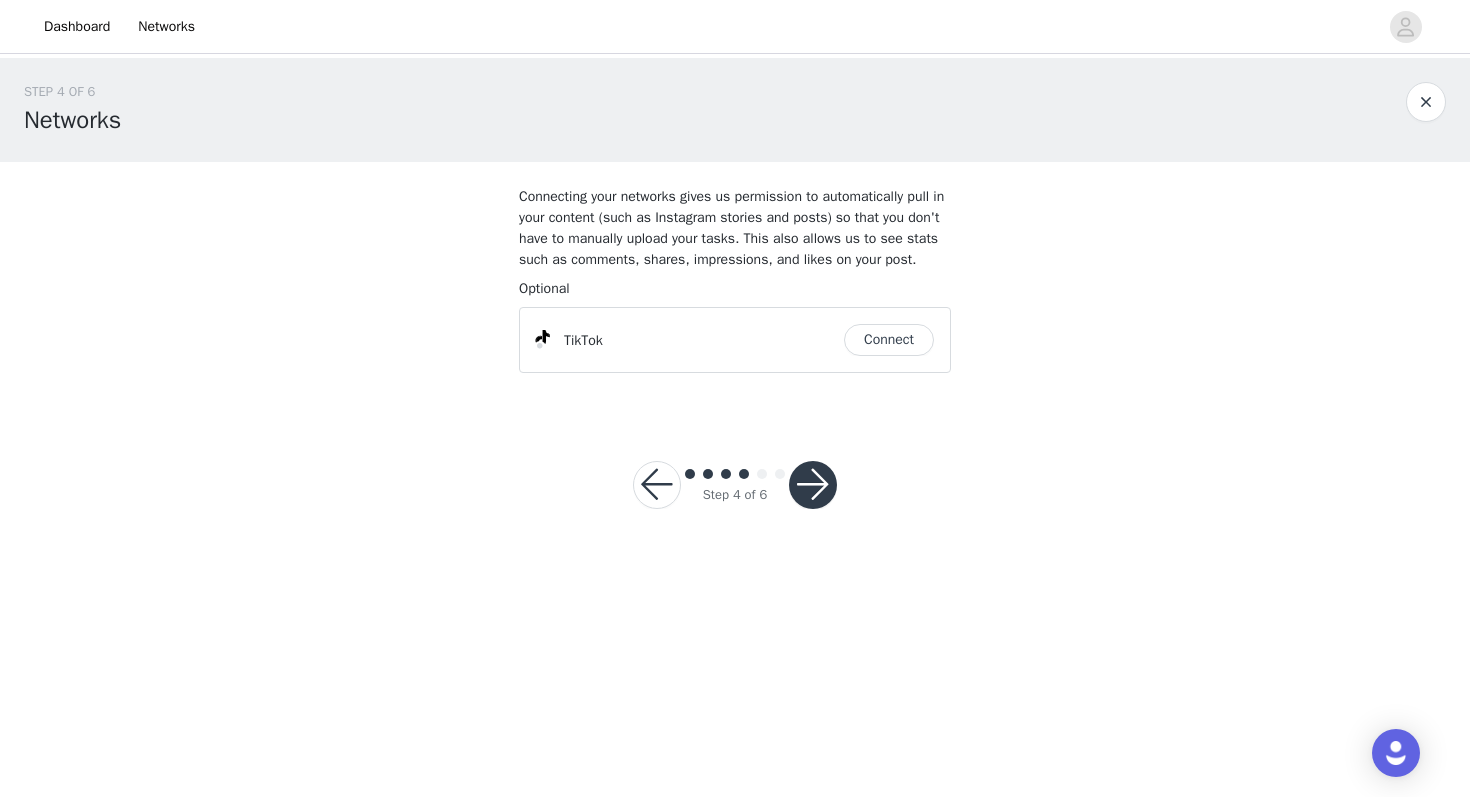 click on "Connect" at bounding box center [889, 340] 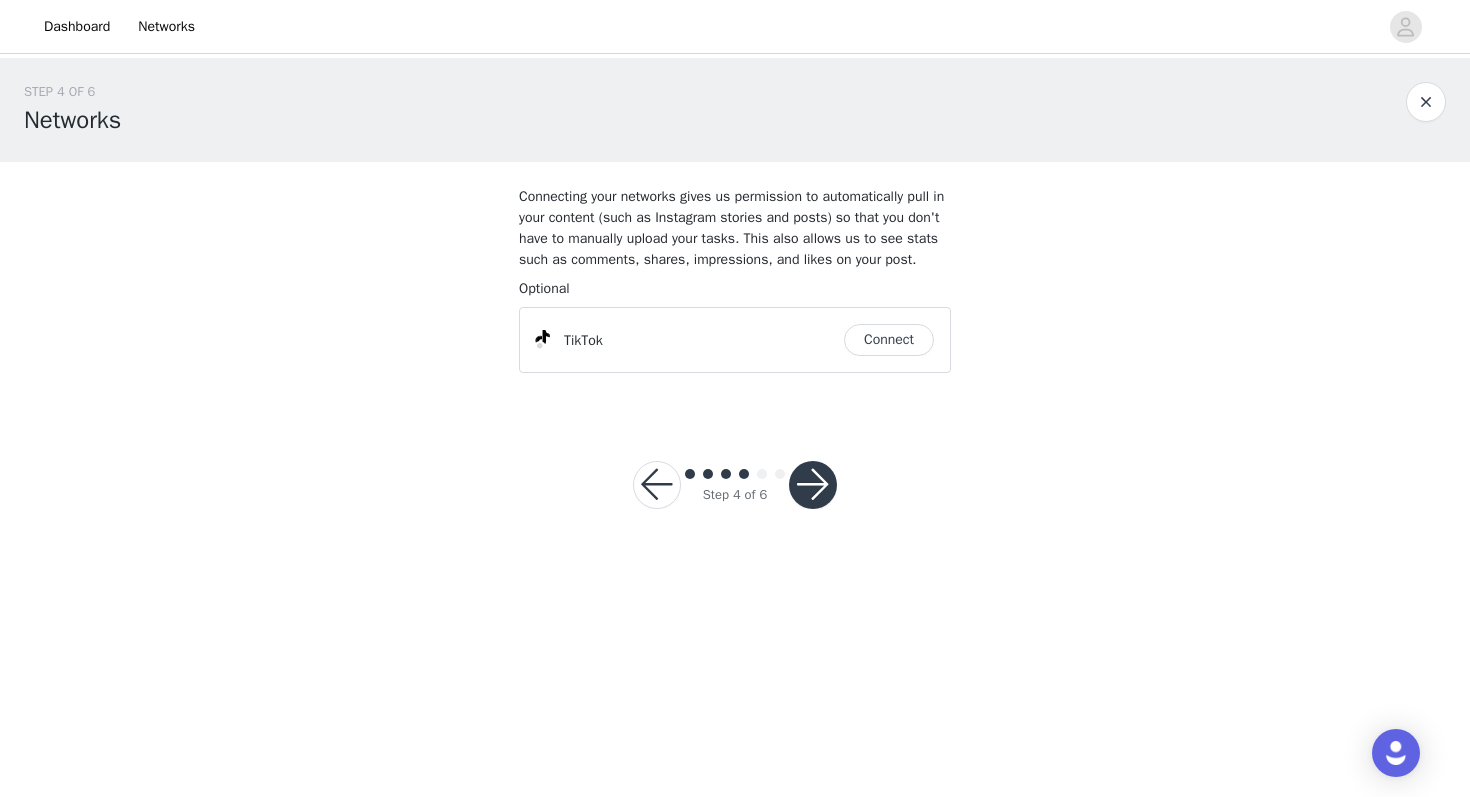 click at bounding box center (813, 485) 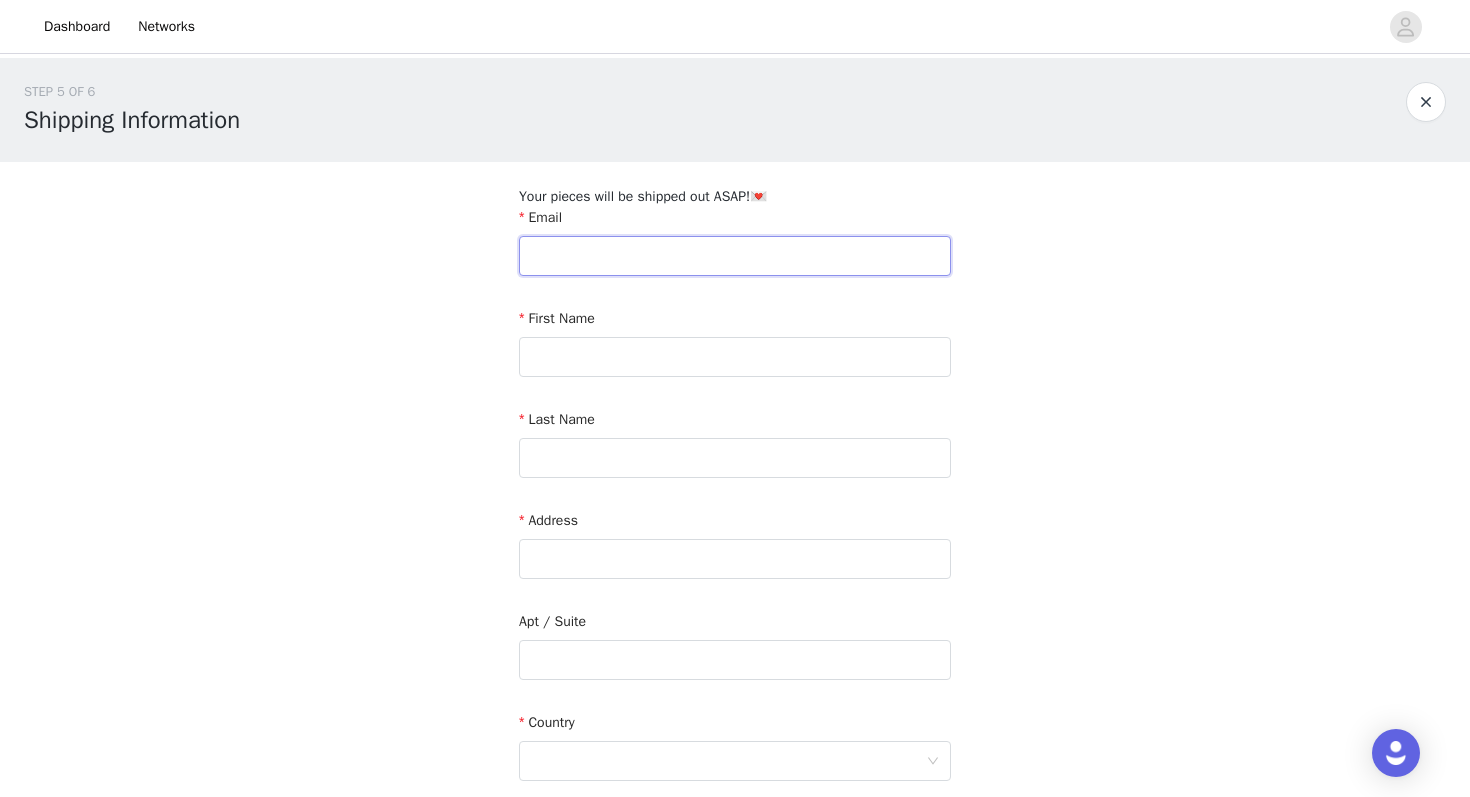 click at bounding box center [735, 256] 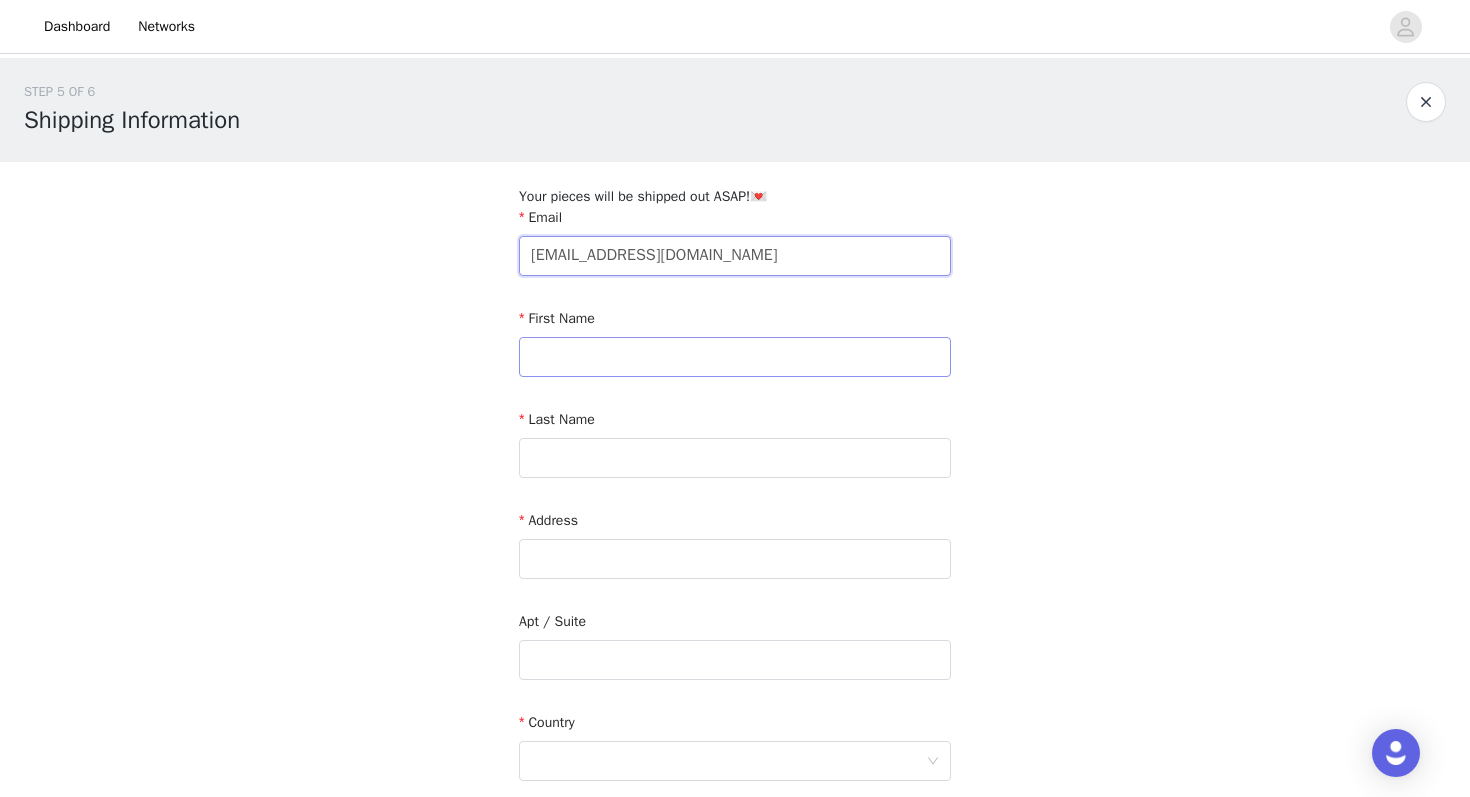 type on "nicoleraso777@gmail.com" 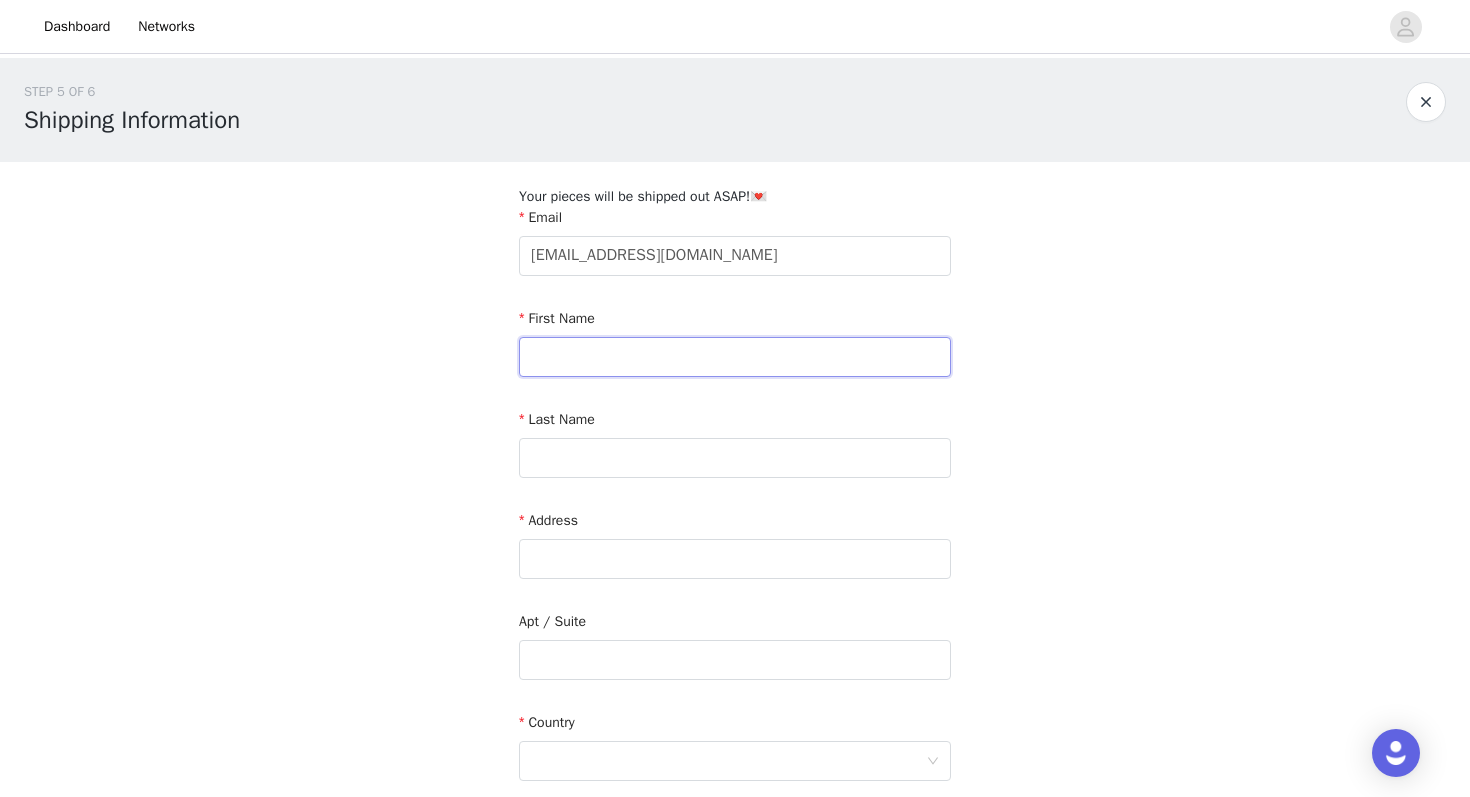 click at bounding box center (735, 357) 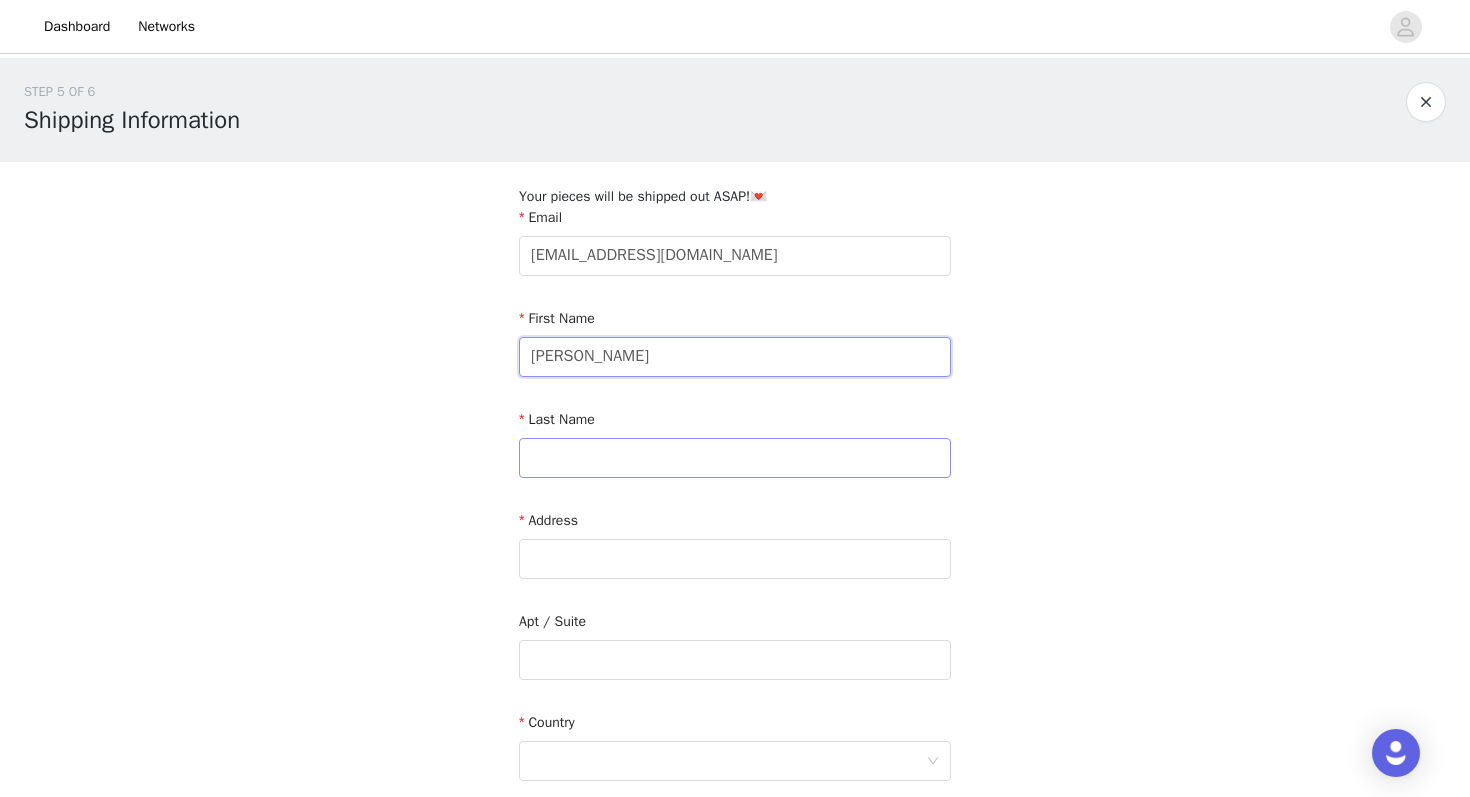 type on "Nicole" 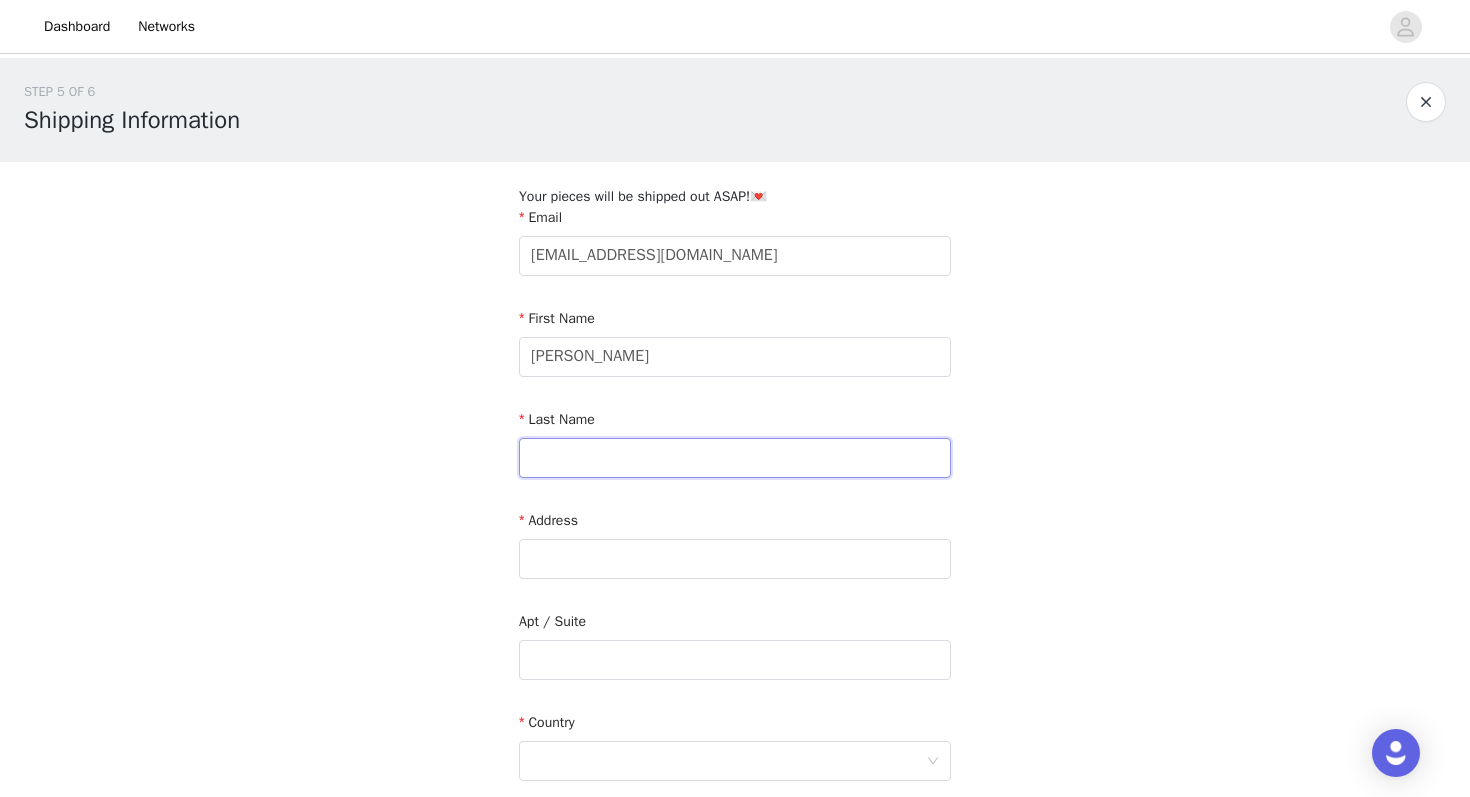 click at bounding box center [735, 458] 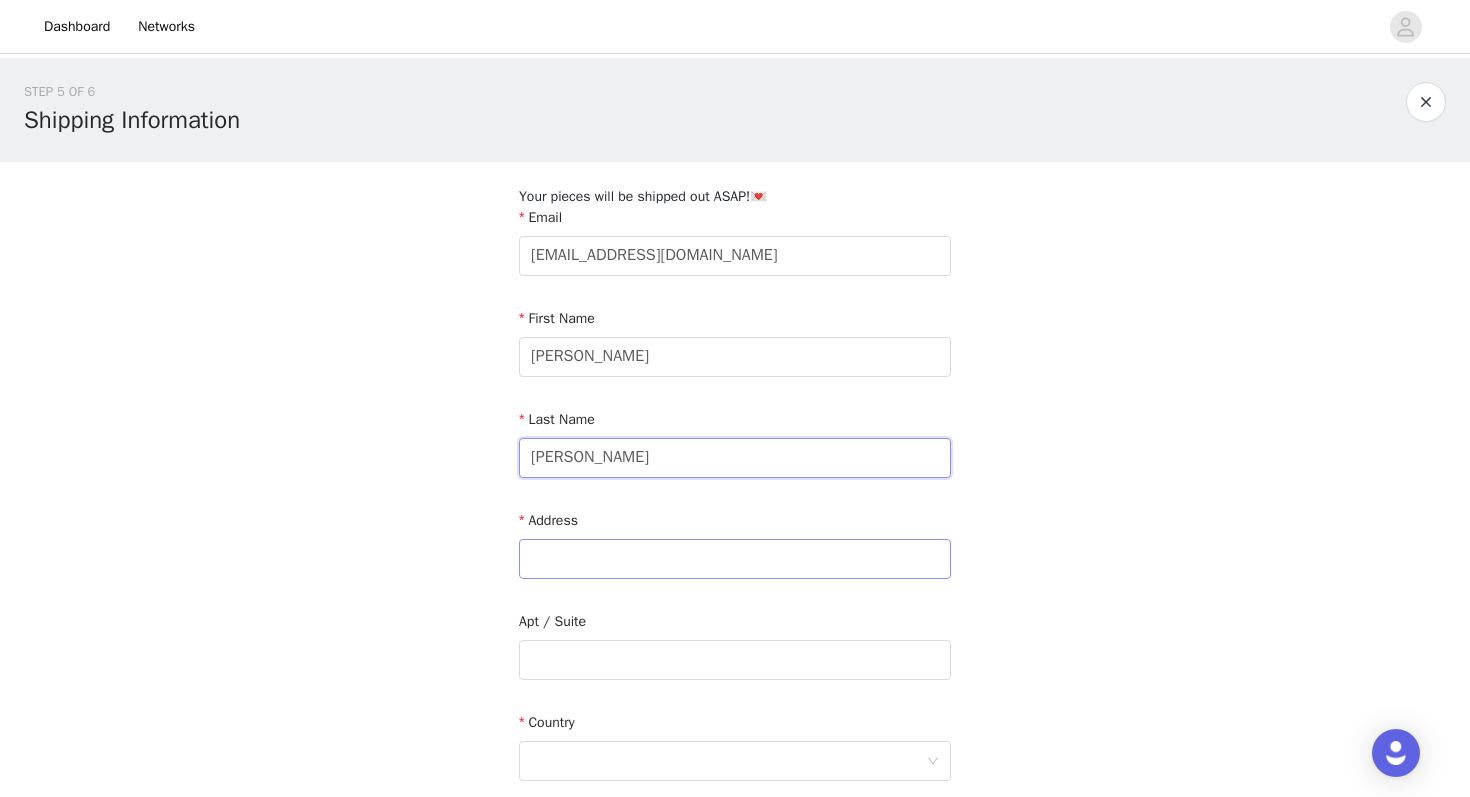 type on "Raso" 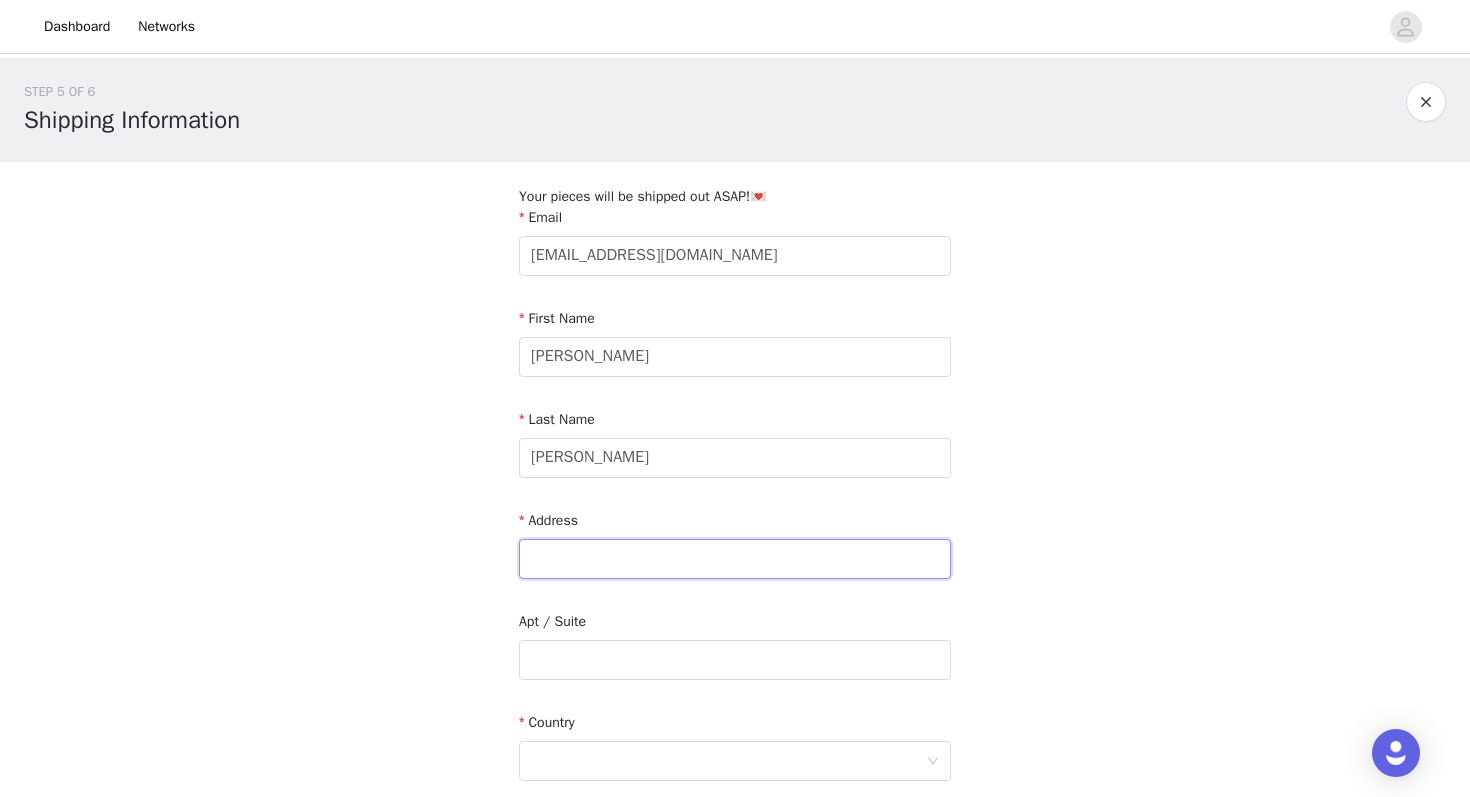 click at bounding box center (735, 559) 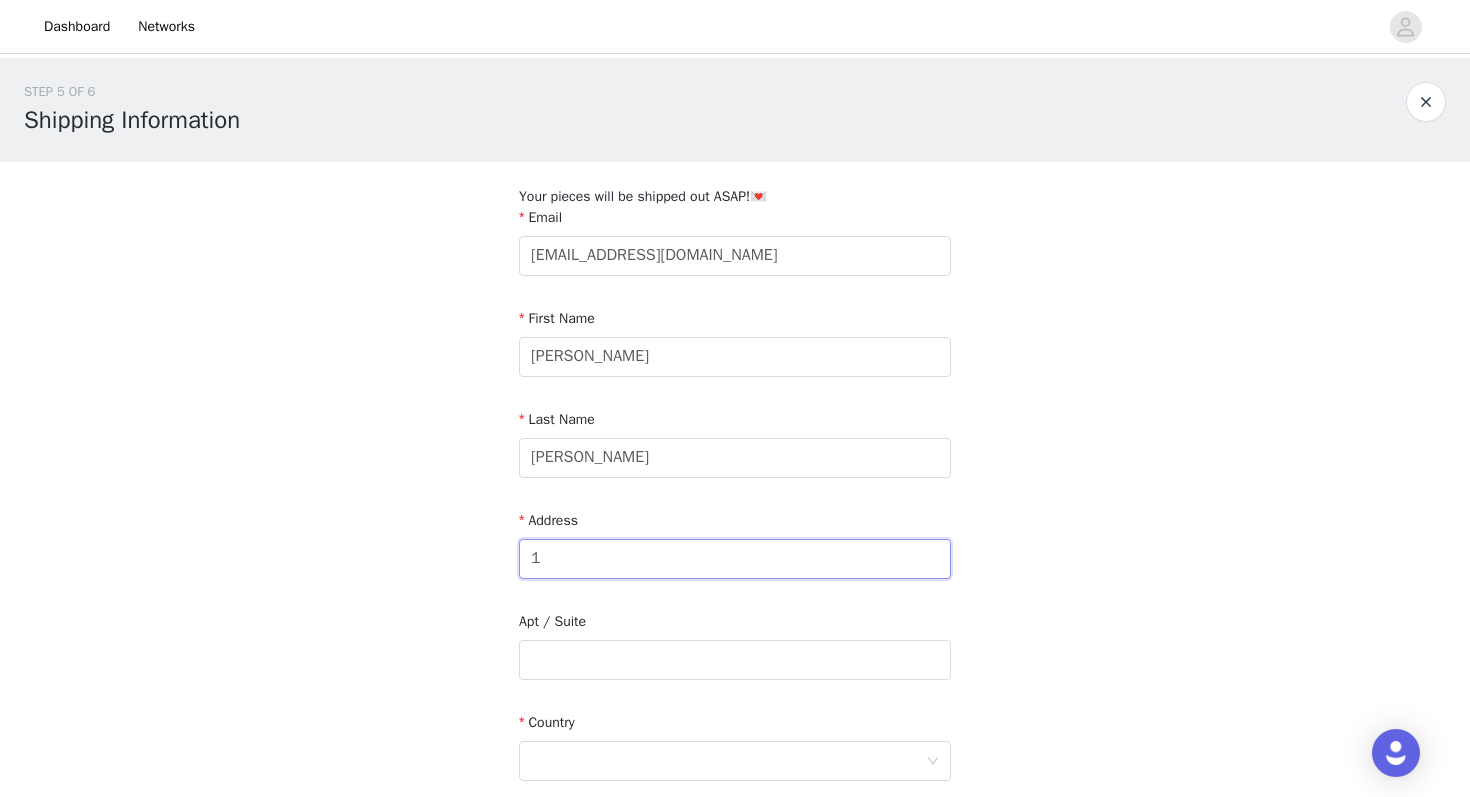 type on "1" 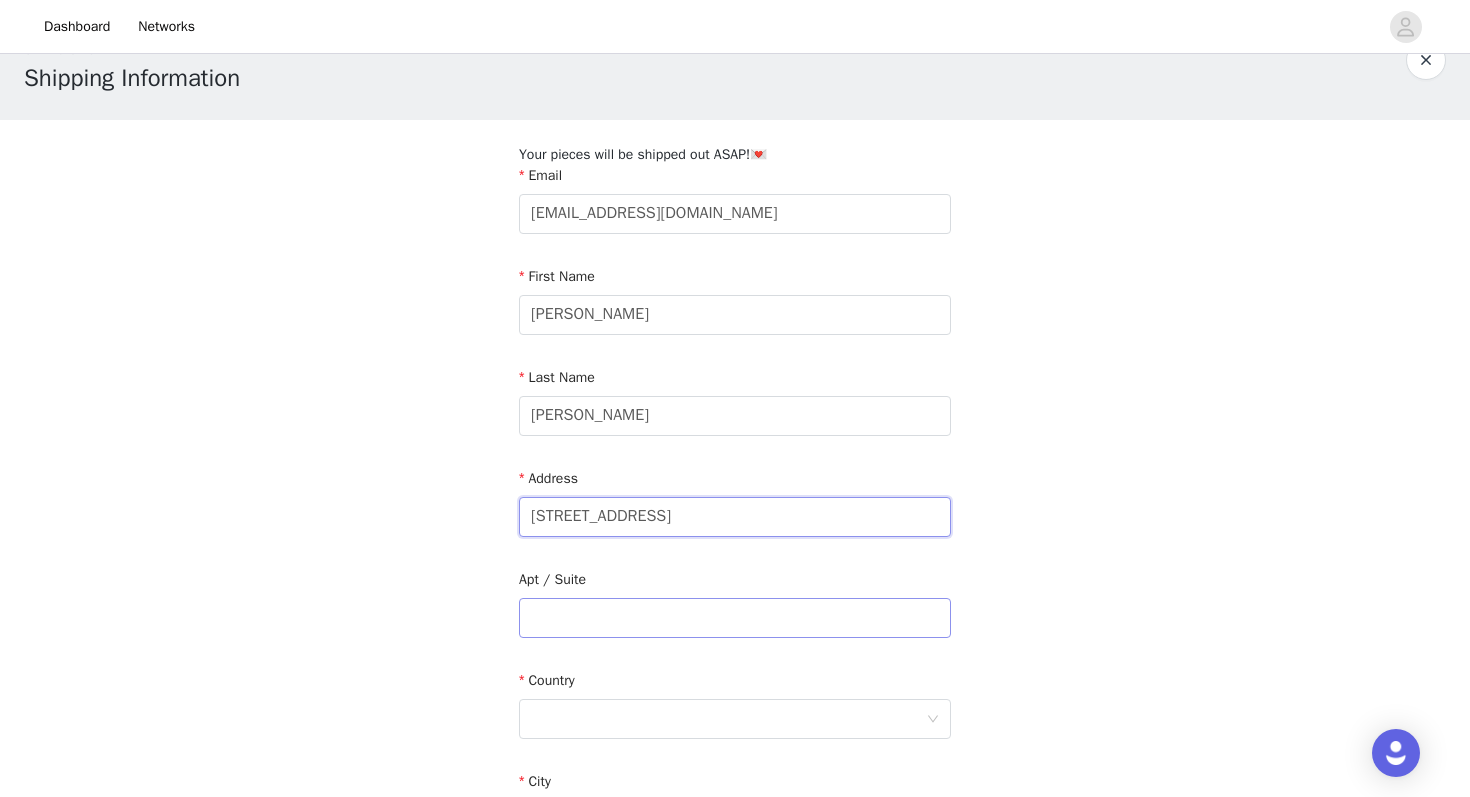 scroll, scrollTop: 48, scrollLeft: 0, axis: vertical 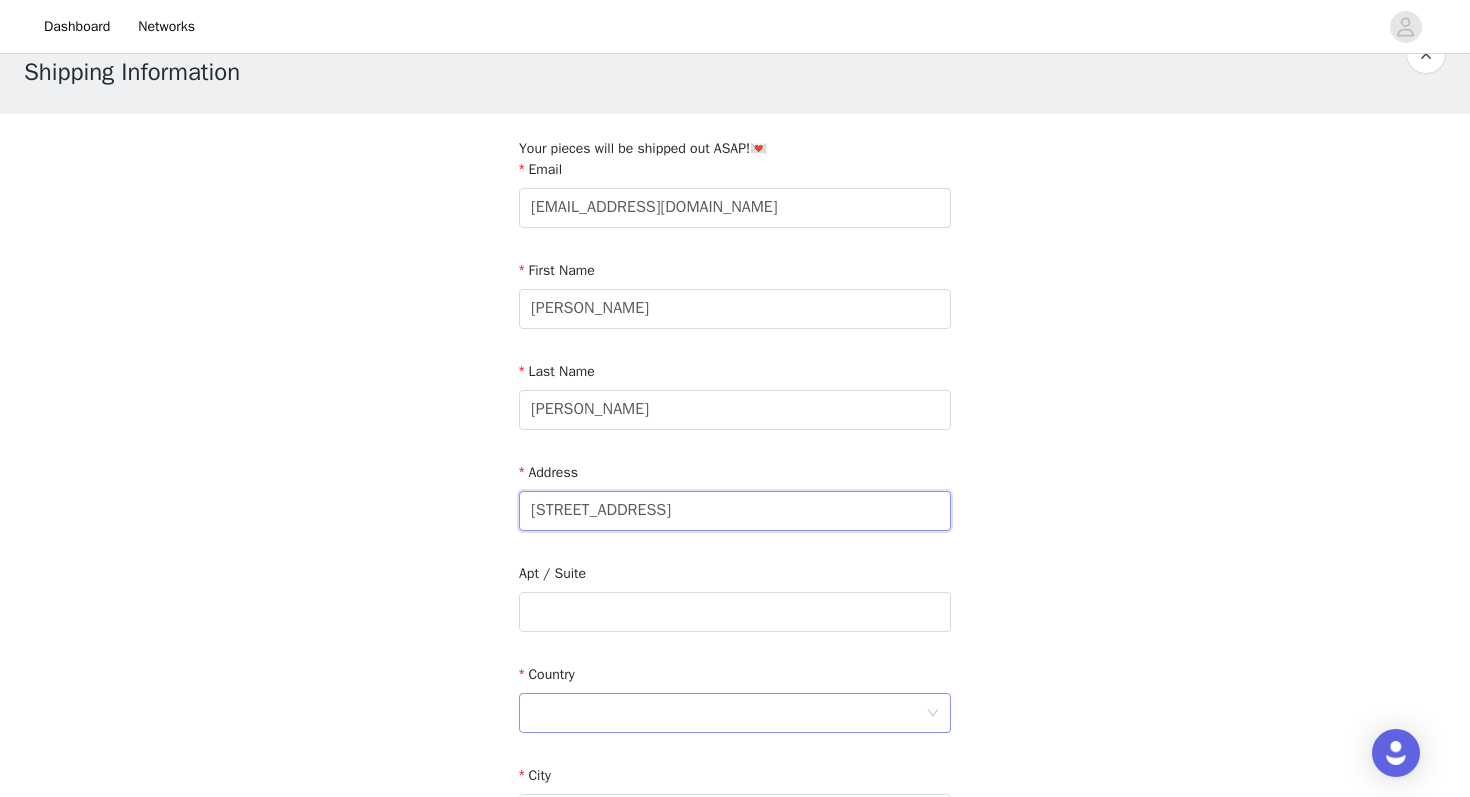 type on "401 Harbour Place Dr" 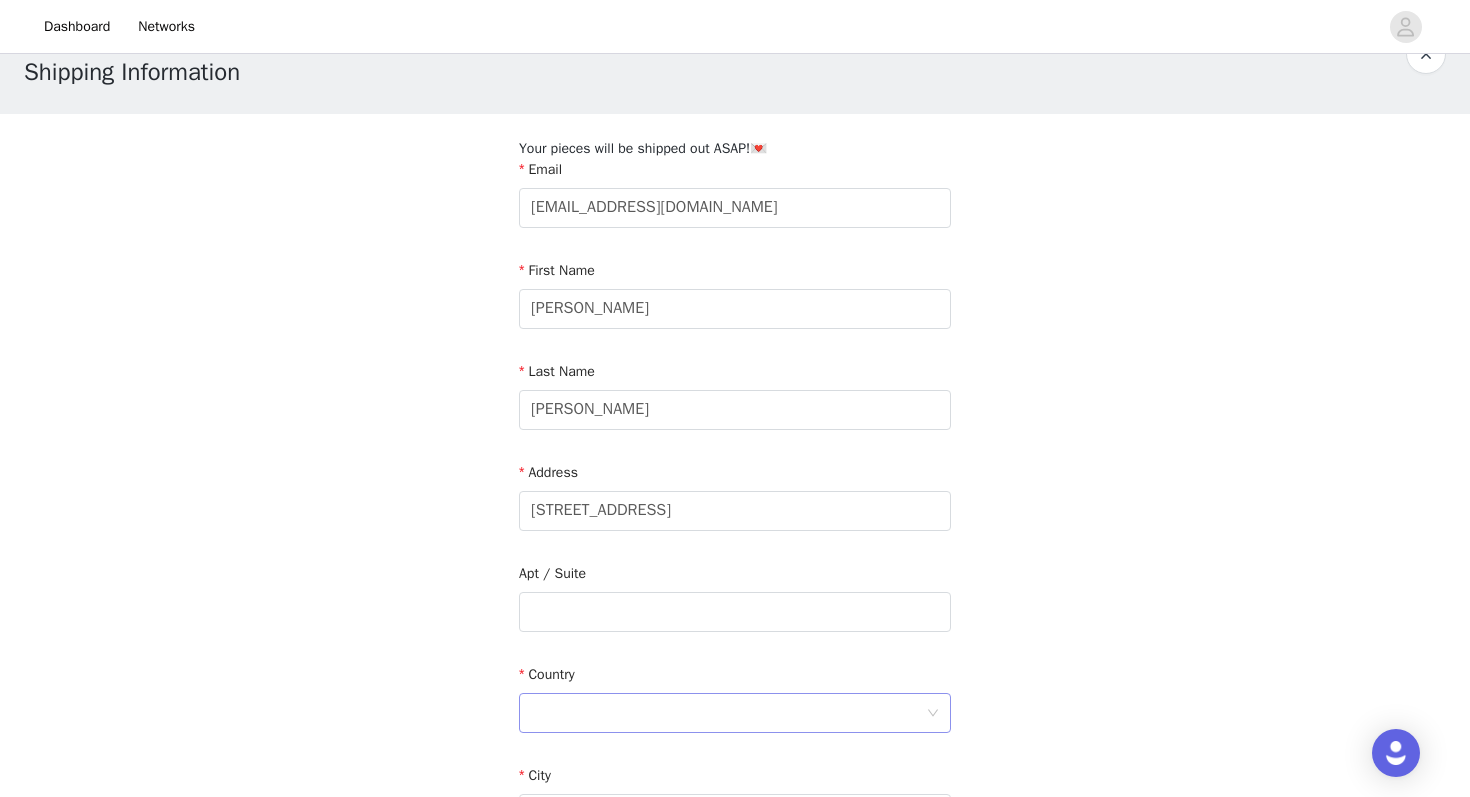 click at bounding box center (728, 713) 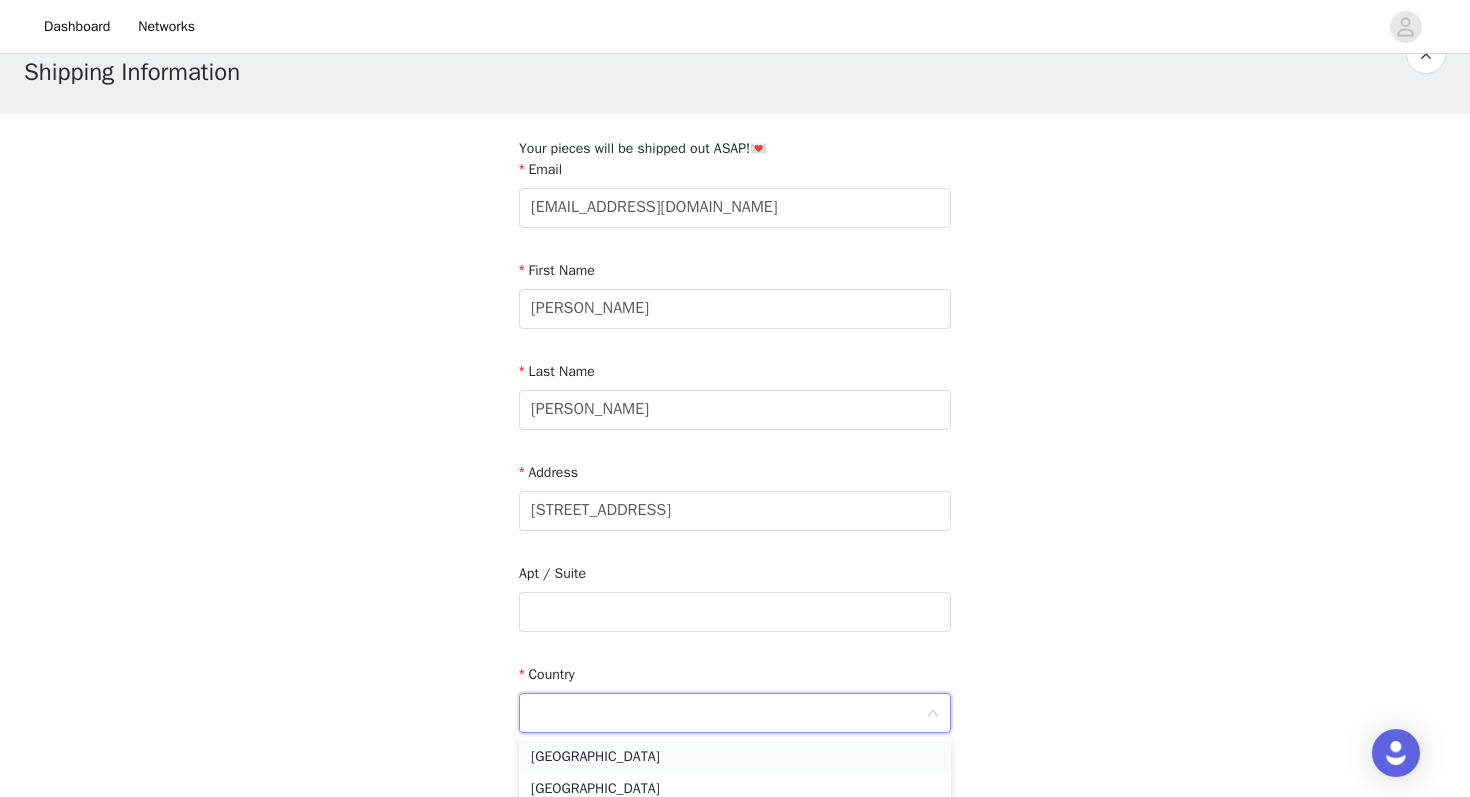 click on "United States" at bounding box center [735, 757] 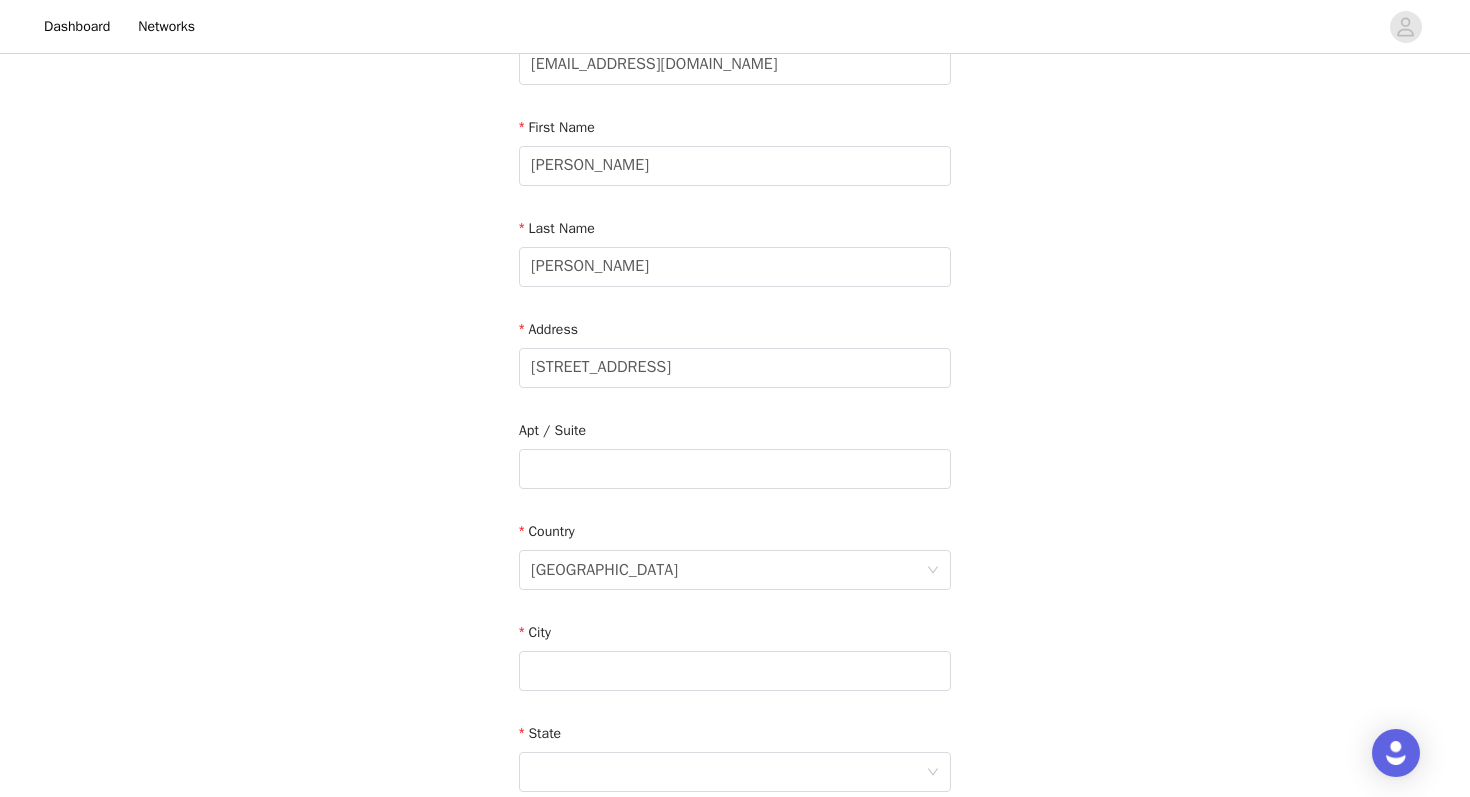 scroll, scrollTop: 214, scrollLeft: 0, axis: vertical 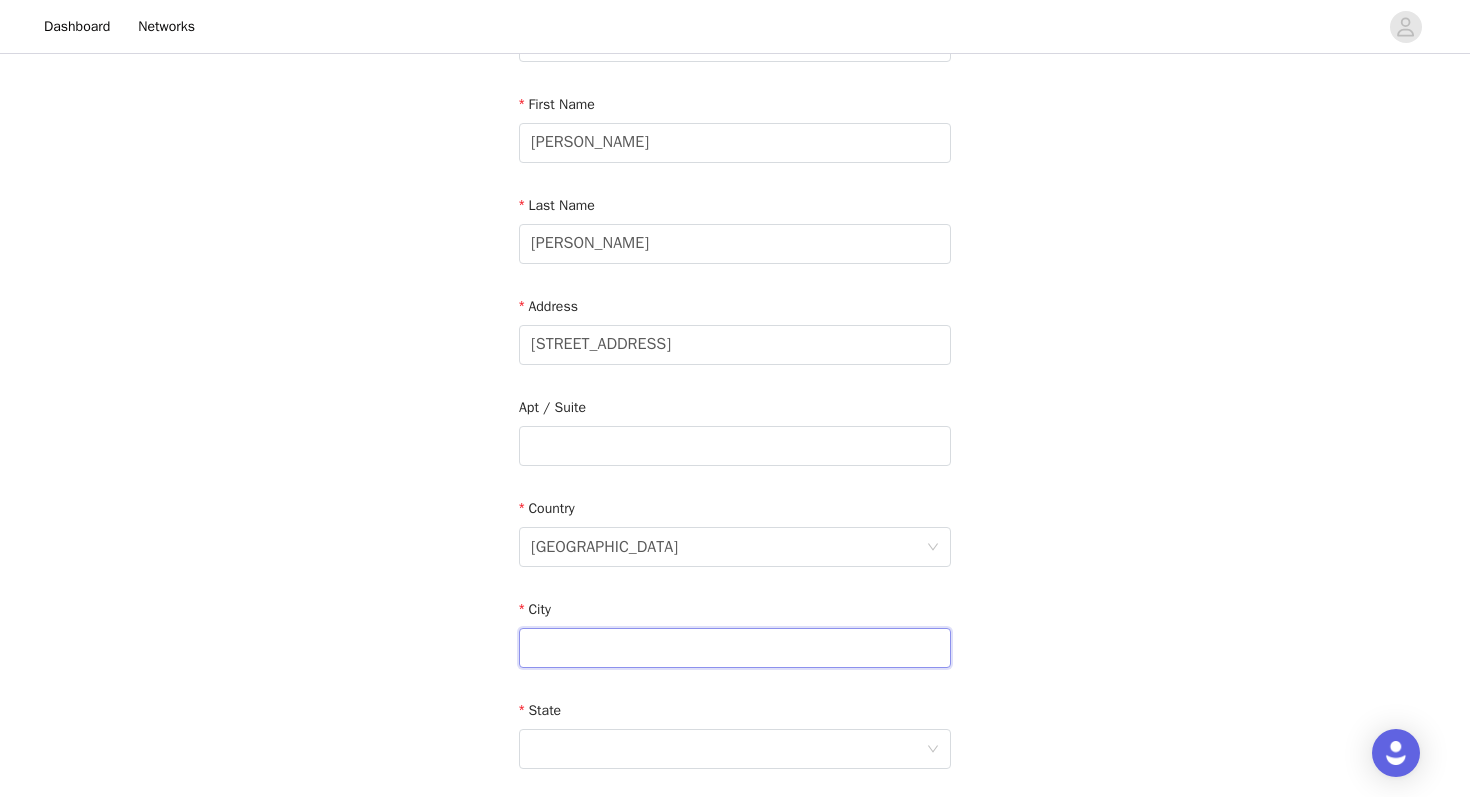 click at bounding box center [735, 648] 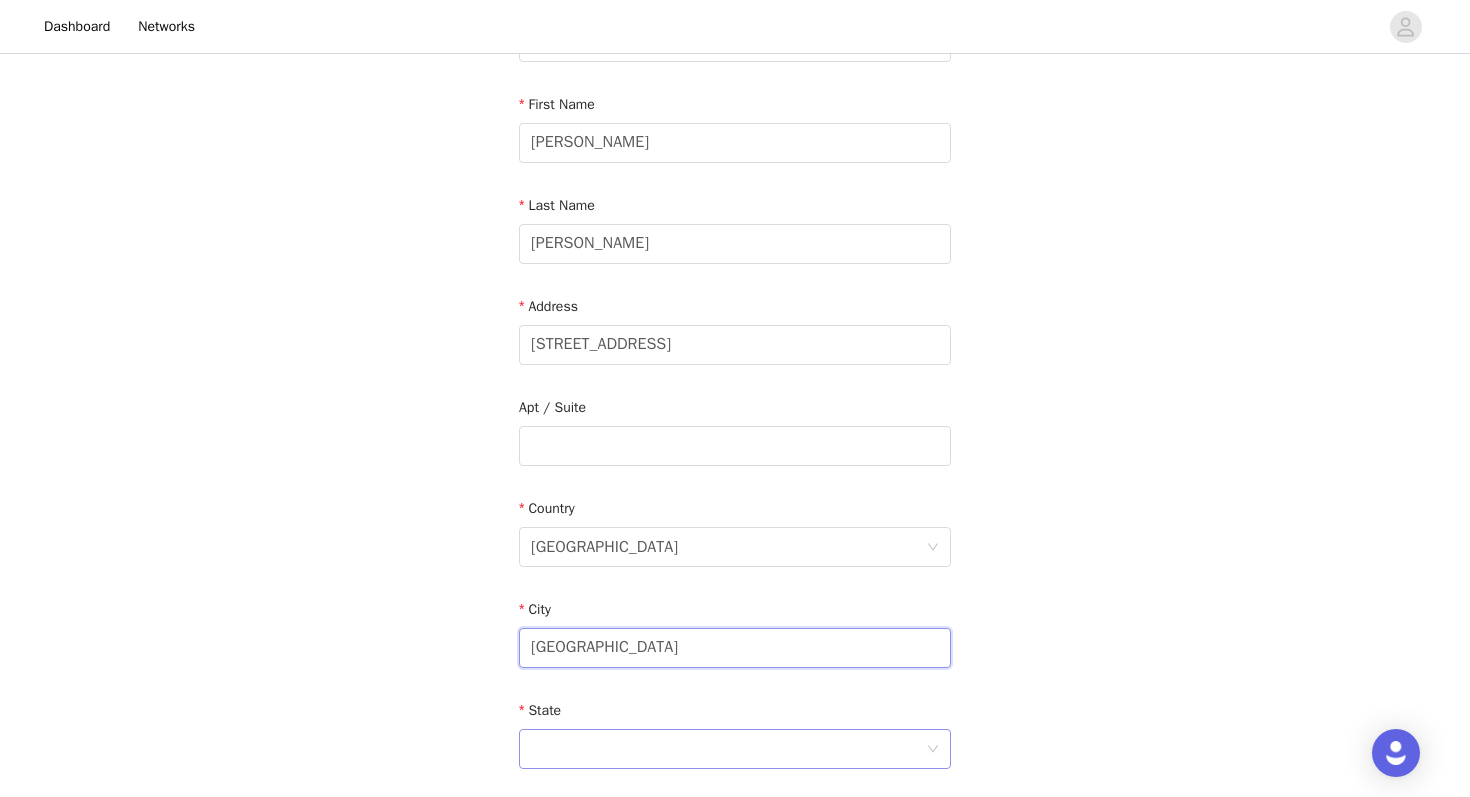 type on "Tampa" 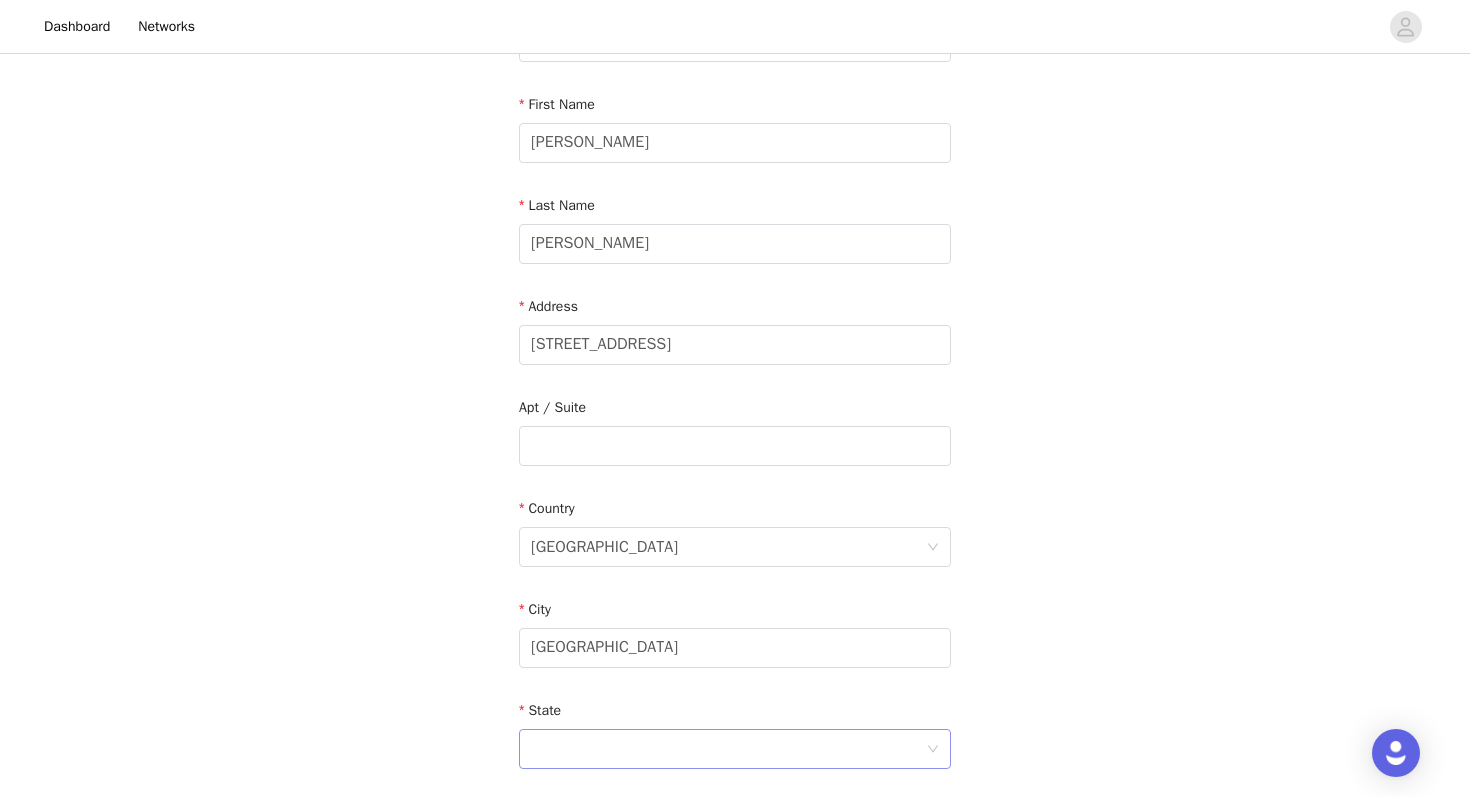 click at bounding box center (728, 749) 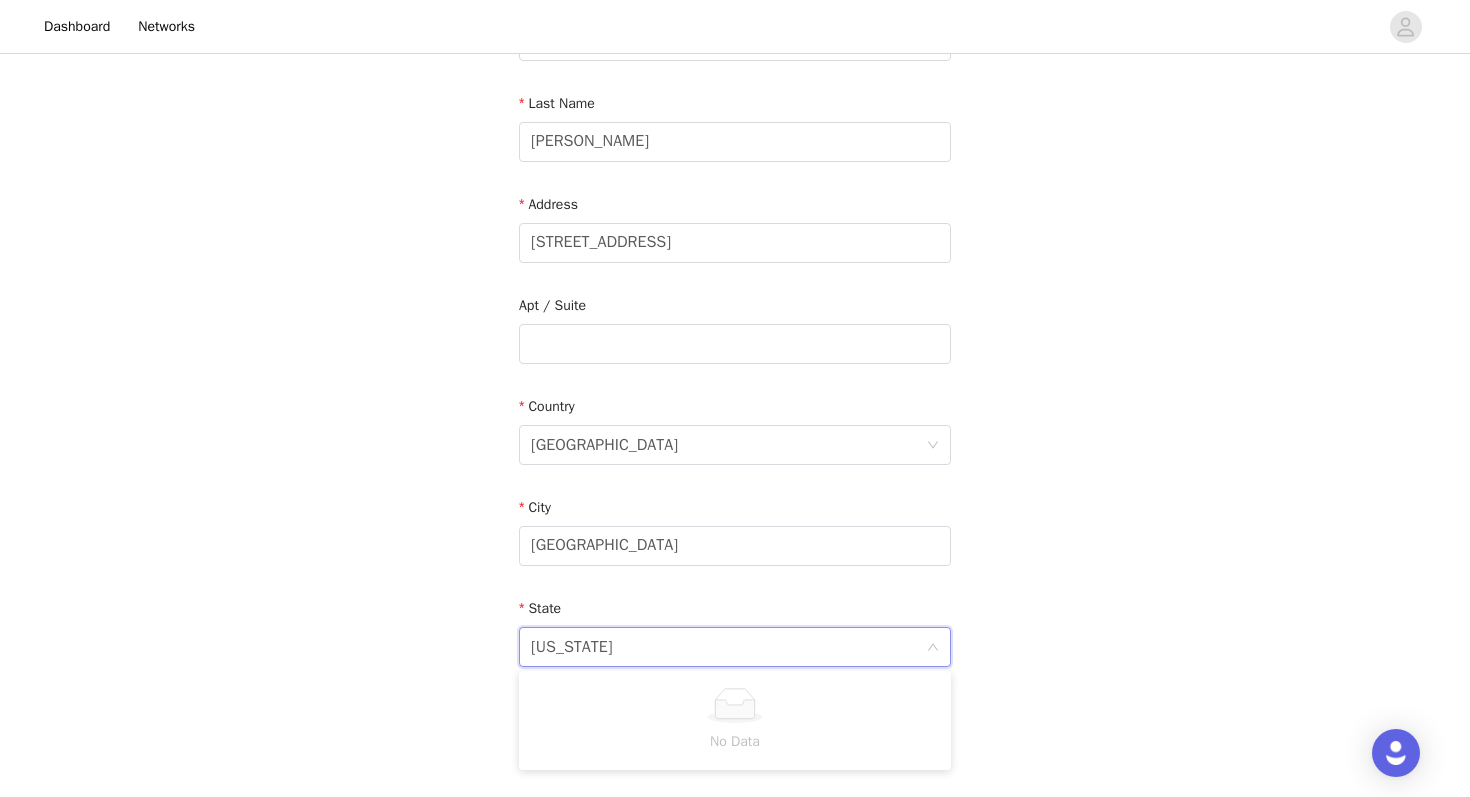scroll, scrollTop: 318, scrollLeft: 0, axis: vertical 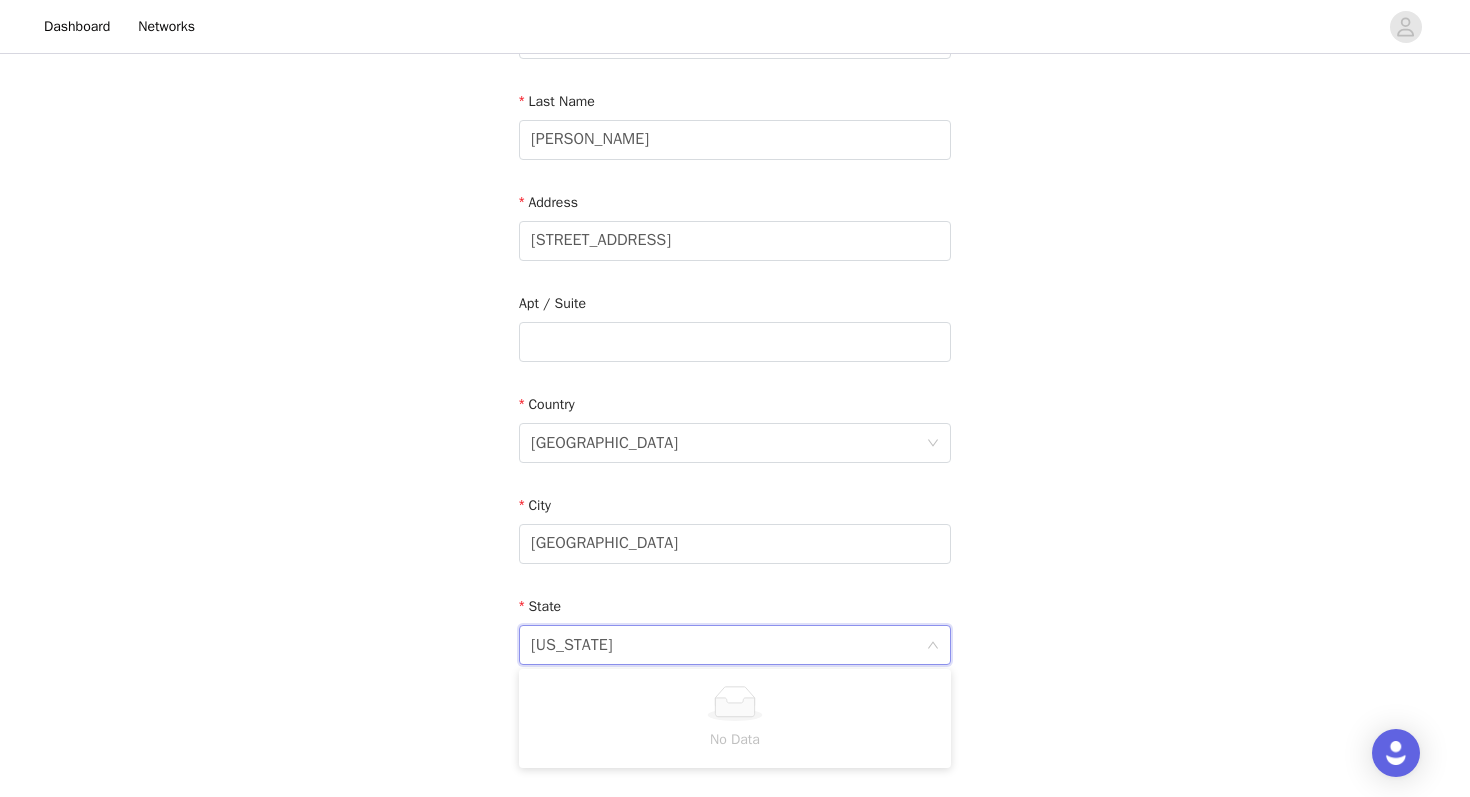 type on "Florida" 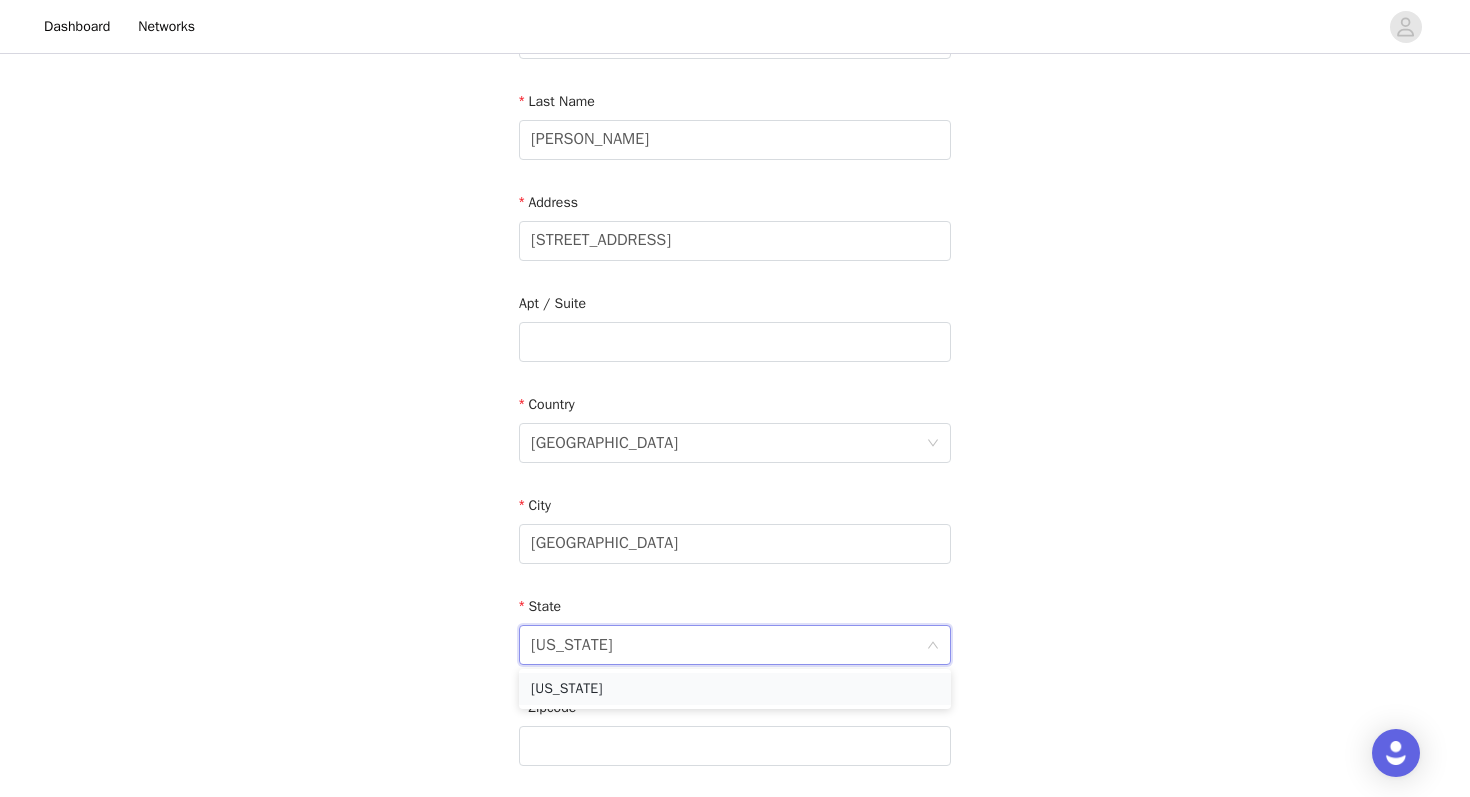 click on "Florida" at bounding box center (735, 689) 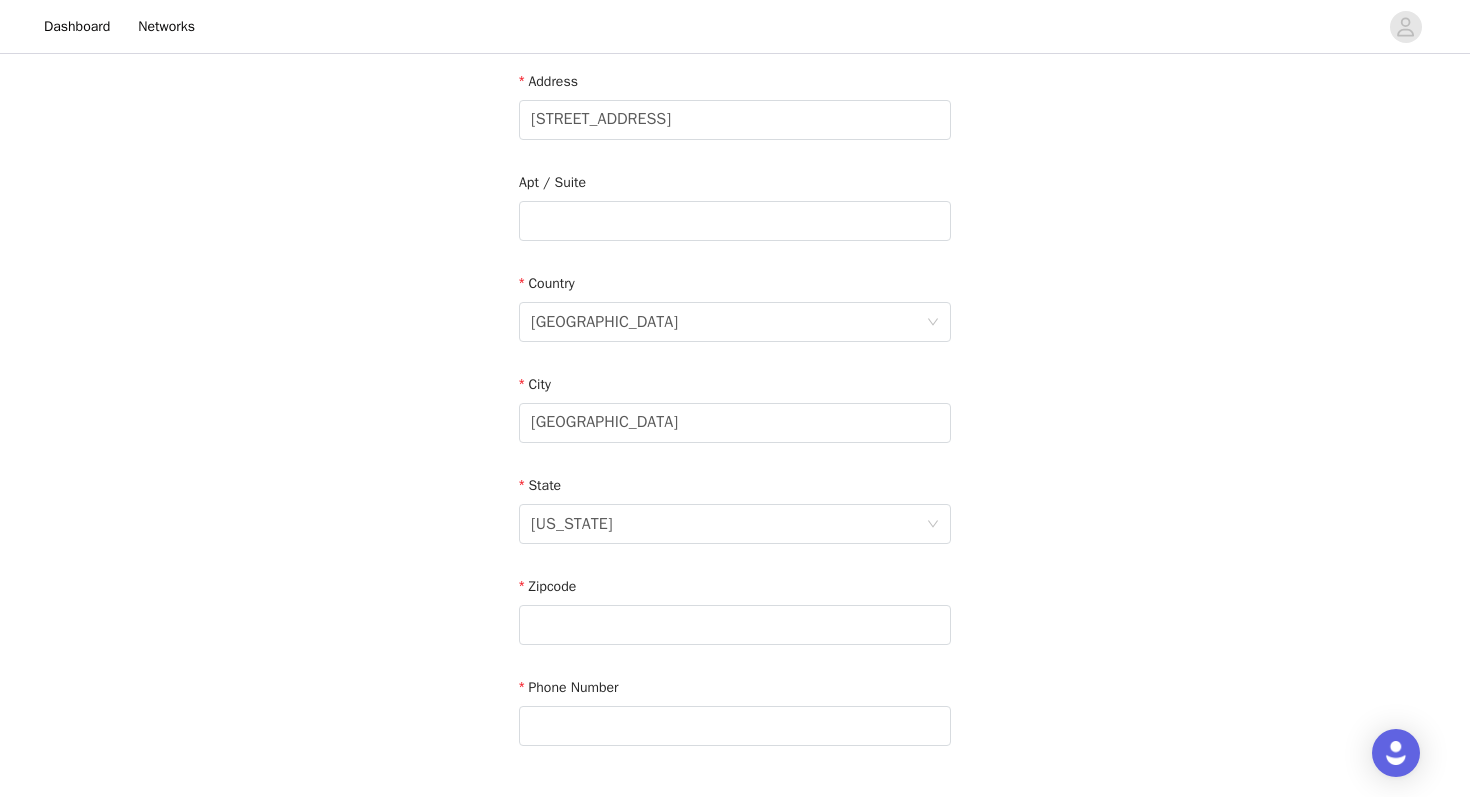 scroll, scrollTop: 444, scrollLeft: 0, axis: vertical 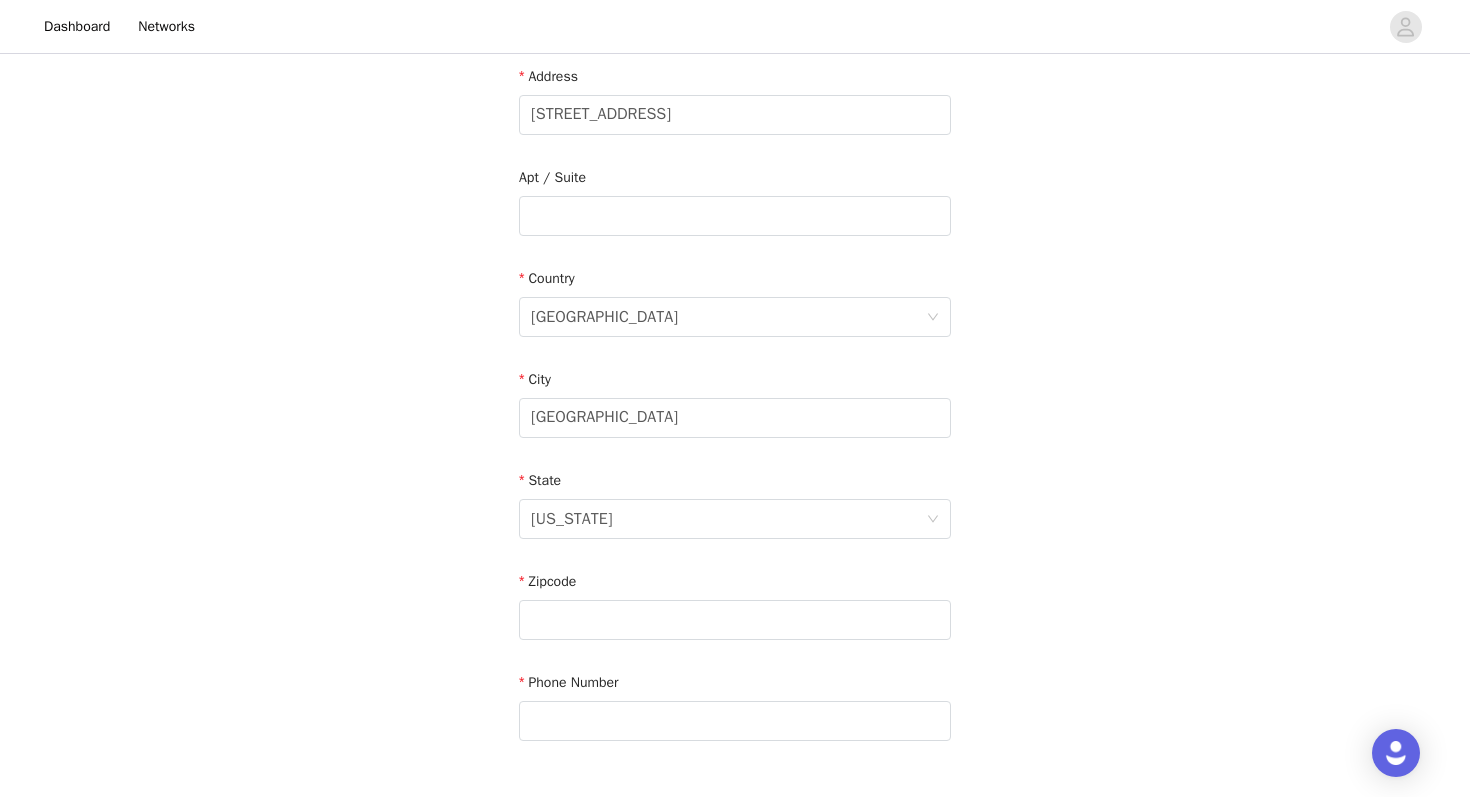 click on "Phone Number" at bounding box center [568, 682] 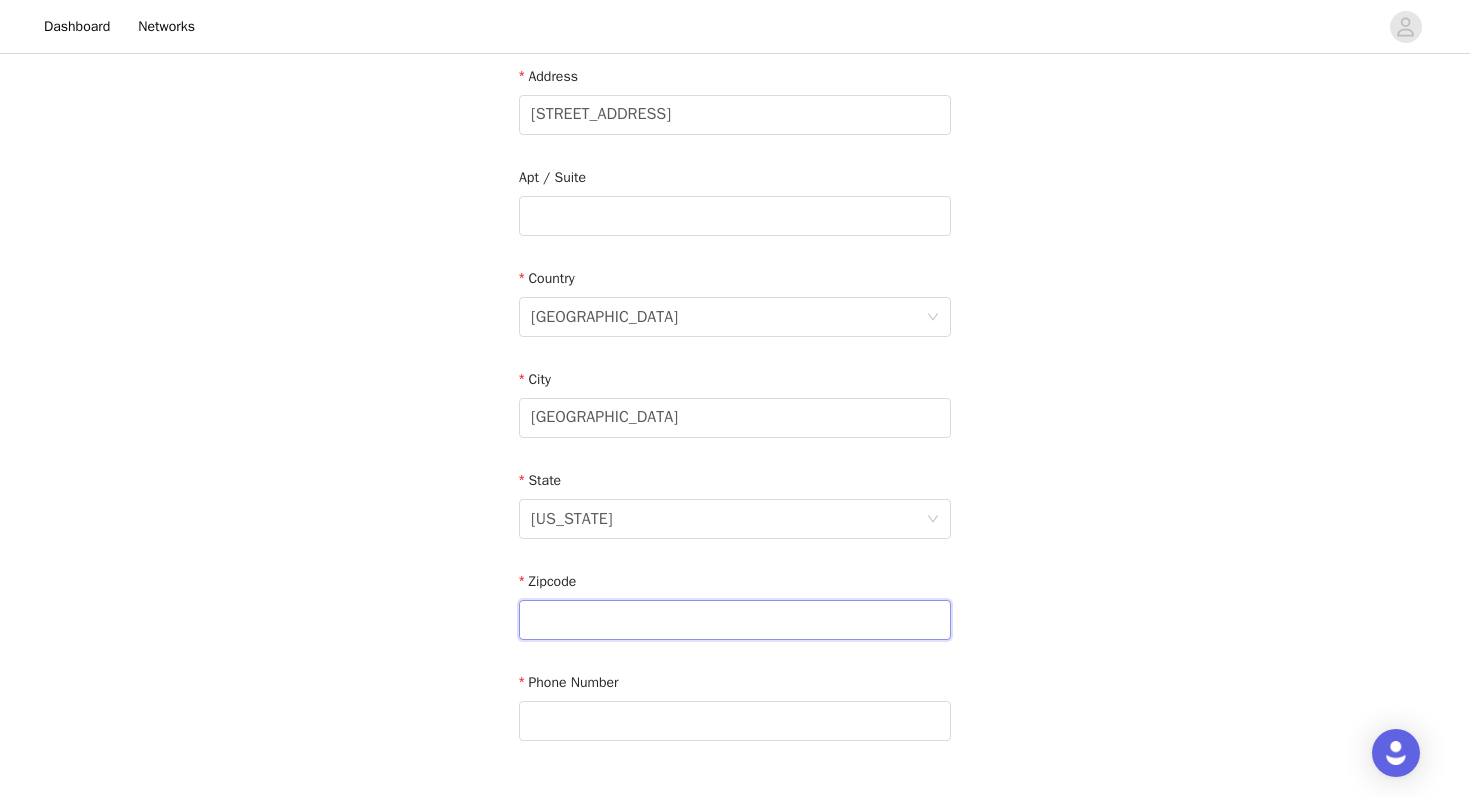 click at bounding box center [735, 620] 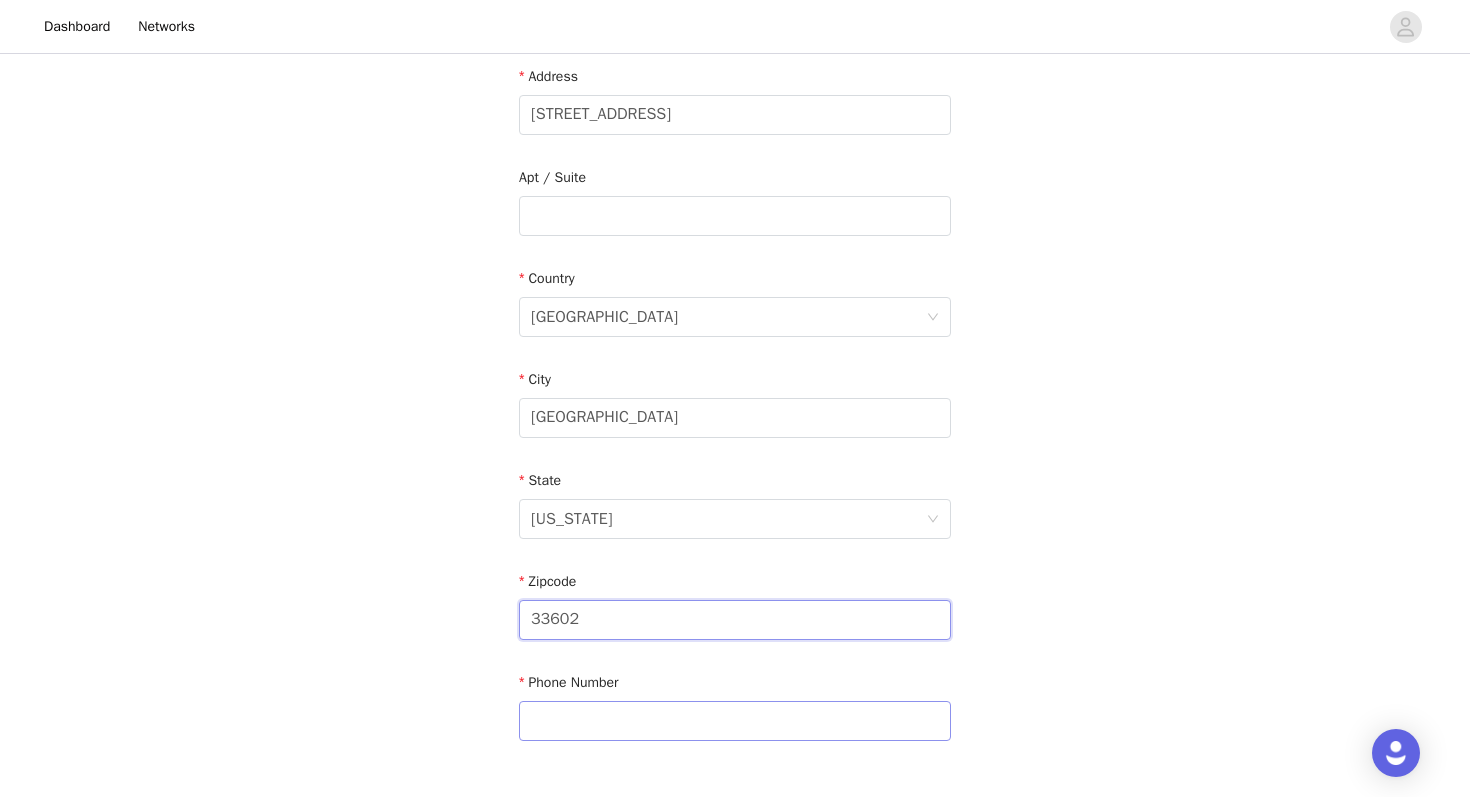 type on "33602" 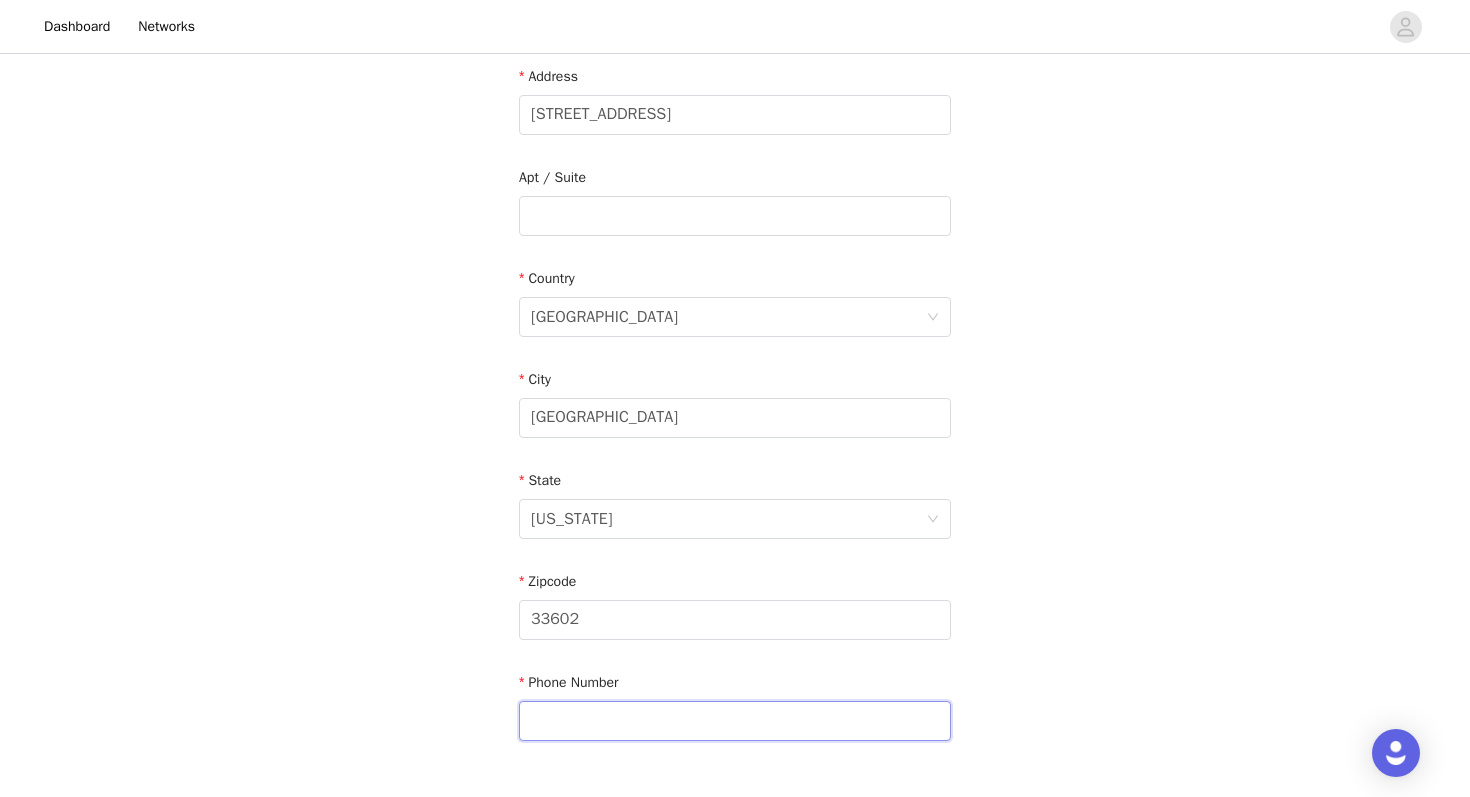 click at bounding box center (735, 721) 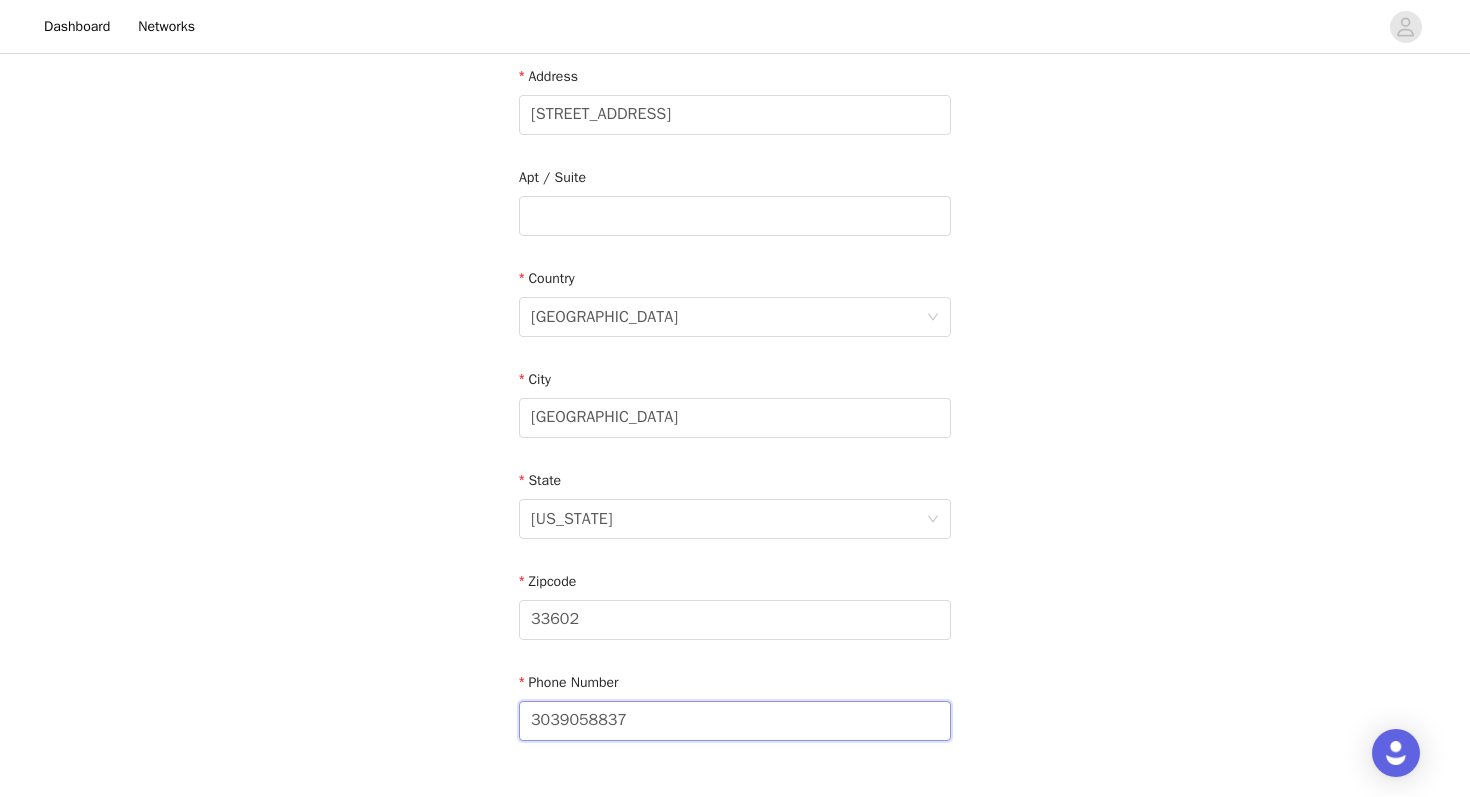 type on "3039058837" 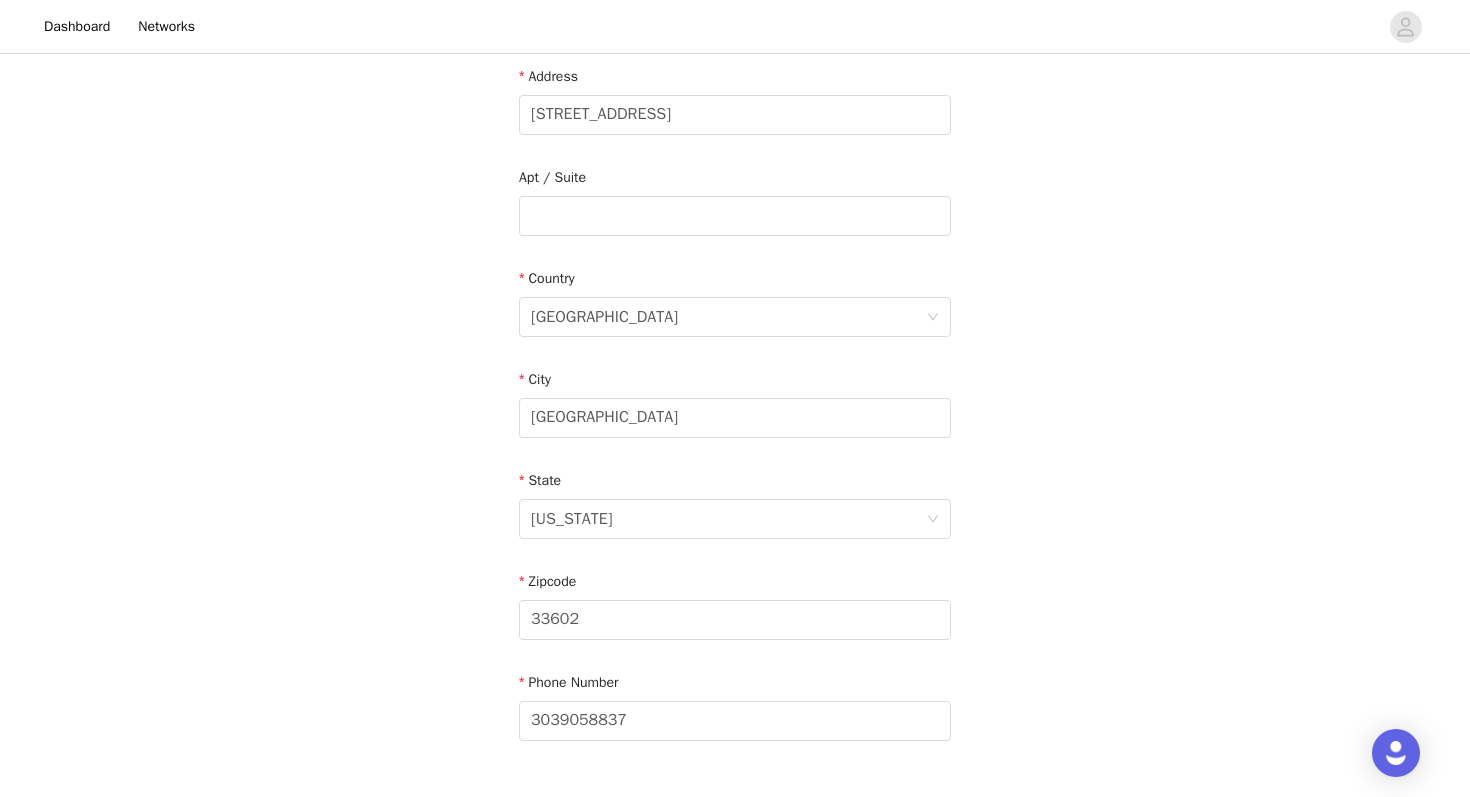 click on "STEP 5 OF 6
Shipping Information
Your pieces will be shipped out ASAP!💌       Email nicoleraso777@gmail.com   First Name Nicole   Last Name Raso   Address 401 Harbour Place Dr   Apt / Suite   Country
United States
City Tampa   State
Florida
Zipcode 33602   Phone Number 3039058837" at bounding box center [735, 205] 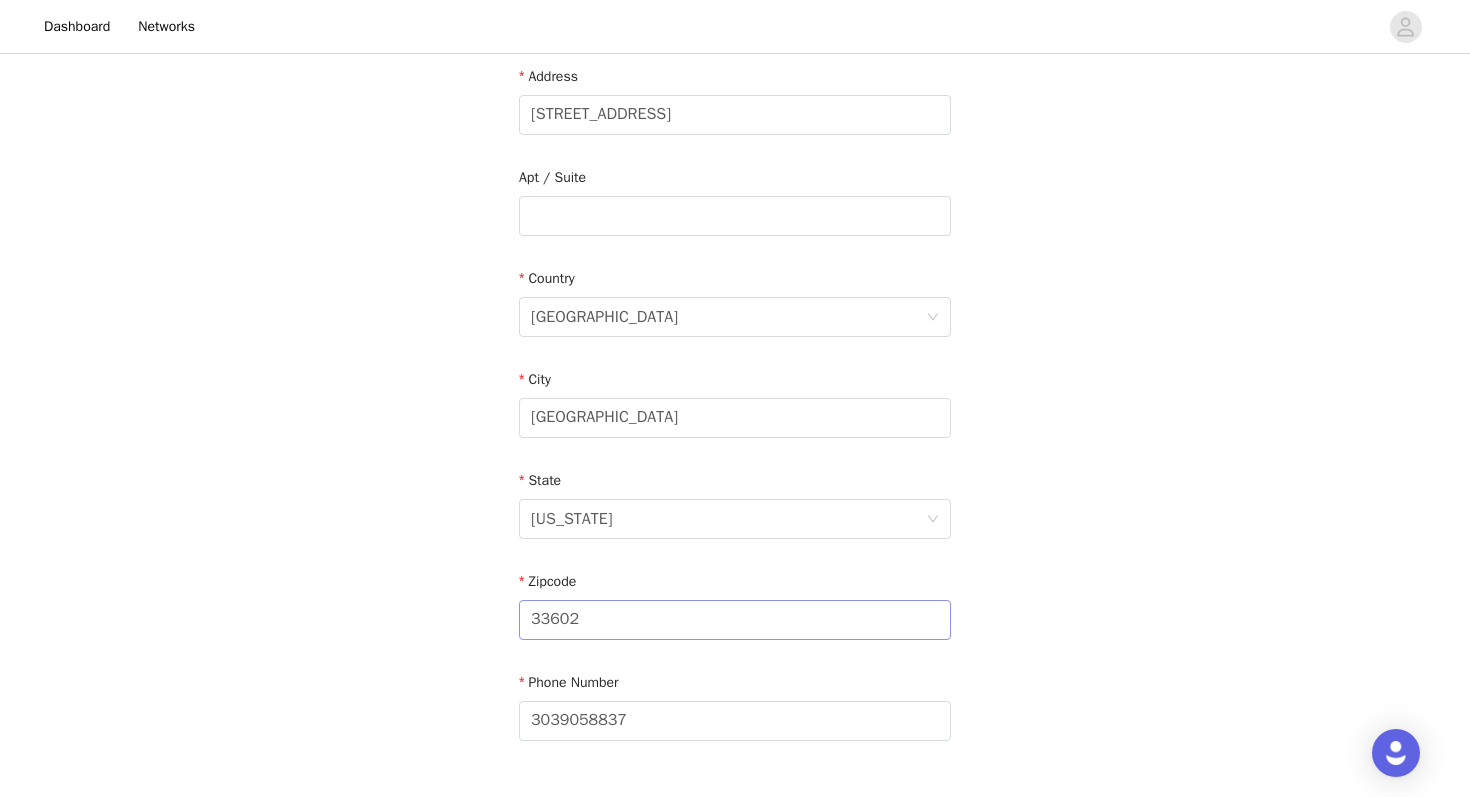 scroll, scrollTop: 587, scrollLeft: 0, axis: vertical 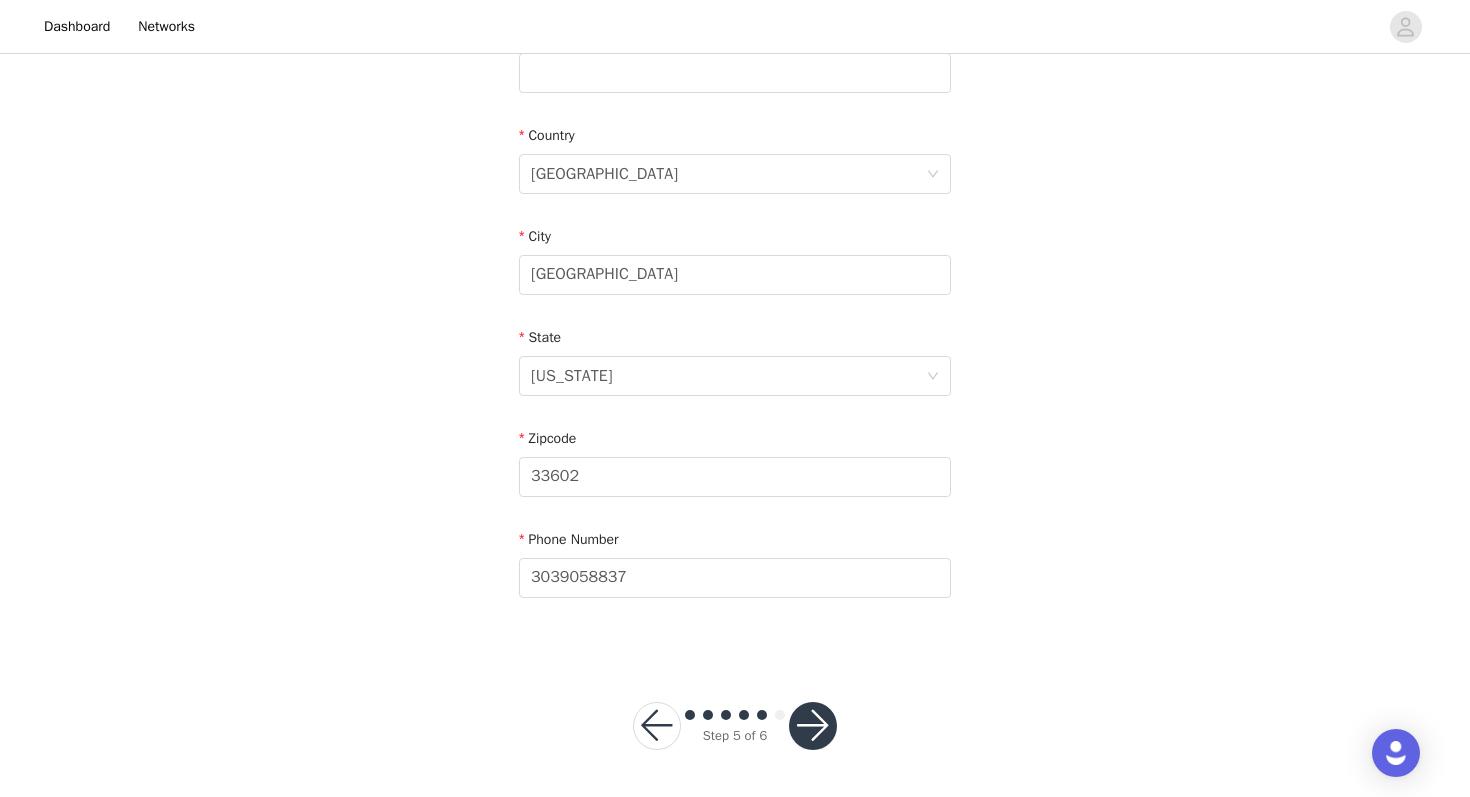 click at bounding box center [813, 726] 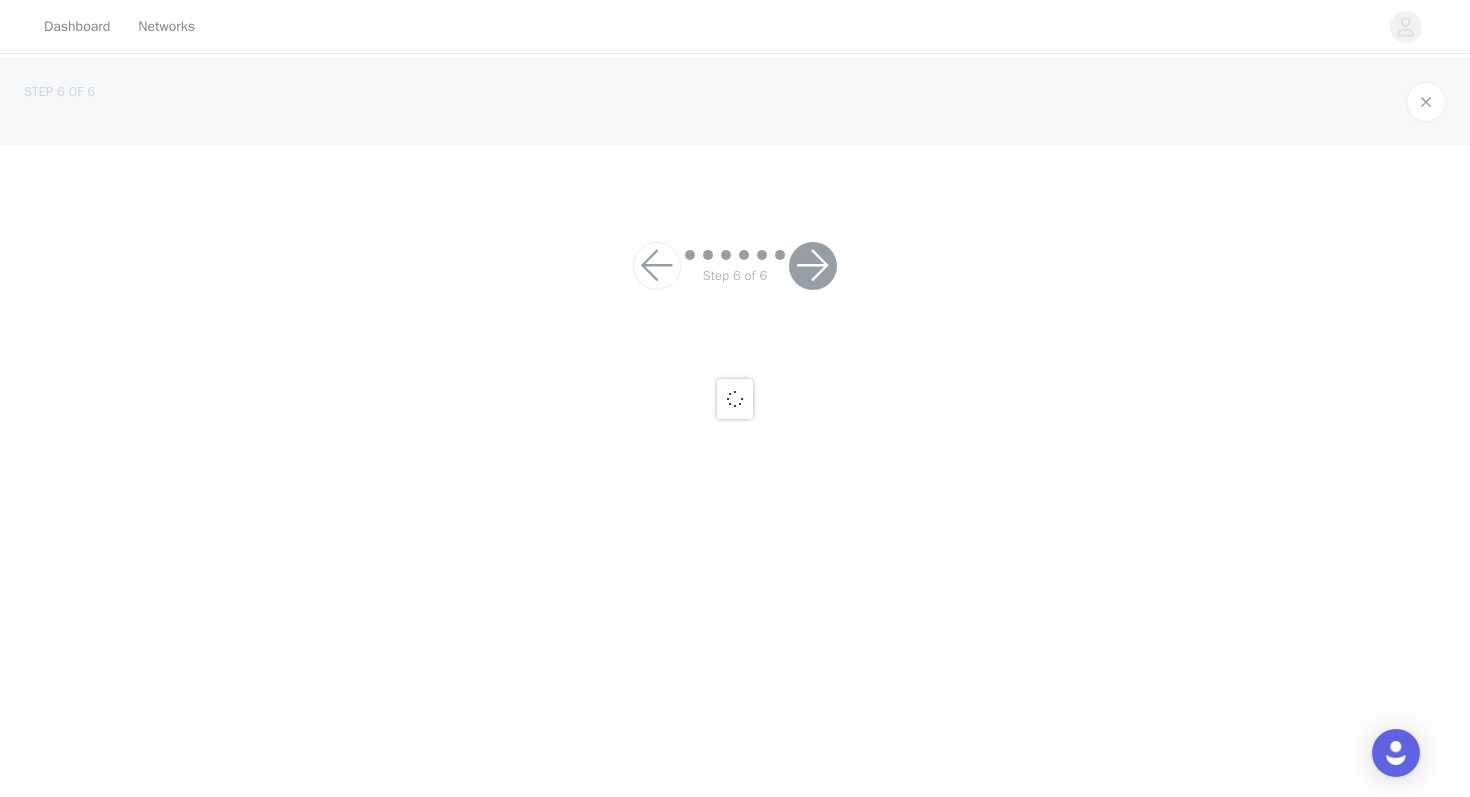 scroll, scrollTop: 0, scrollLeft: 0, axis: both 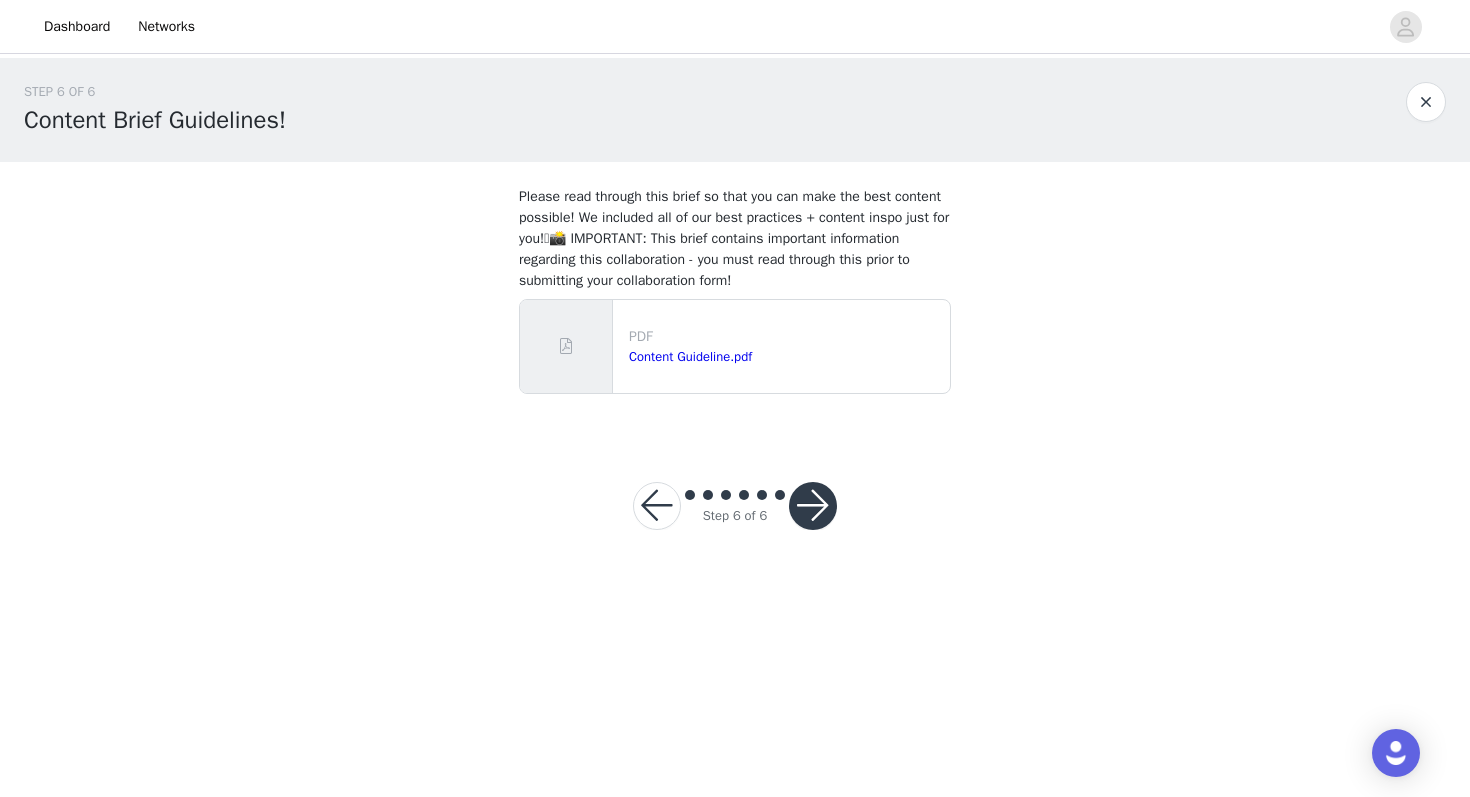 click at bounding box center [813, 506] 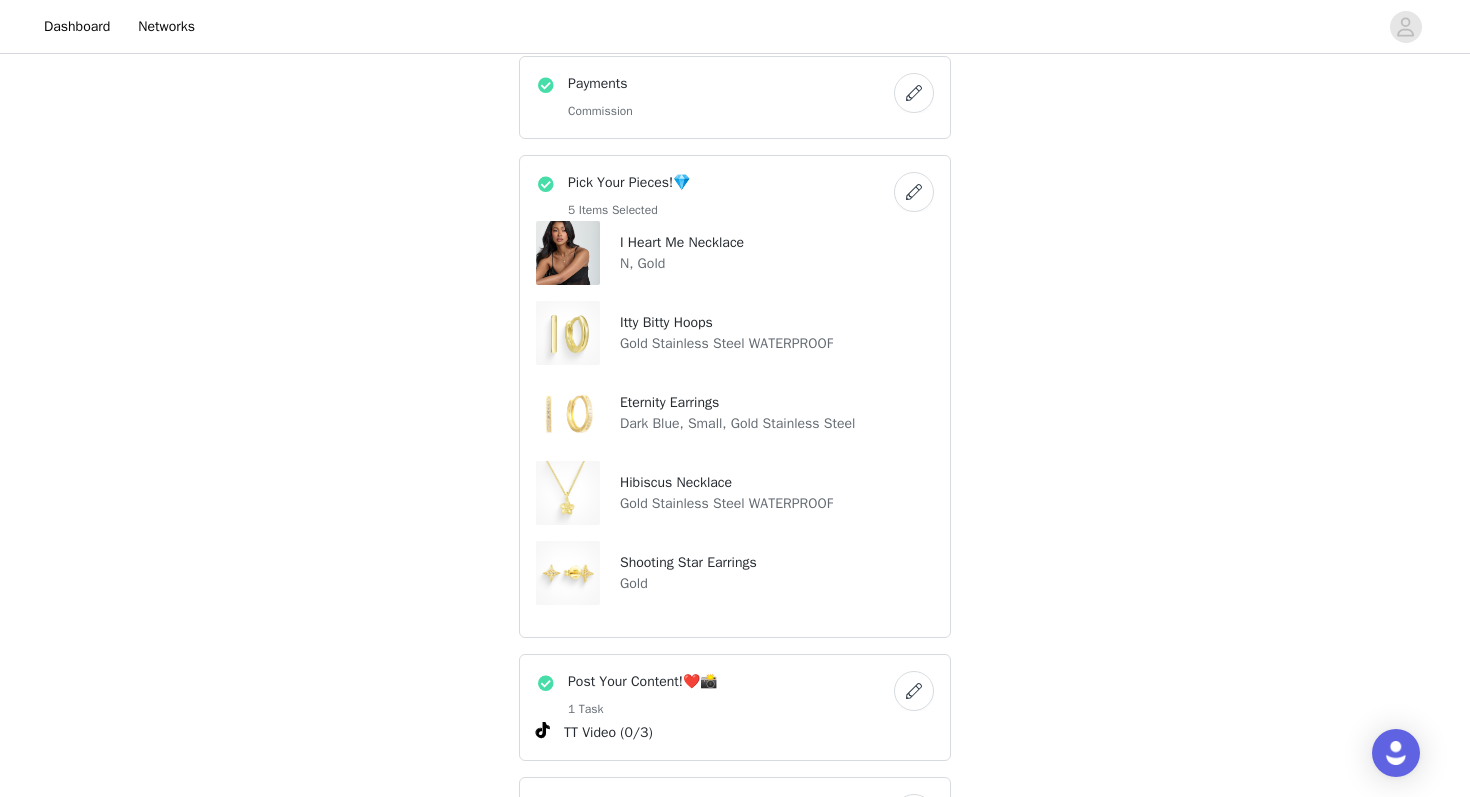 scroll, scrollTop: 0, scrollLeft: 0, axis: both 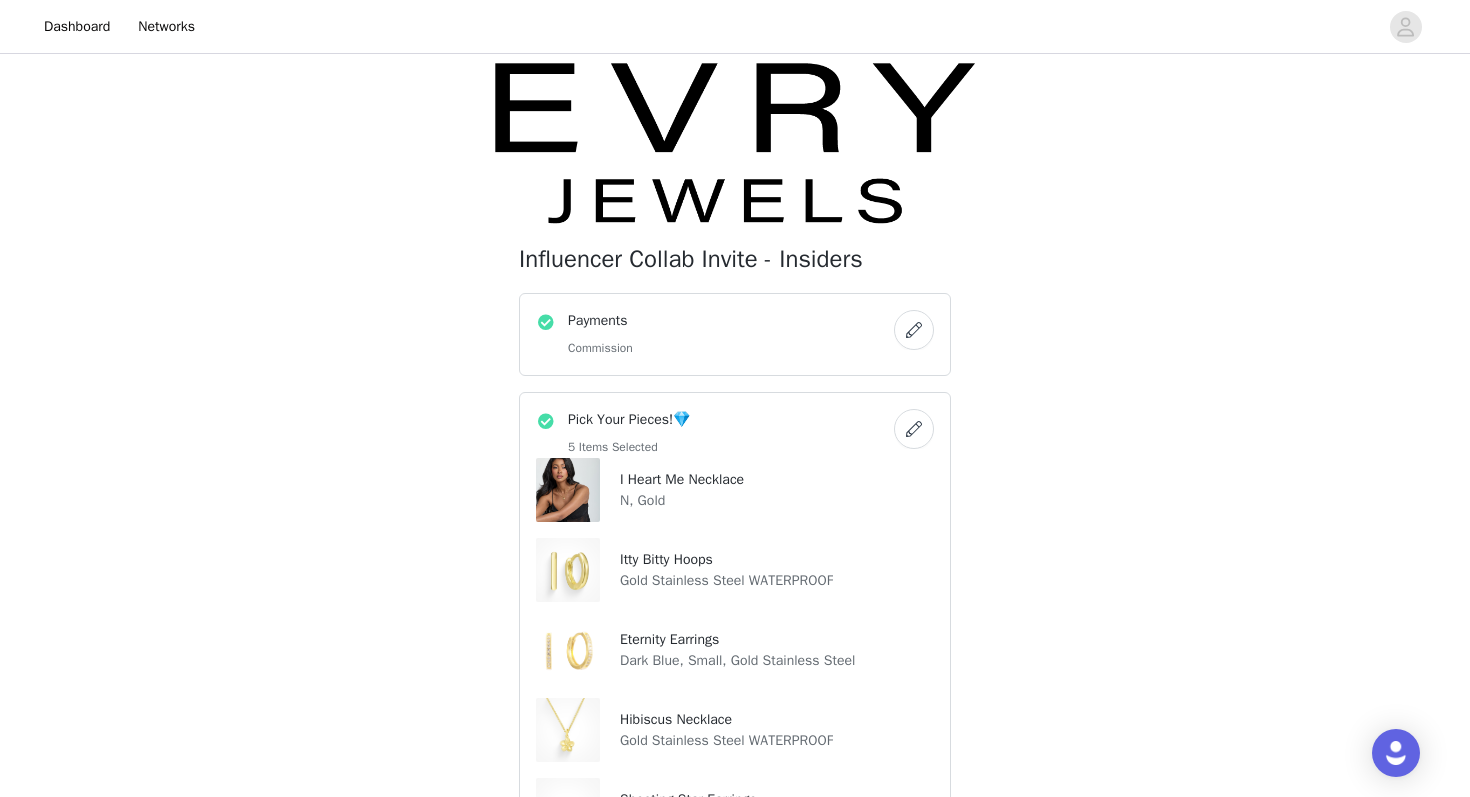 click on "Payments   Commission" at bounding box center (715, 334) 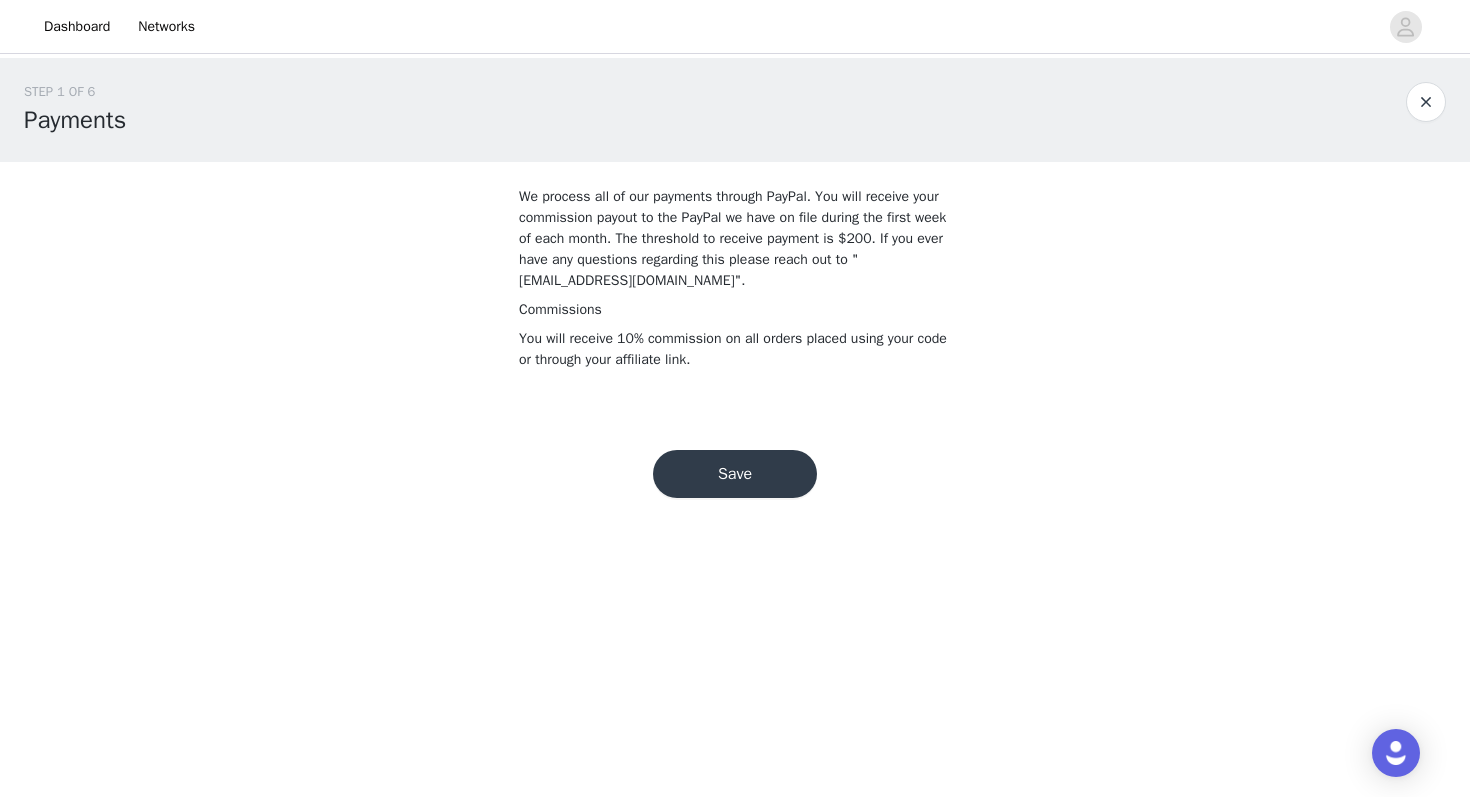 click on "Save" at bounding box center (735, 474) 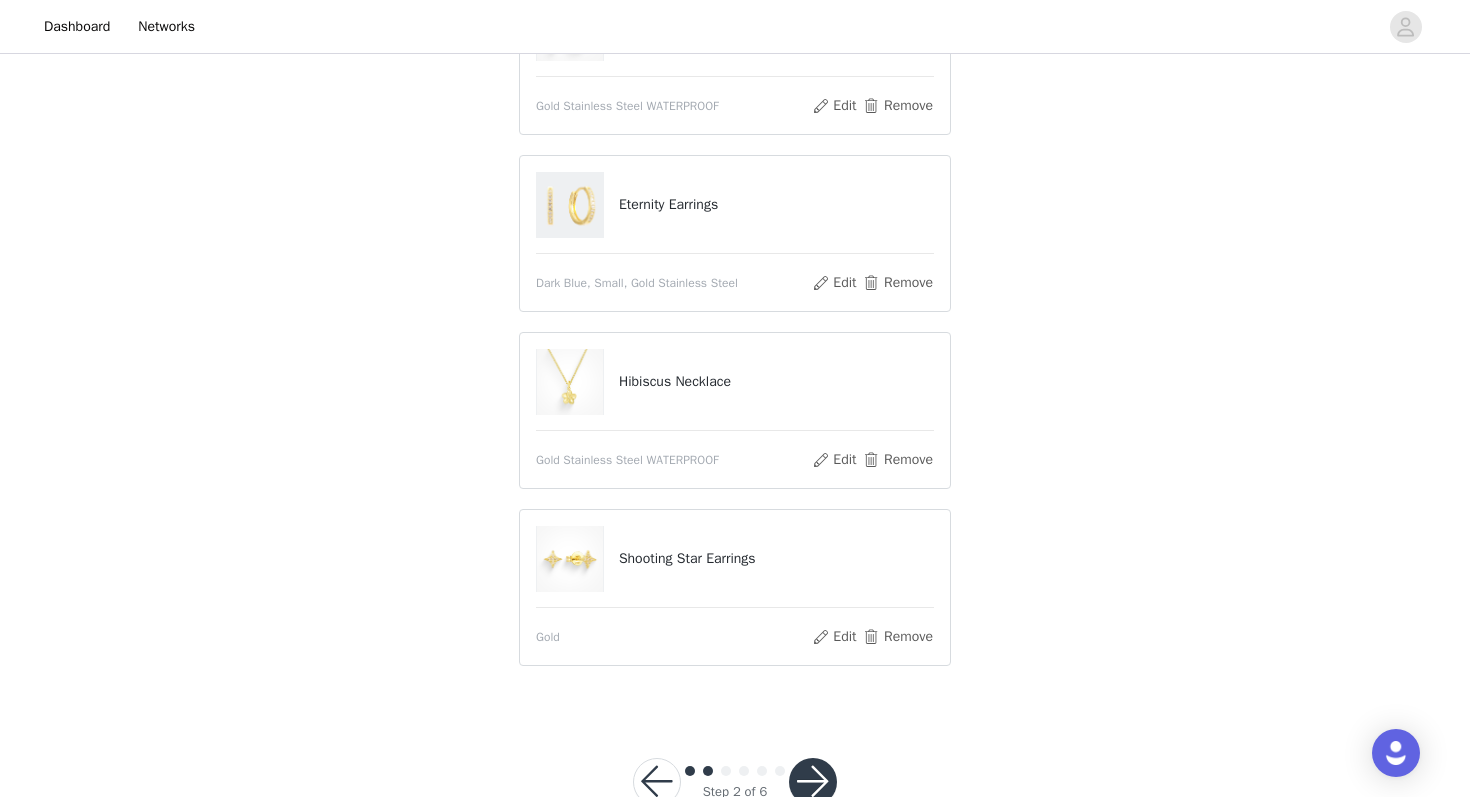 scroll, scrollTop: 651, scrollLeft: 0, axis: vertical 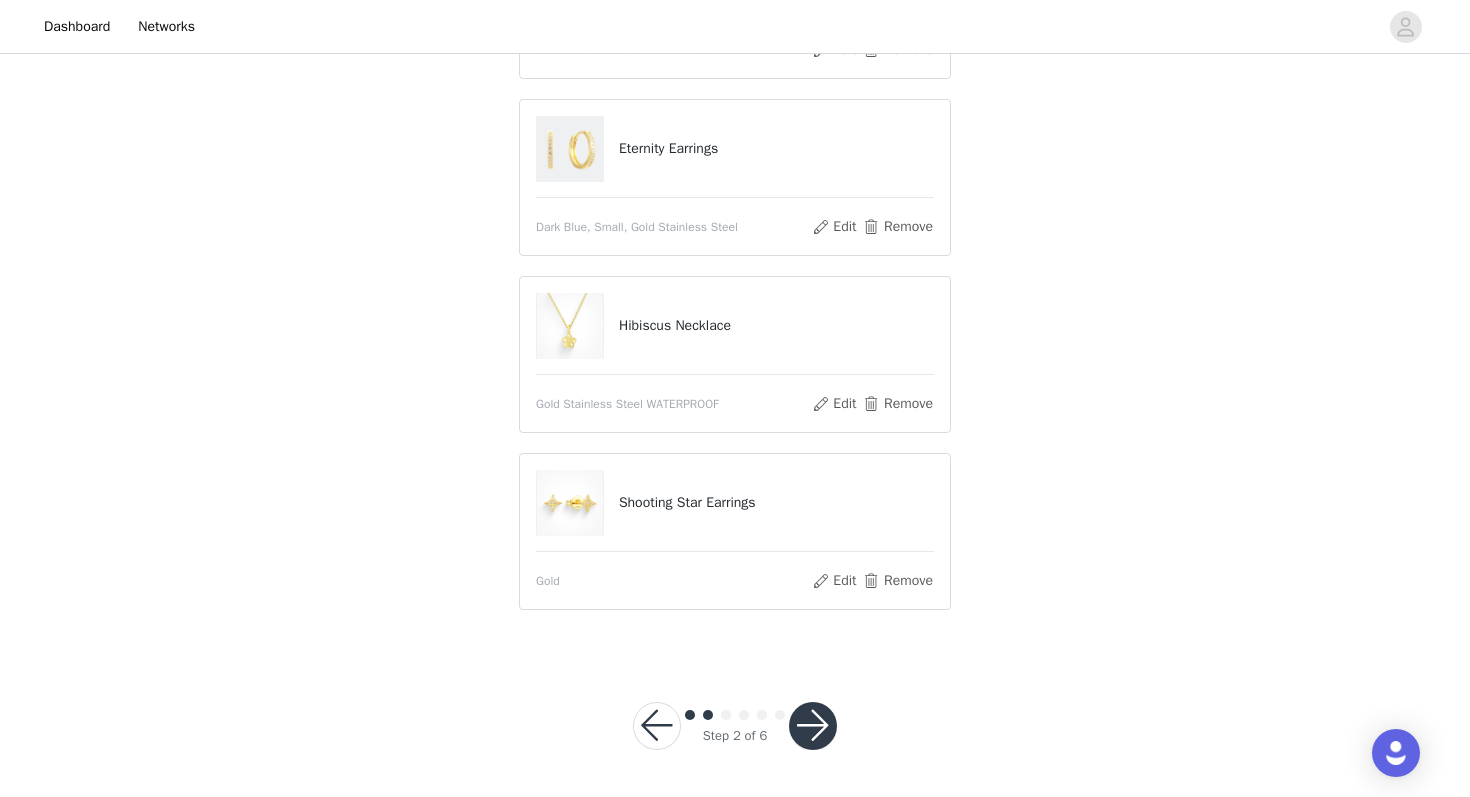 click at bounding box center [813, 726] 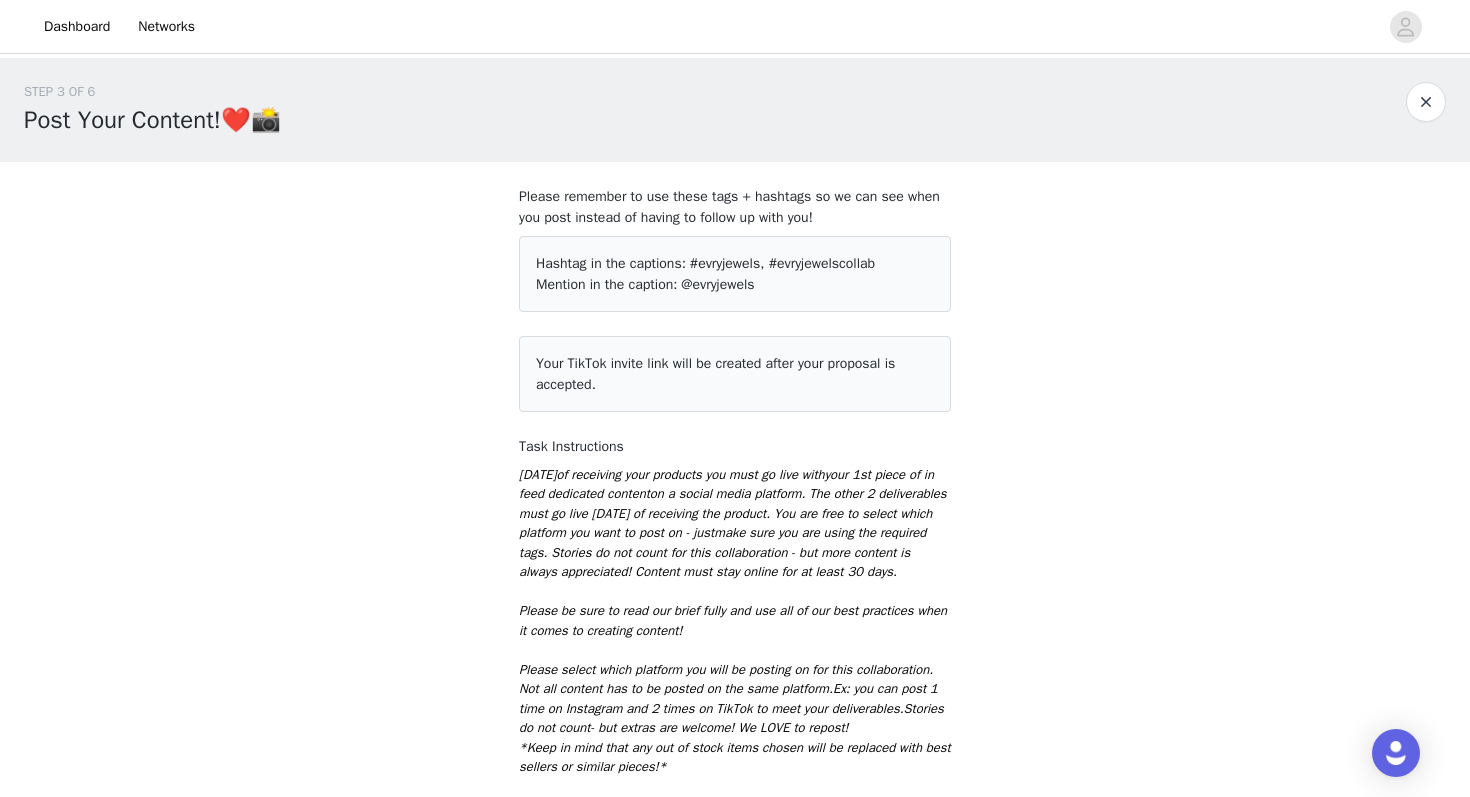 scroll, scrollTop: 1039, scrollLeft: 0, axis: vertical 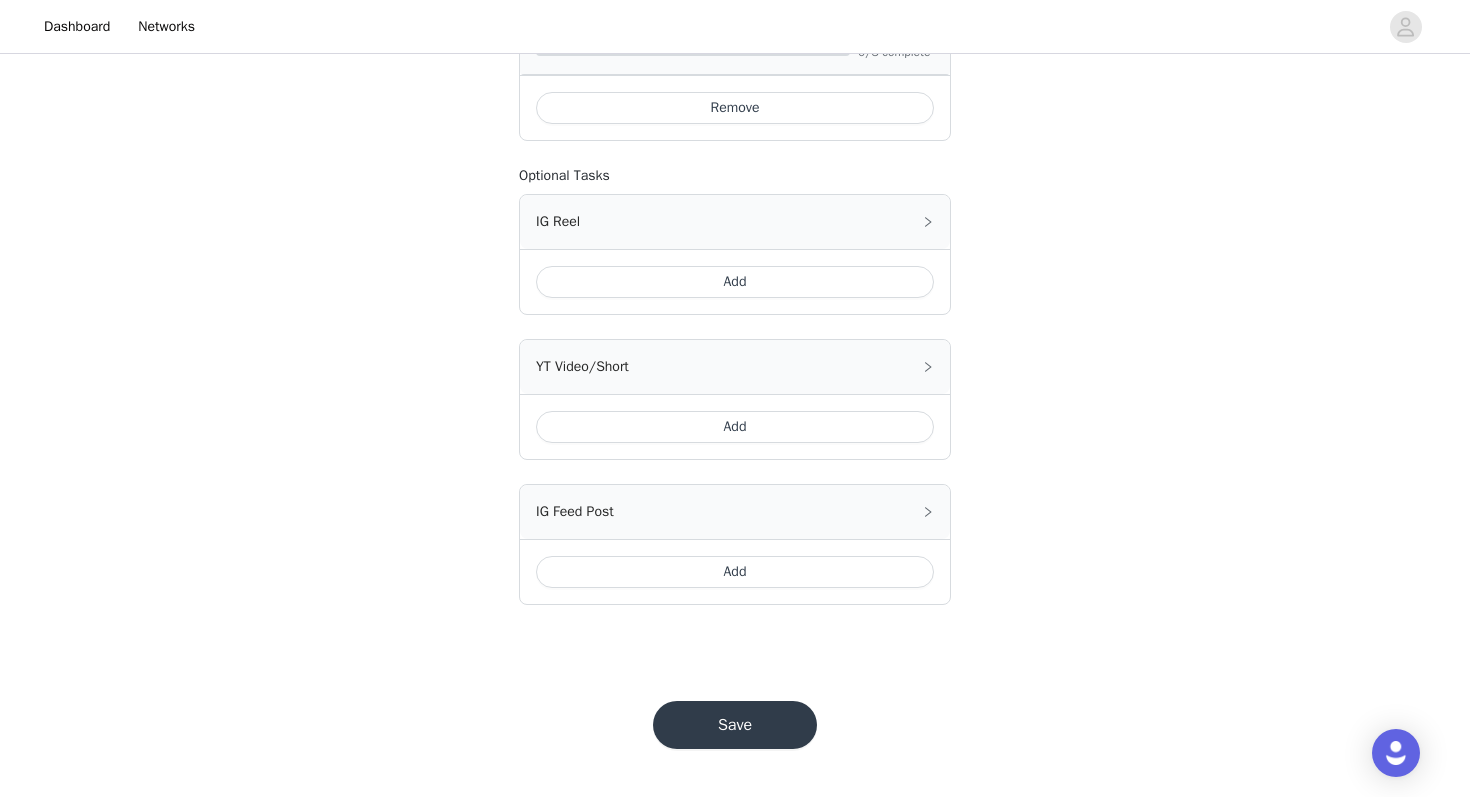 click on "Save" at bounding box center (735, 725) 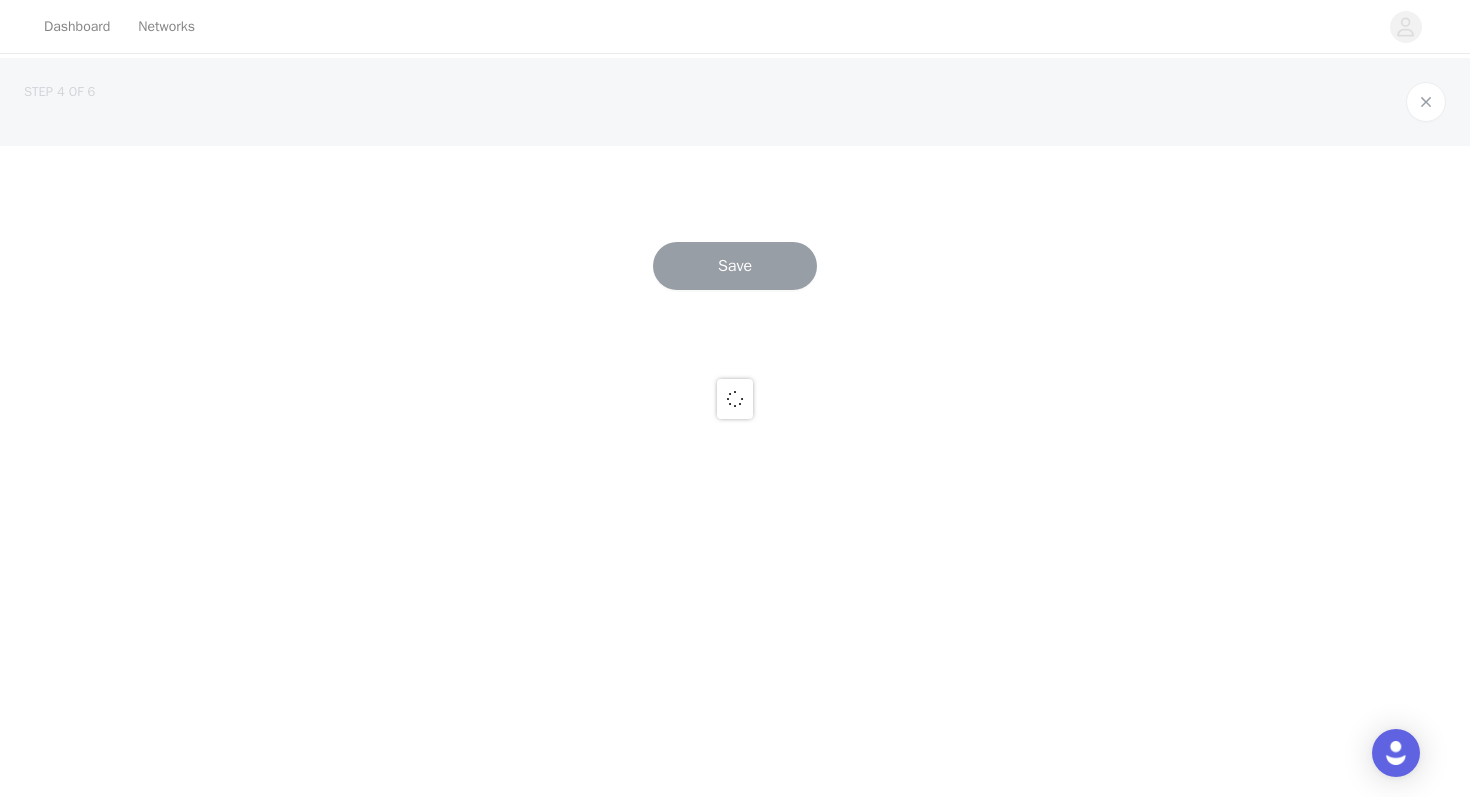 scroll, scrollTop: 0, scrollLeft: 0, axis: both 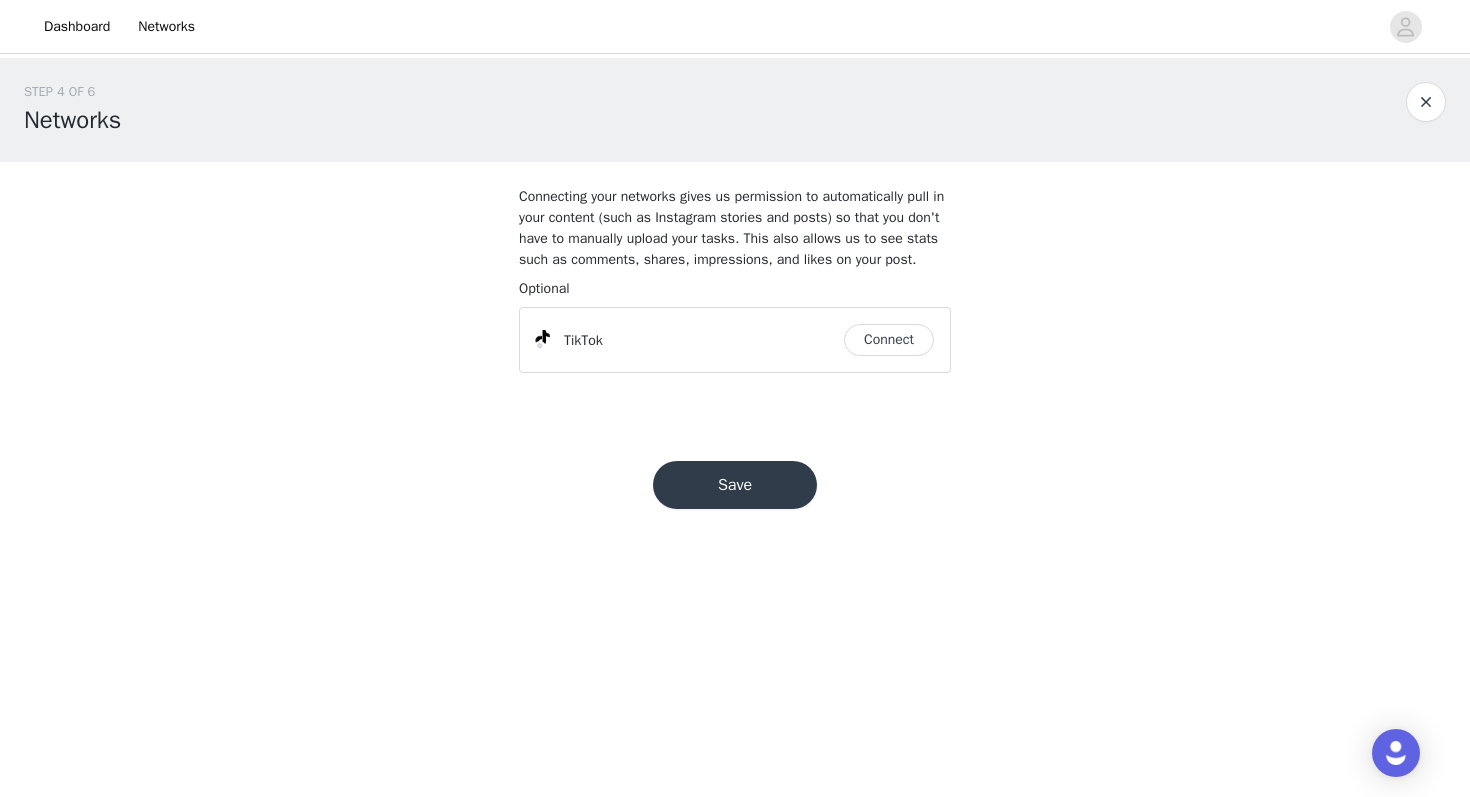 click on "Save" at bounding box center (735, 485) 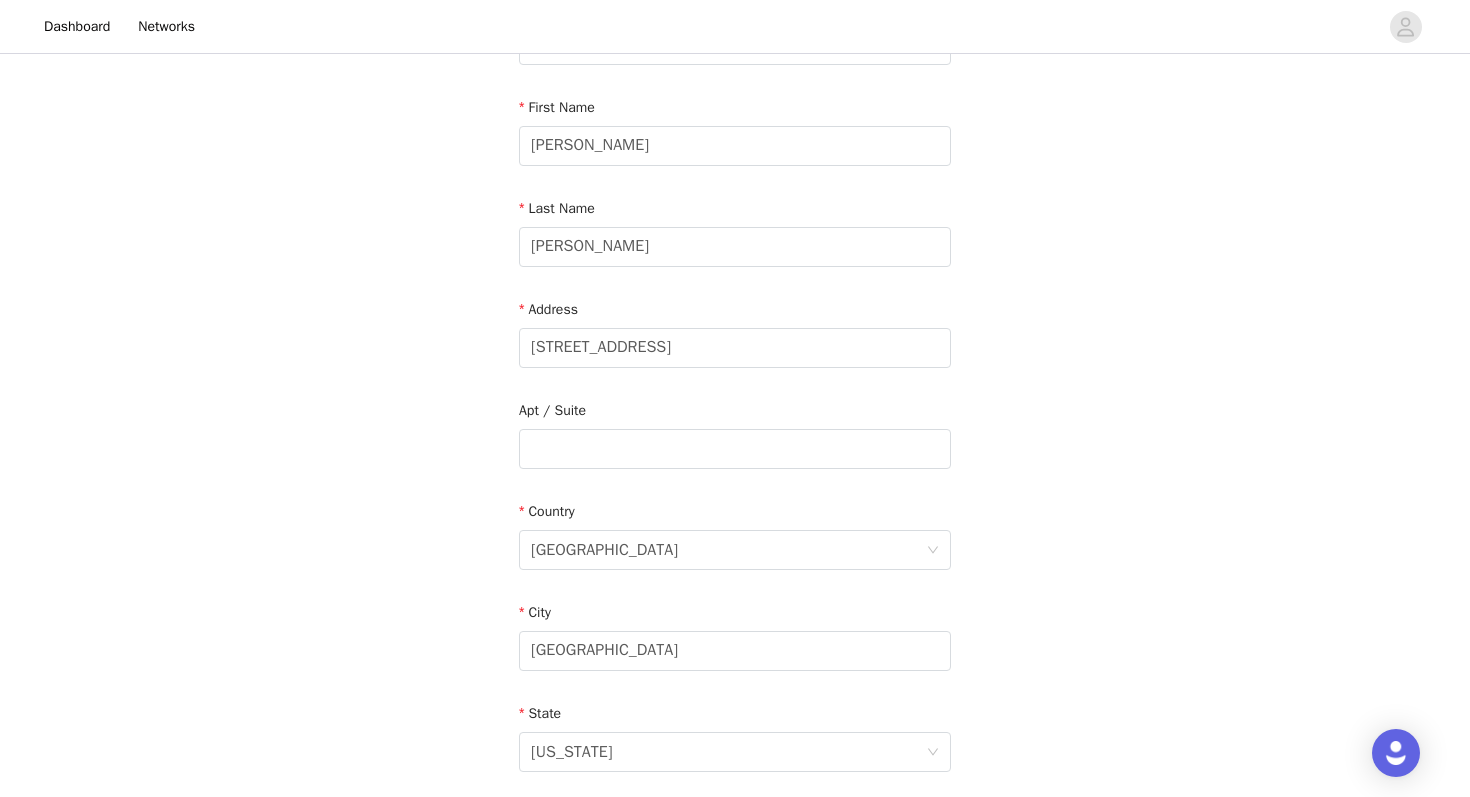 scroll, scrollTop: 587, scrollLeft: 0, axis: vertical 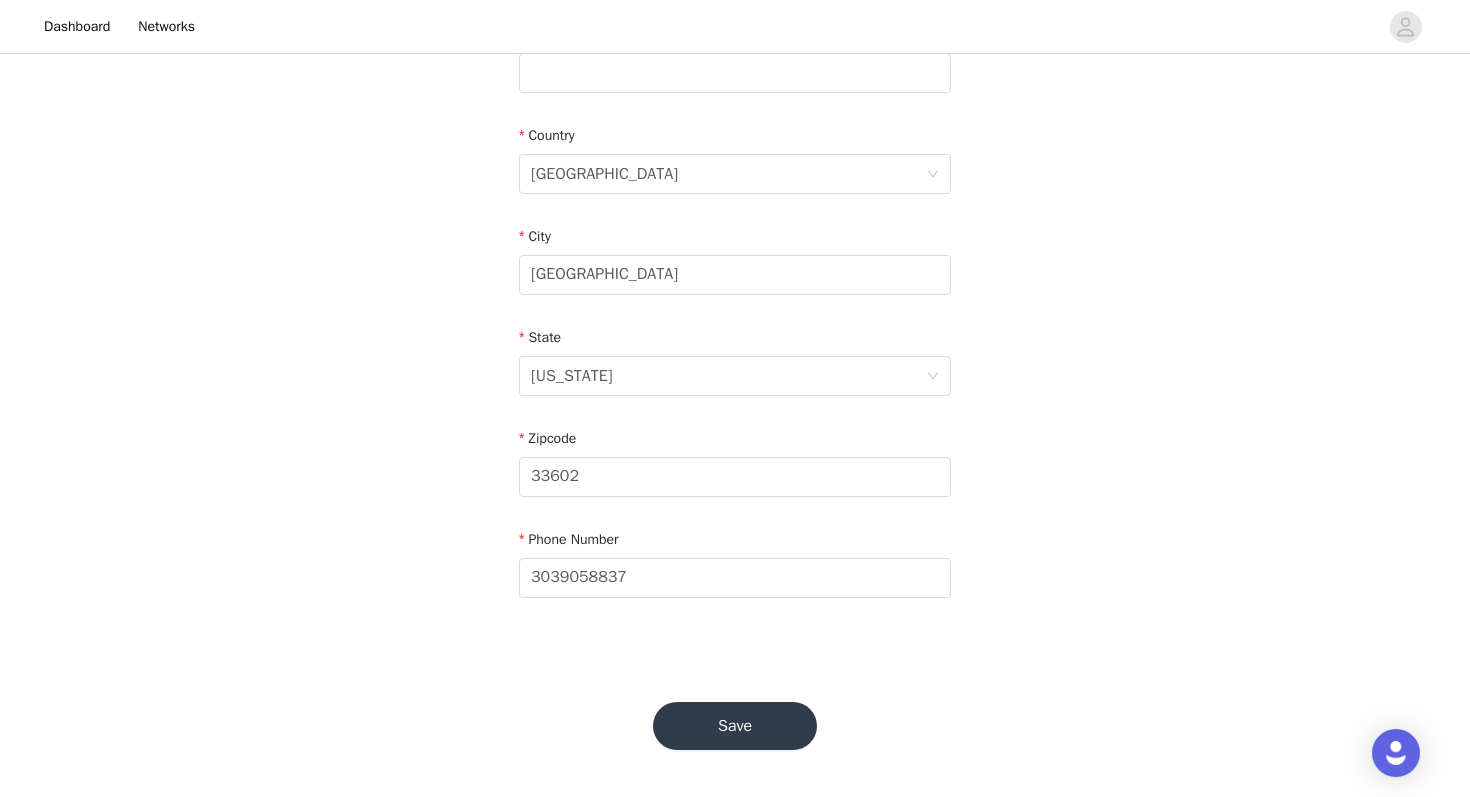 click on "Save" at bounding box center (735, 726) 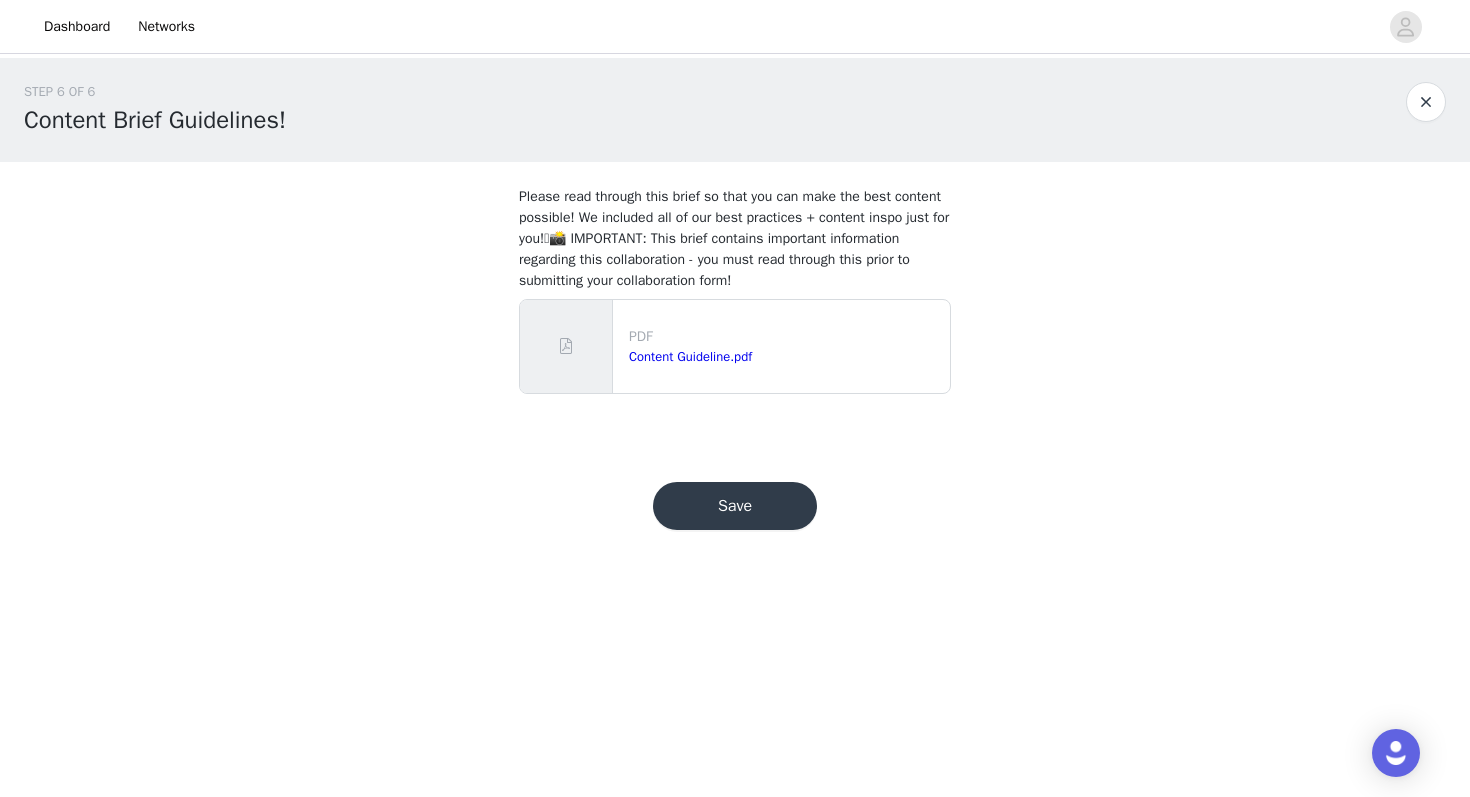 click on "Save" at bounding box center (735, 506) 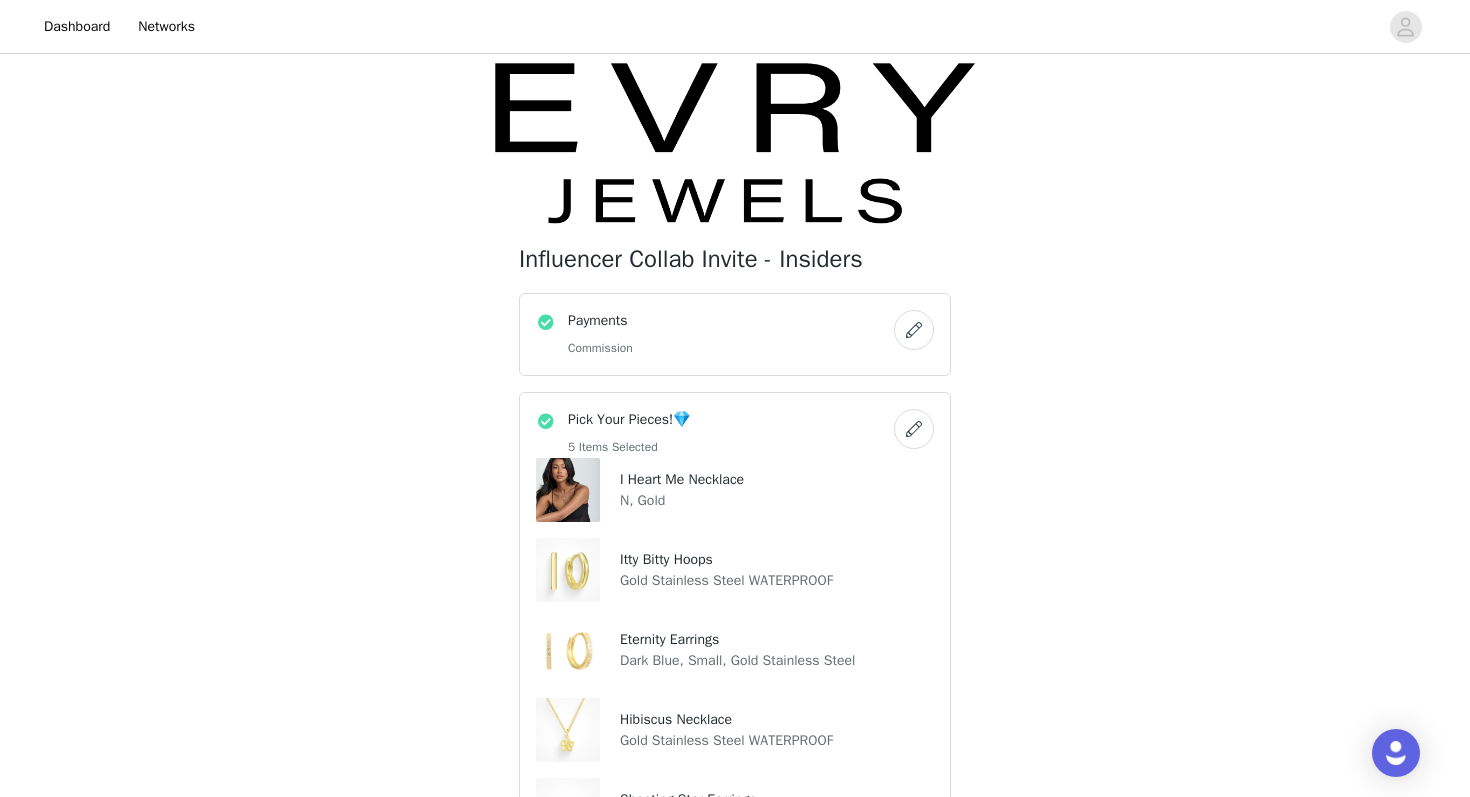 scroll, scrollTop: 793, scrollLeft: 0, axis: vertical 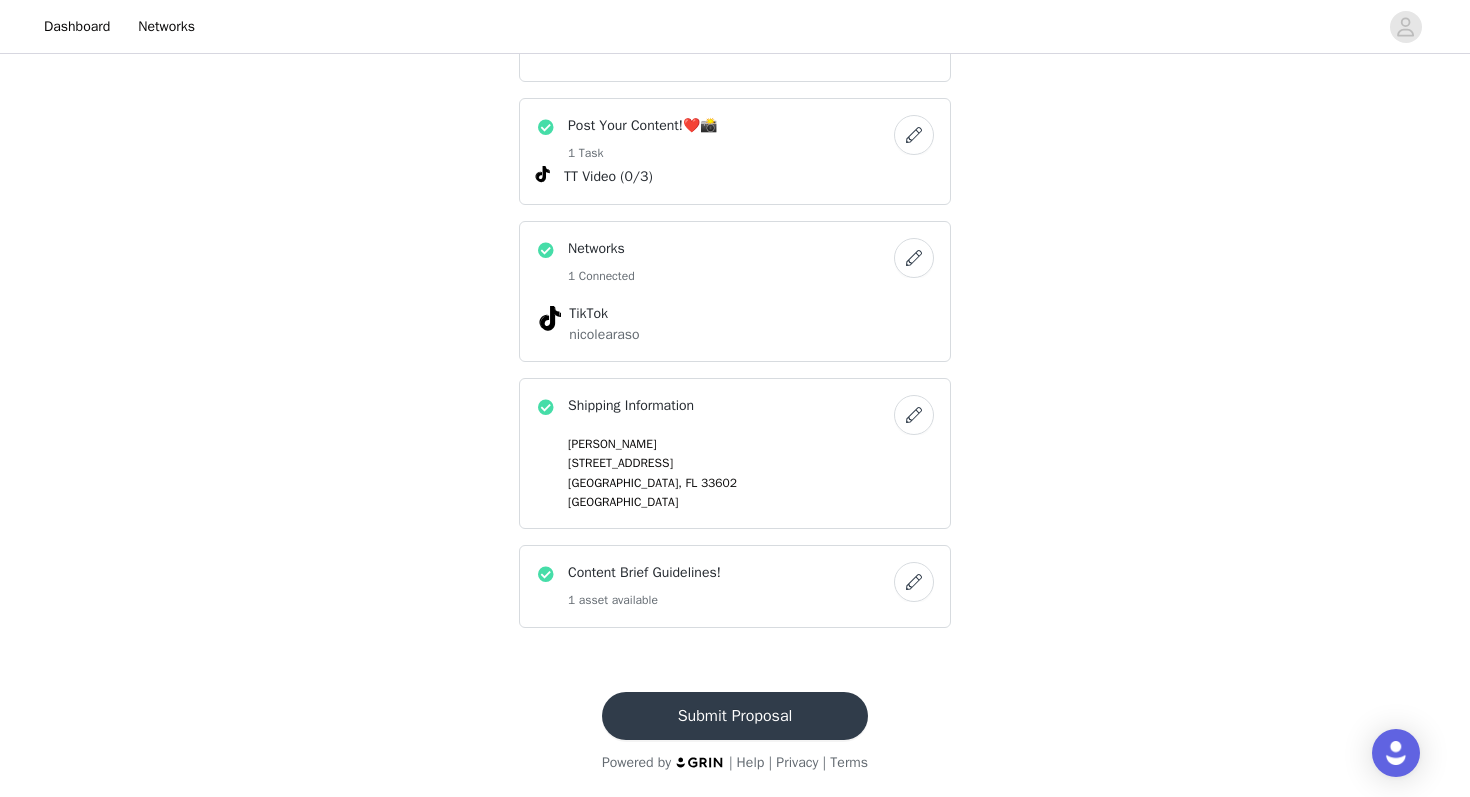 click on "Submit Proposal" at bounding box center (735, 716) 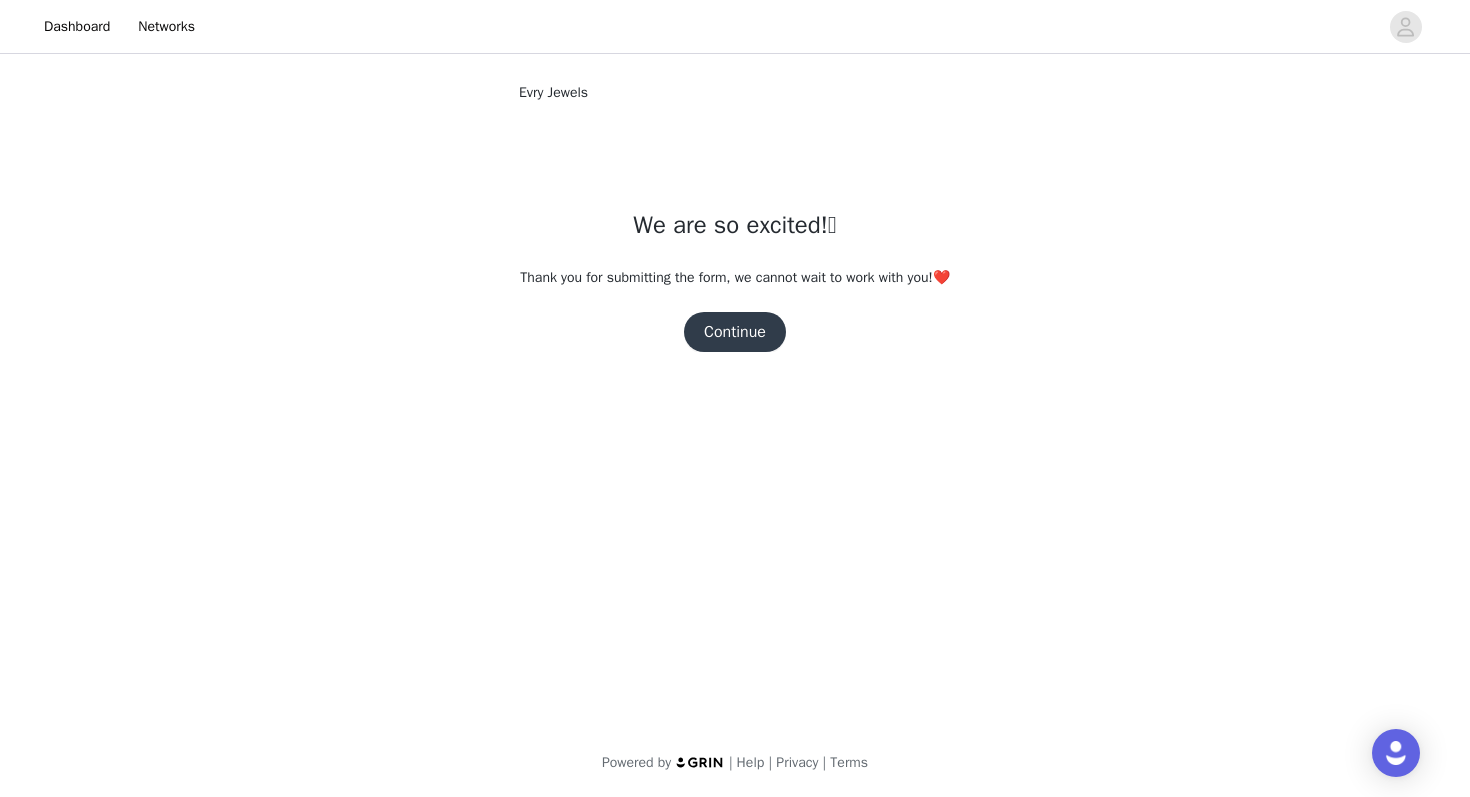 scroll, scrollTop: 0, scrollLeft: 0, axis: both 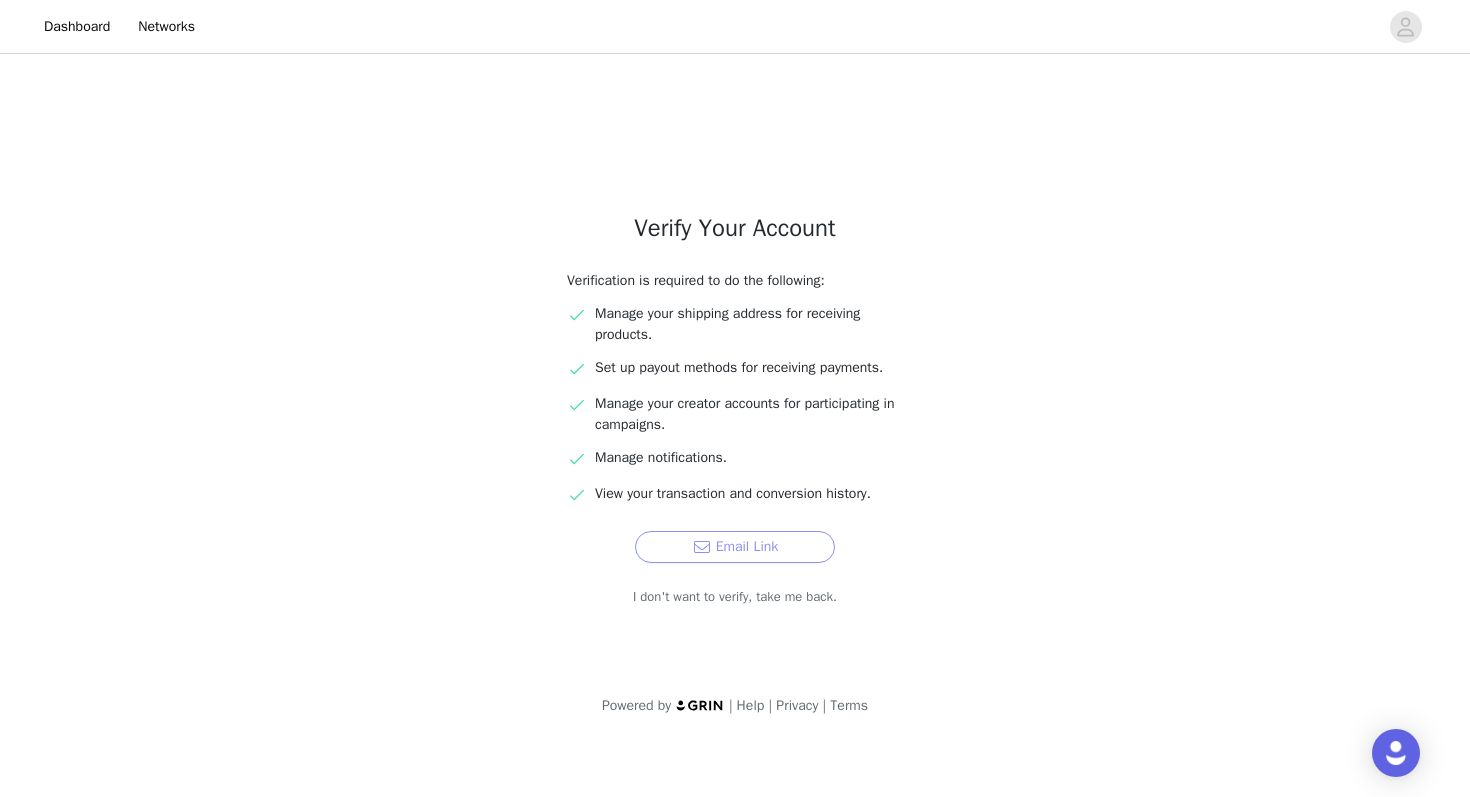 click on "Email Link" at bounding box center [735, 547] 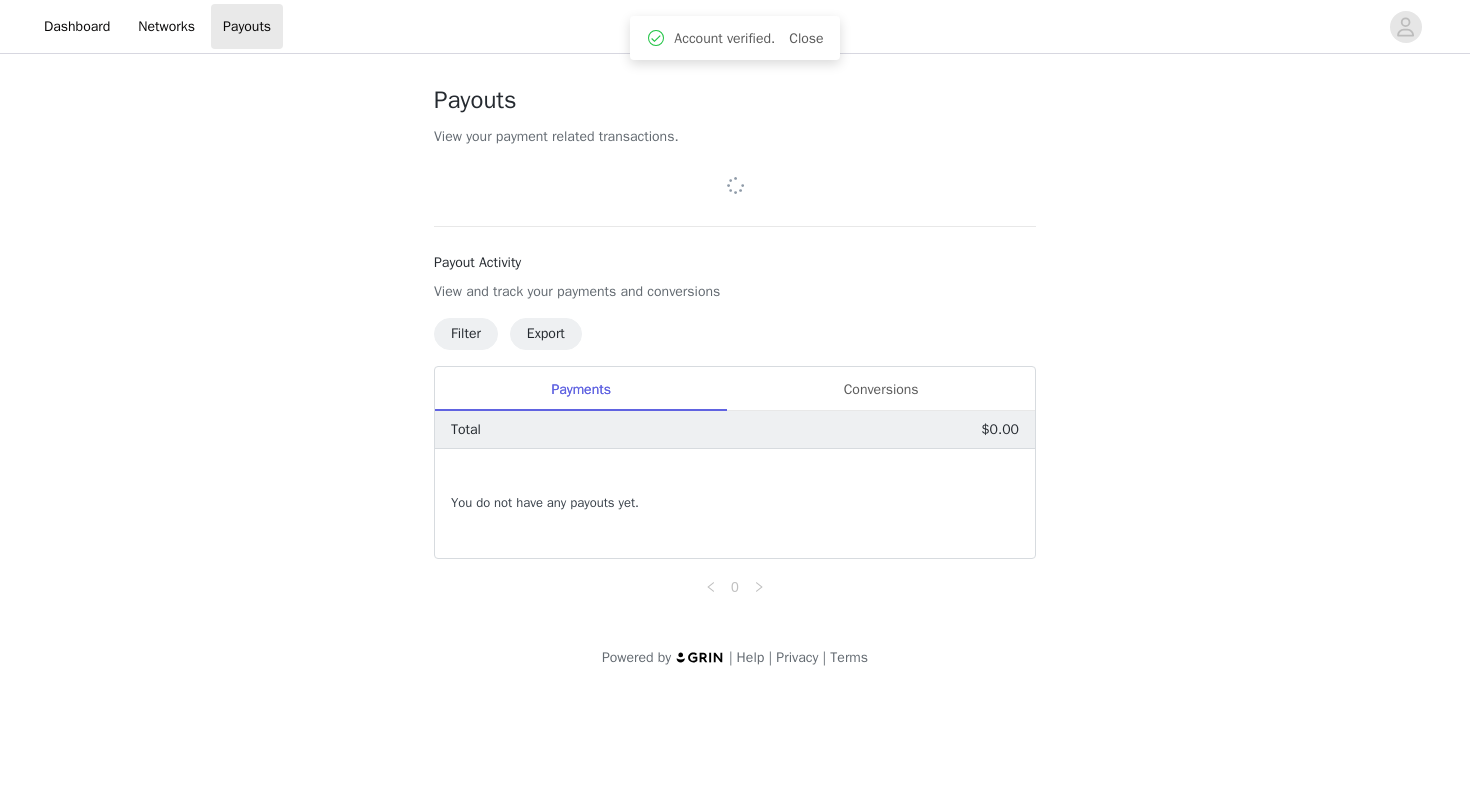 scroll, scrollTop: 0, scrollLeft: 0, axis: both 